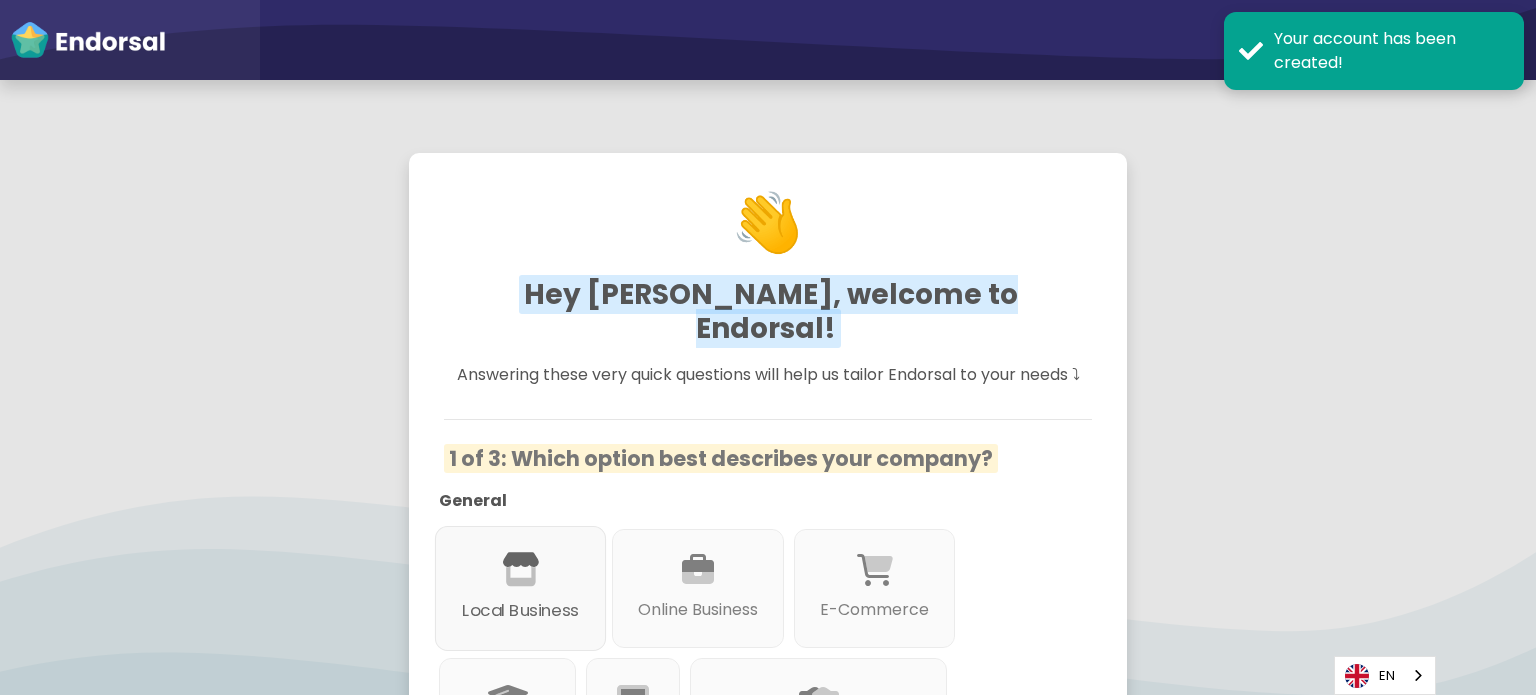 scroll, scrollTop: 0, scrollLeft: 0, axis: both 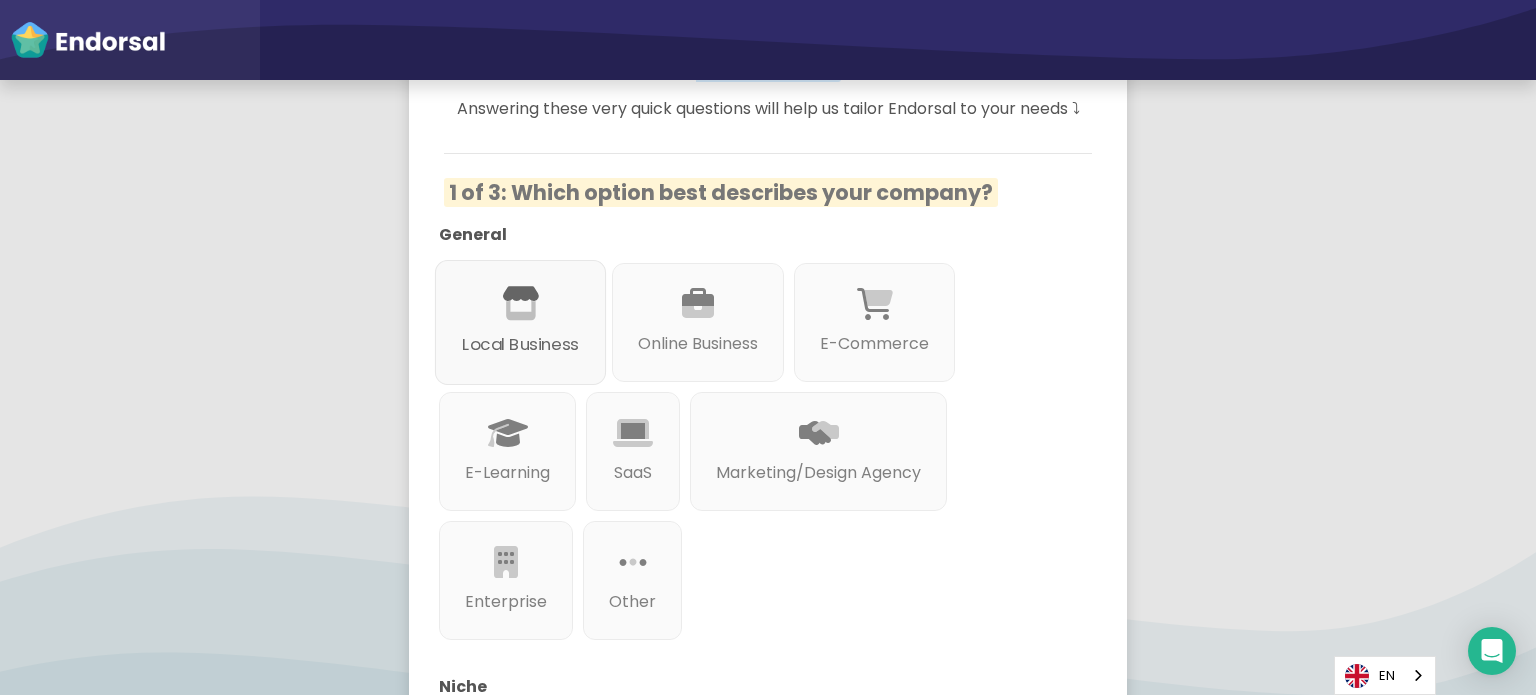 click on "Local Business" 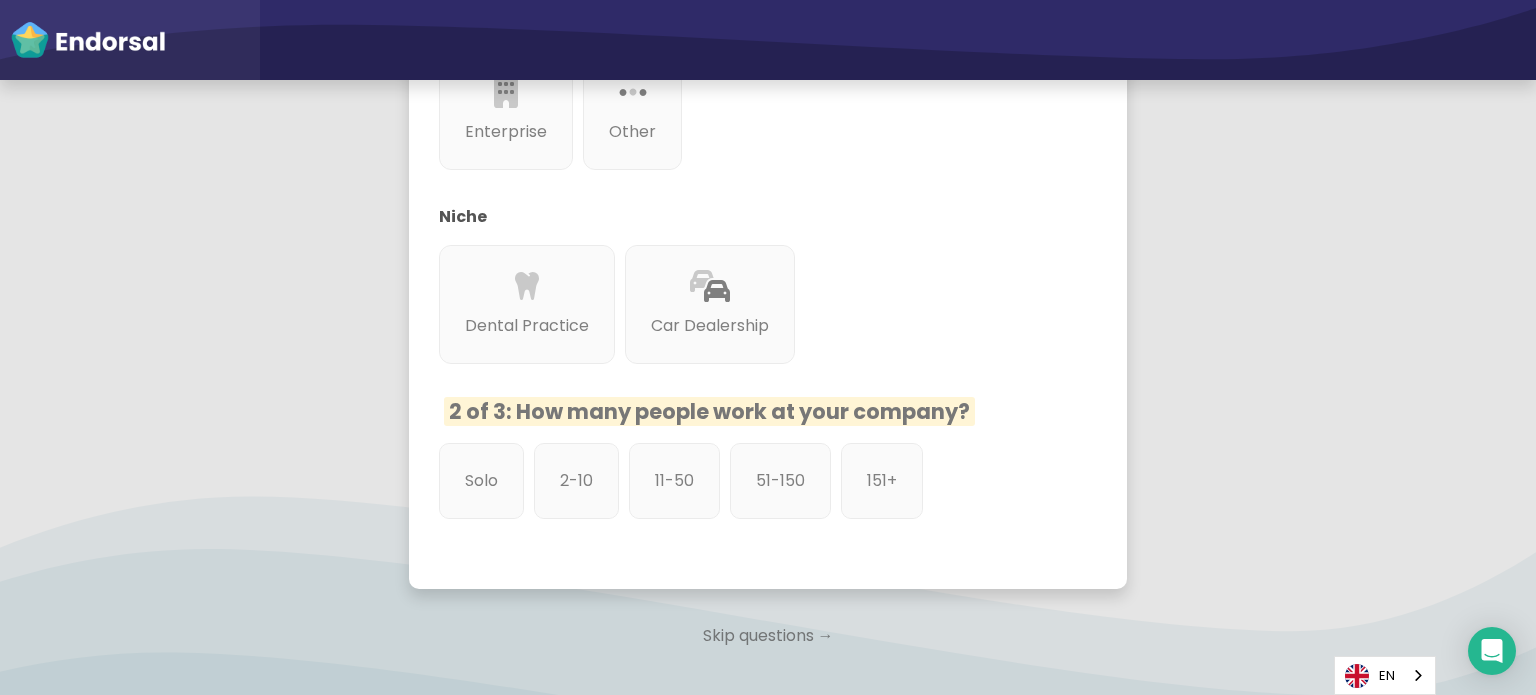 scroll, scrollTop: 831, scrollLeft: 0, axis: vertical 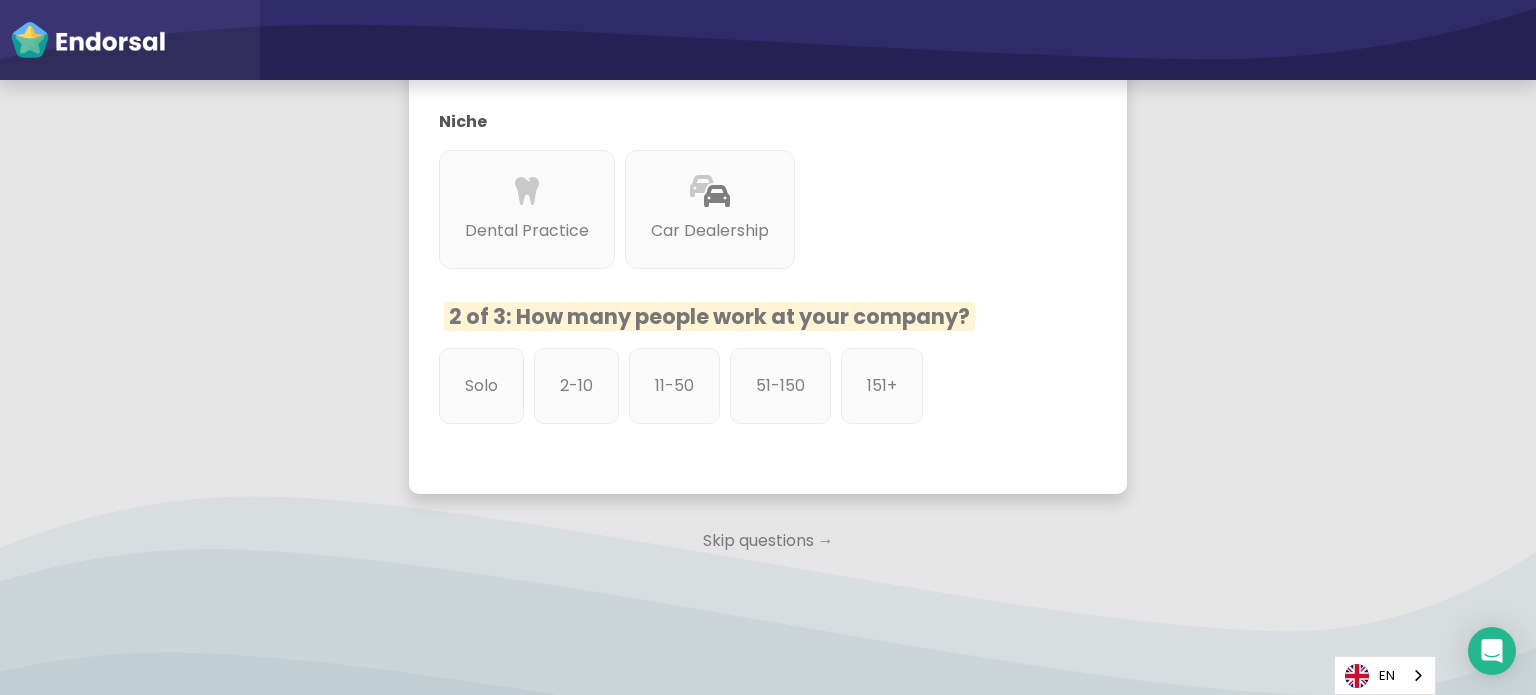 click on "Skip questions →" 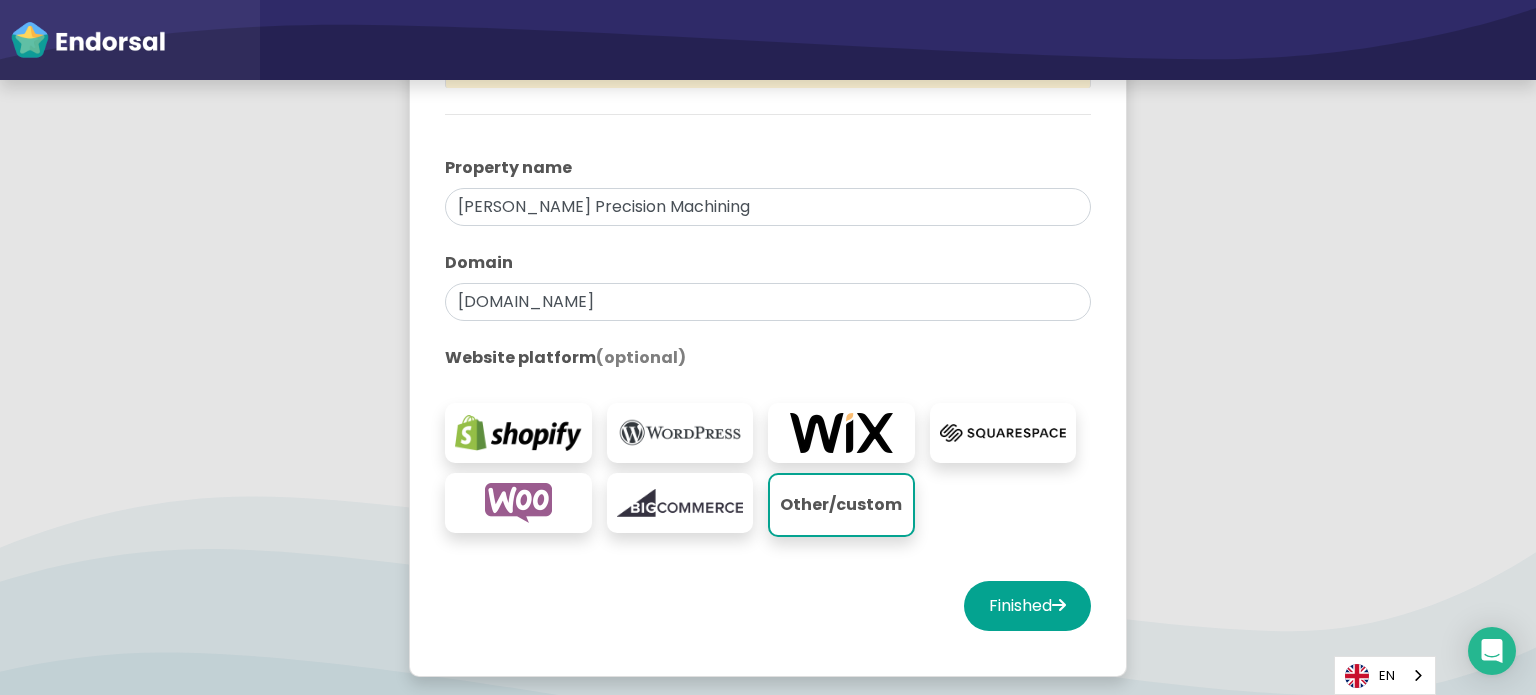 scroll, scrollTop: 400, scrollLeft: 0, axis: vertical 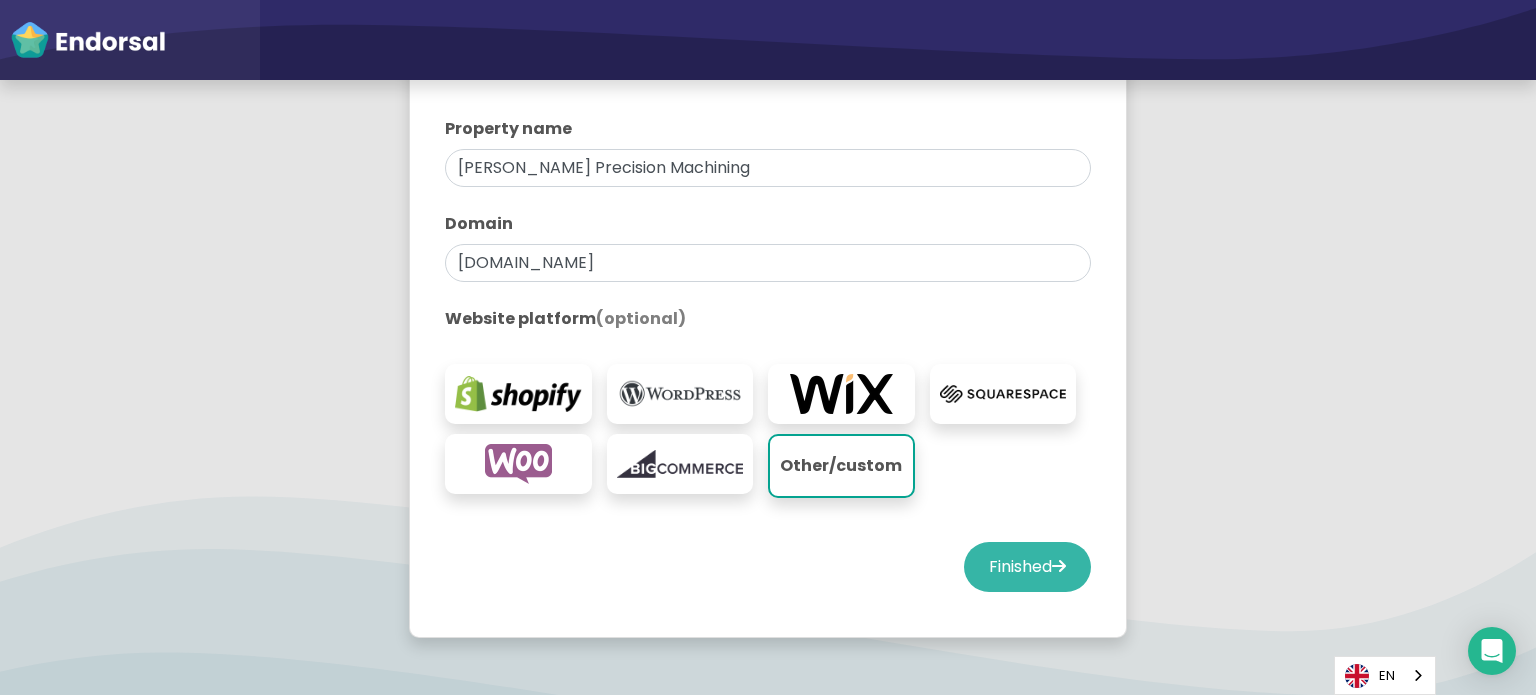 click on "Finished" 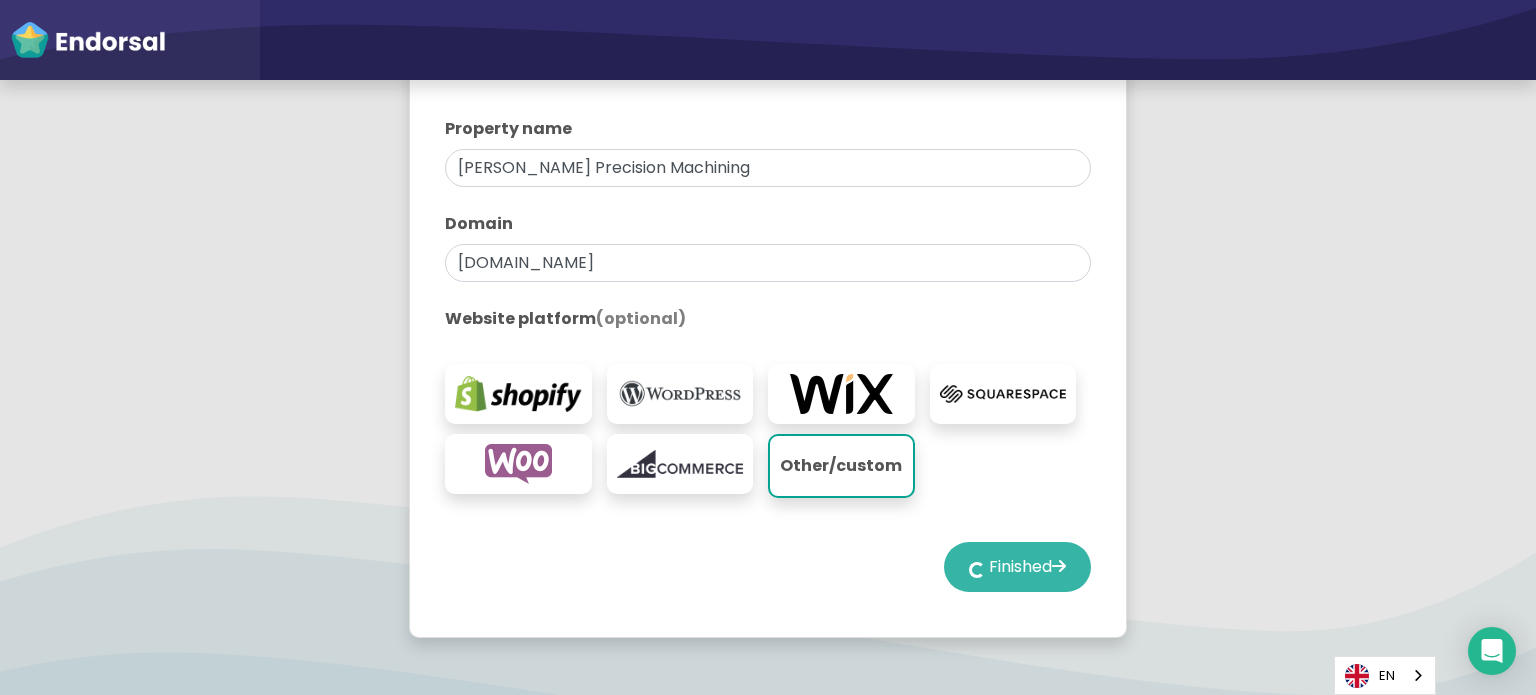 select on "14" 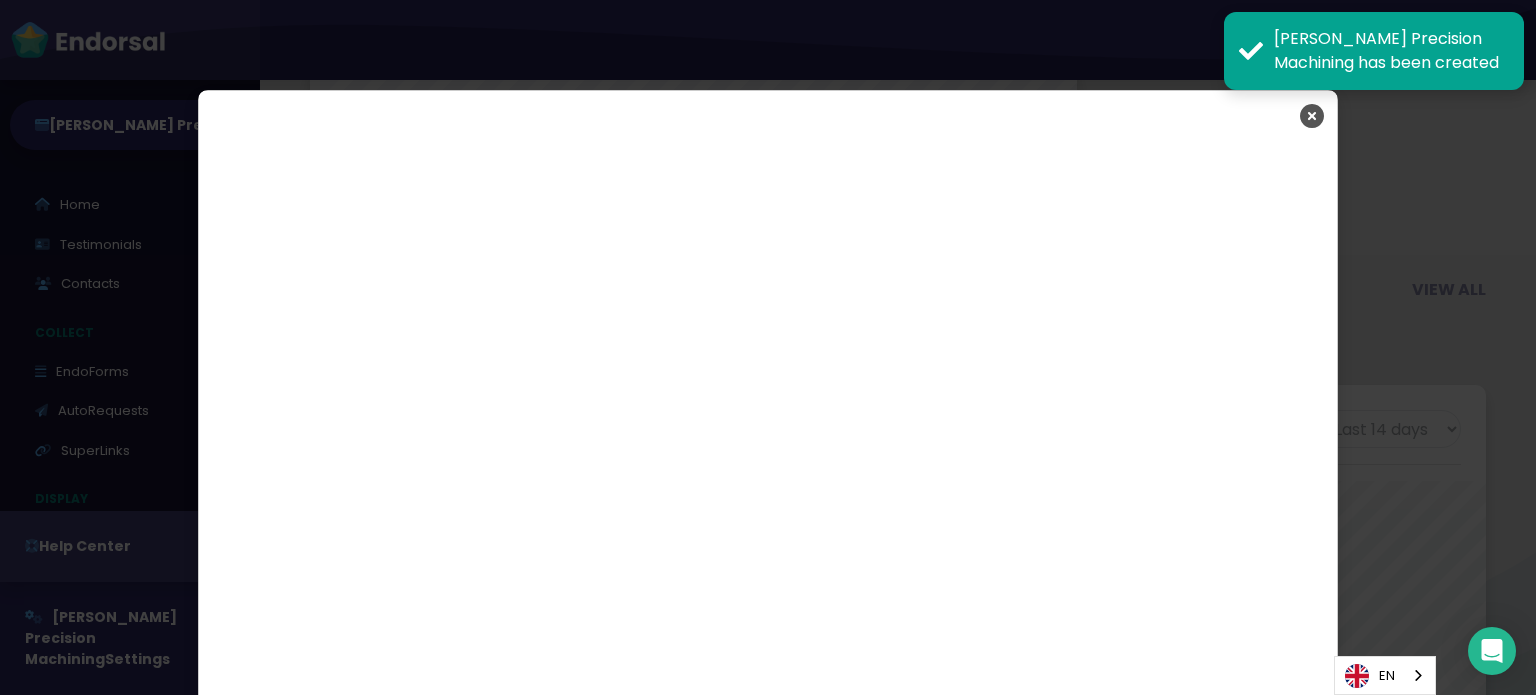 scroll, scrollTop: 3069, scrollLeft: 0, axis: vertical 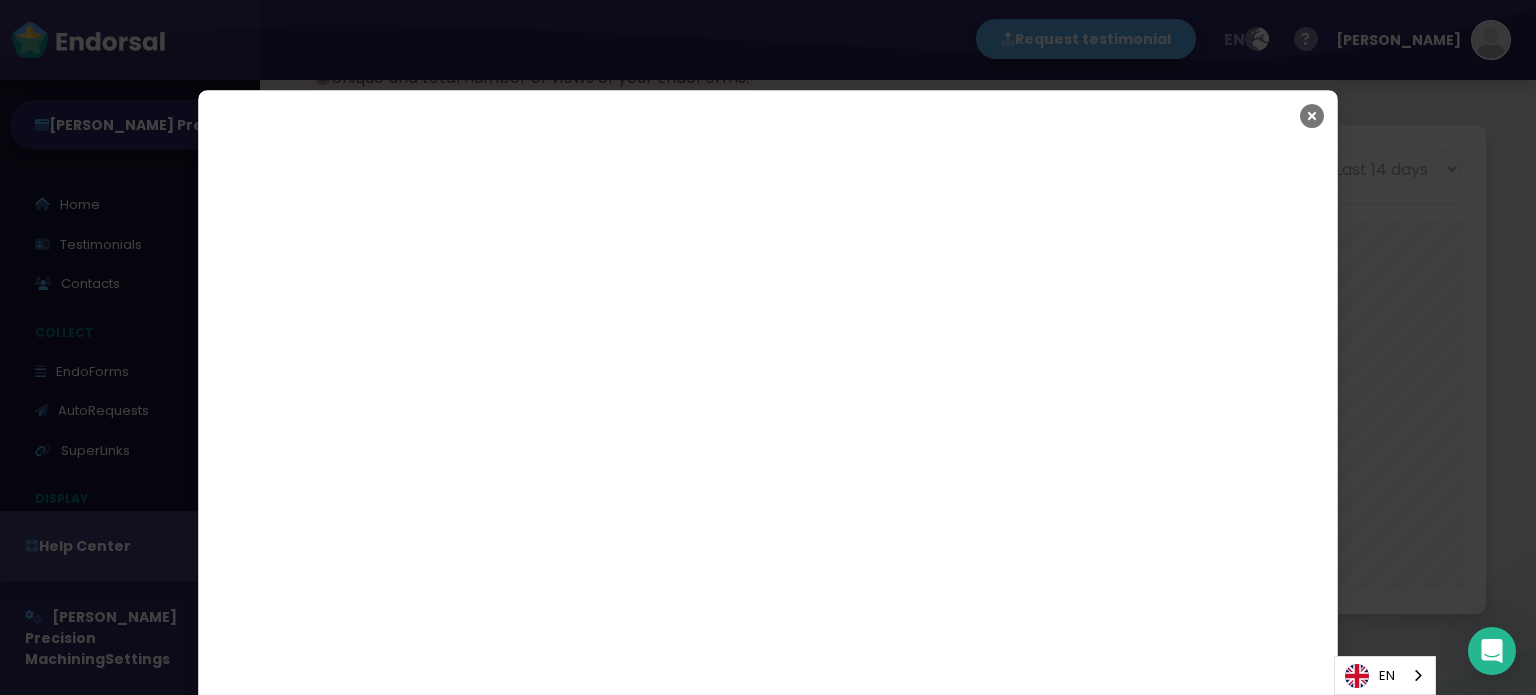 click at bounding box center (1312, 116) 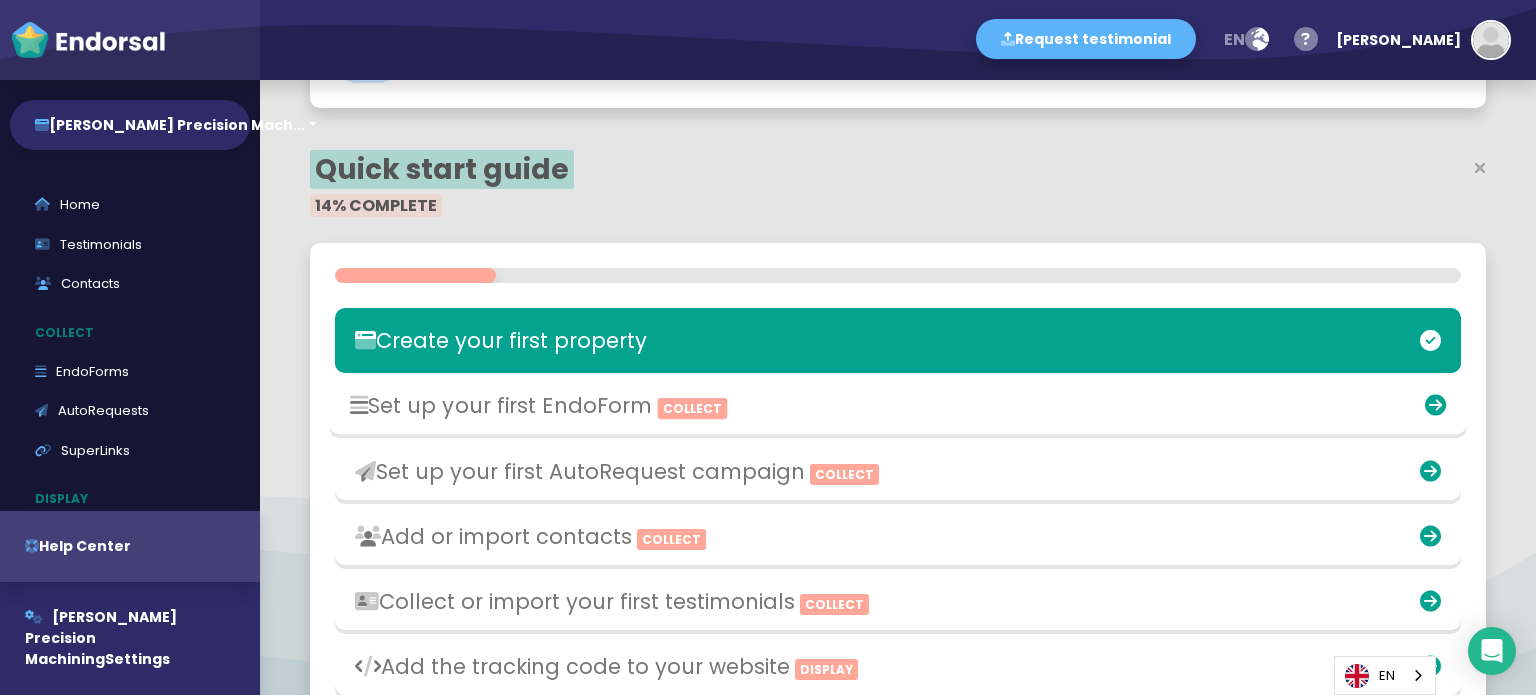 scroll, scrollTop: 272, scrollLeft: 0, axis: vertical 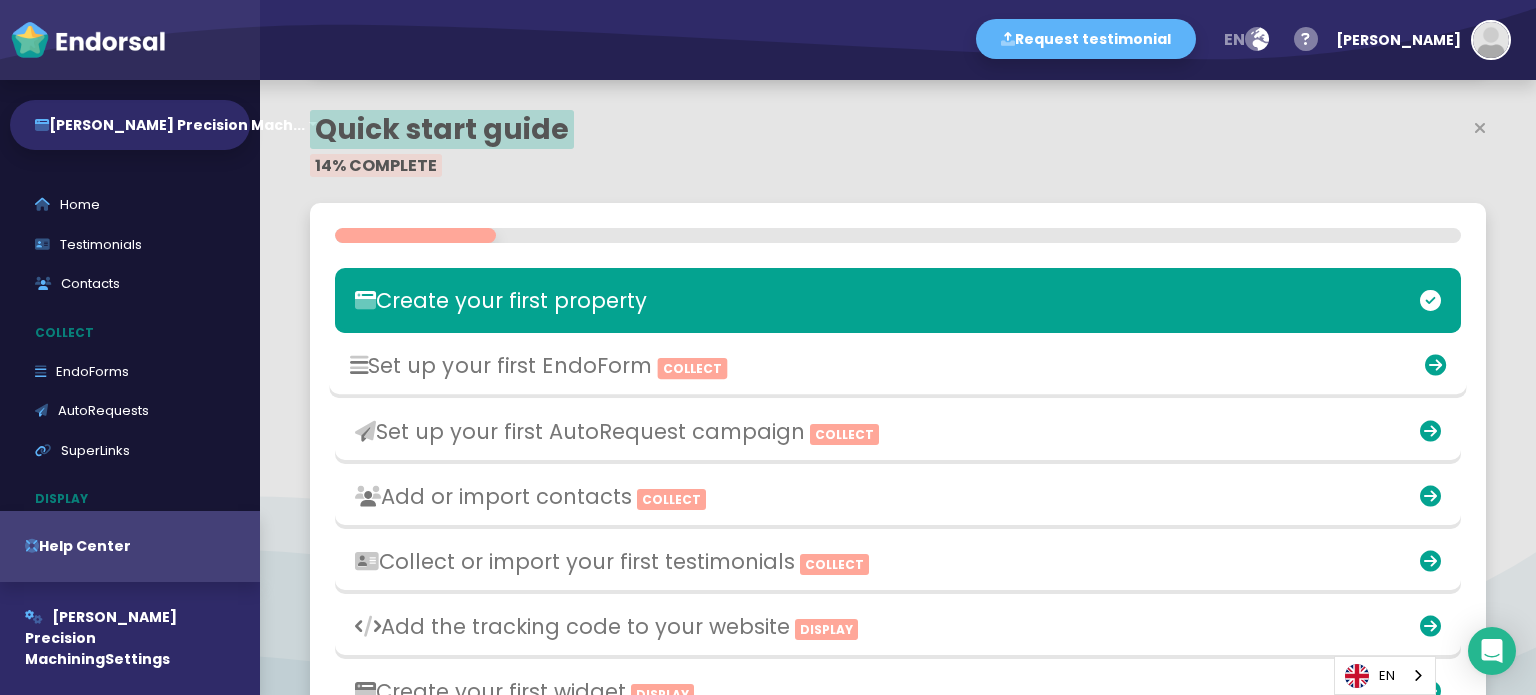 click on "Set up your first EndoForm  Collect" at bounding box center [712, 365] 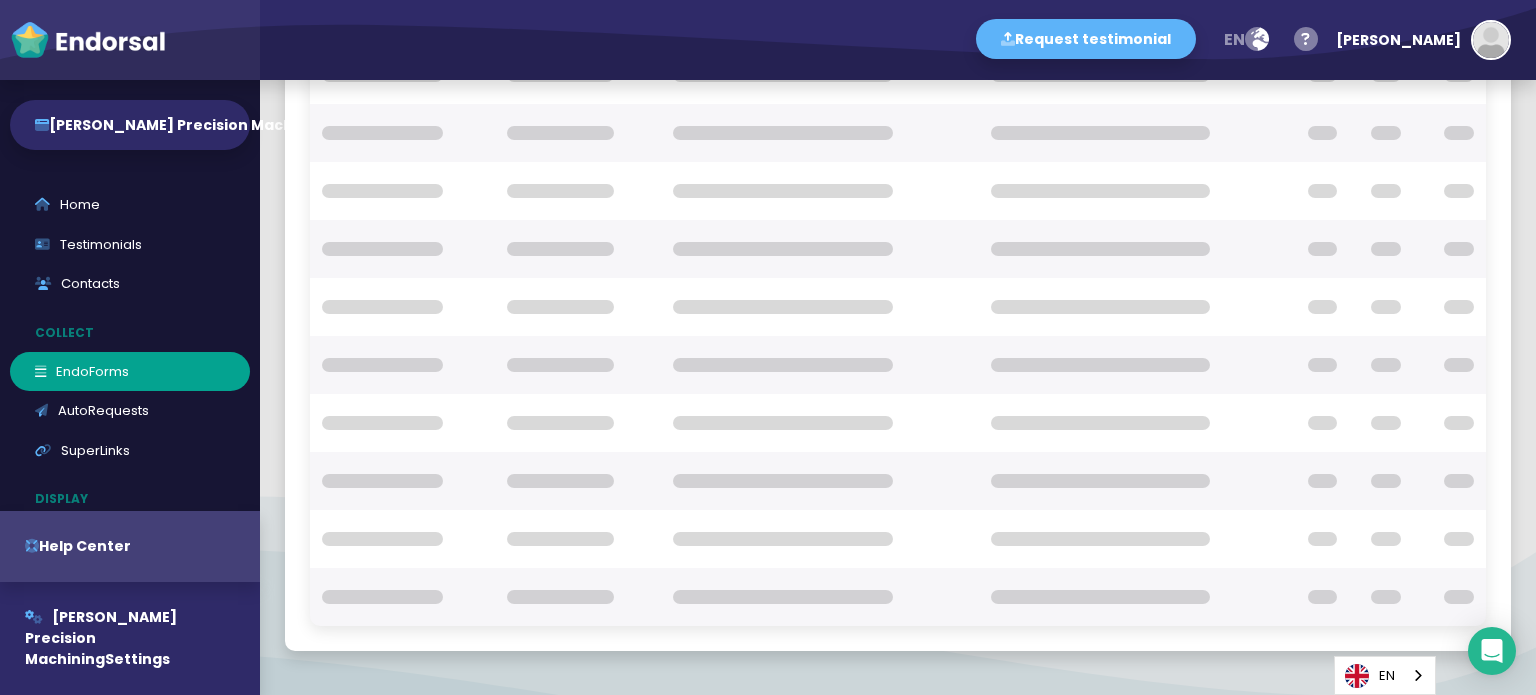 scroll, scrollTop: 0, scrollLeft: 0, axis: both 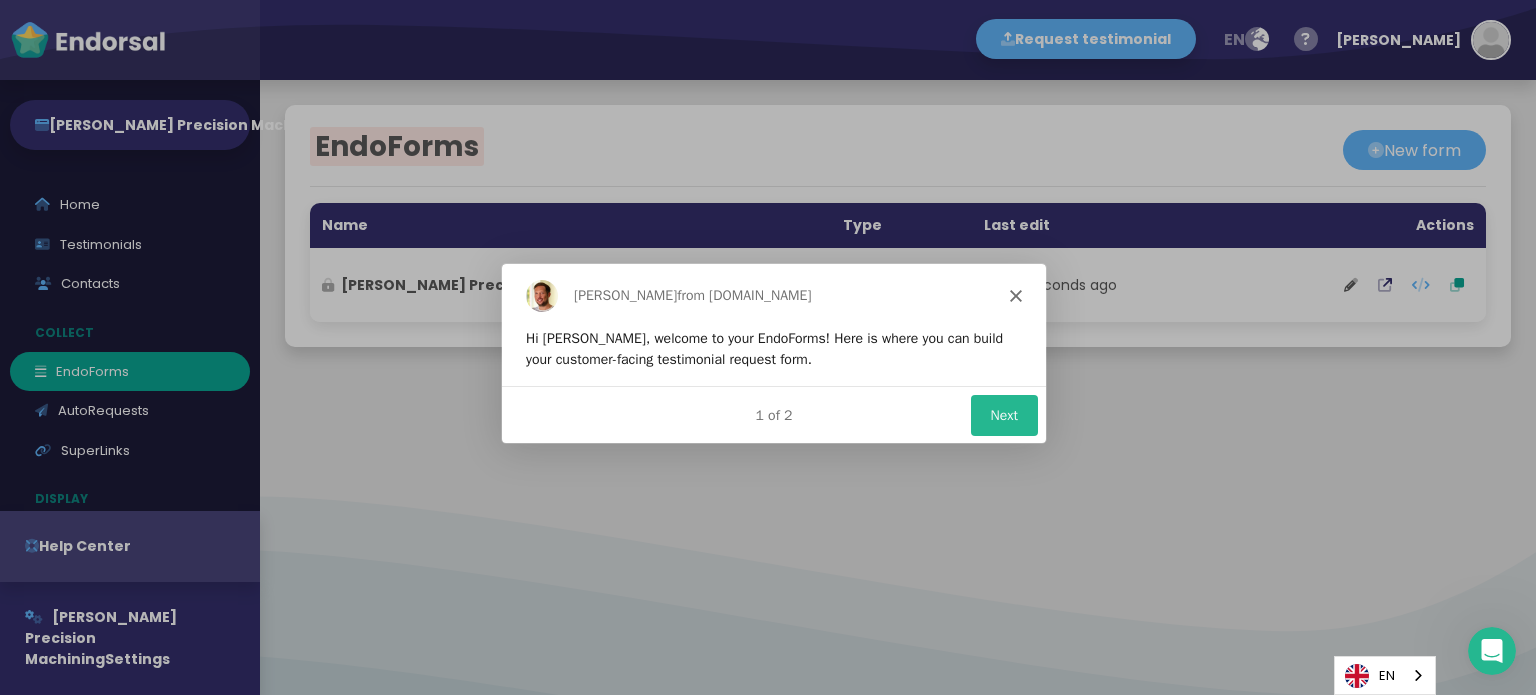 click on "Dean  from Endorsal.io" at bounding box center [773, 294] 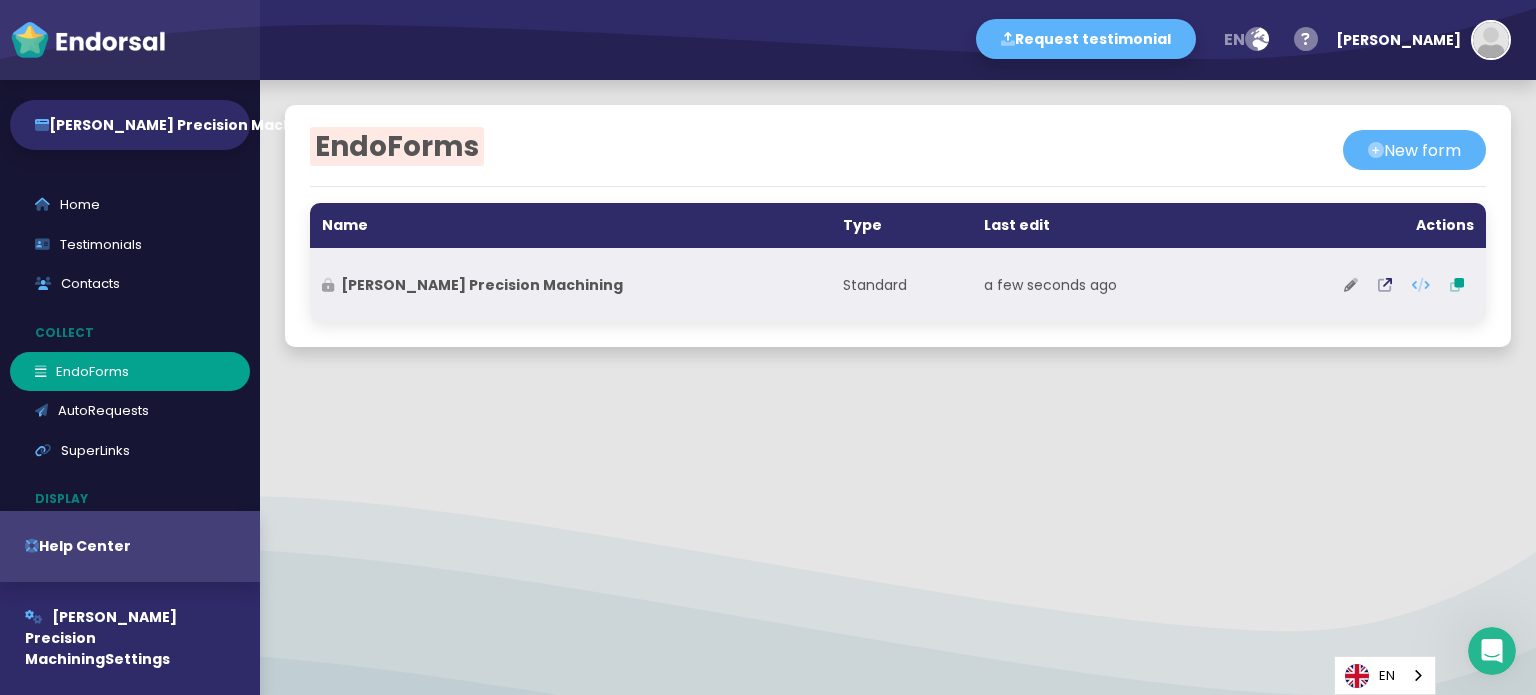 click 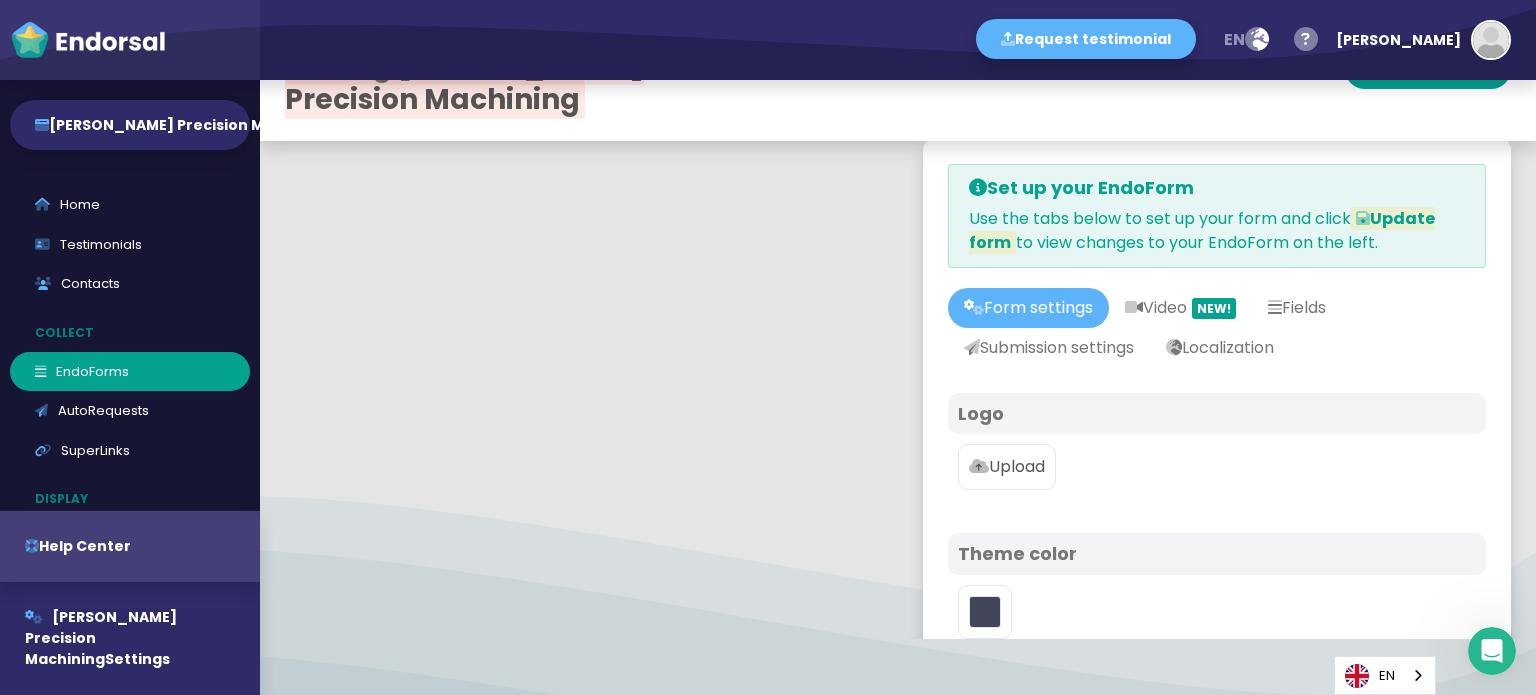 scroll, scrollTop: 100, scrollLeft: 0, axis: vertical 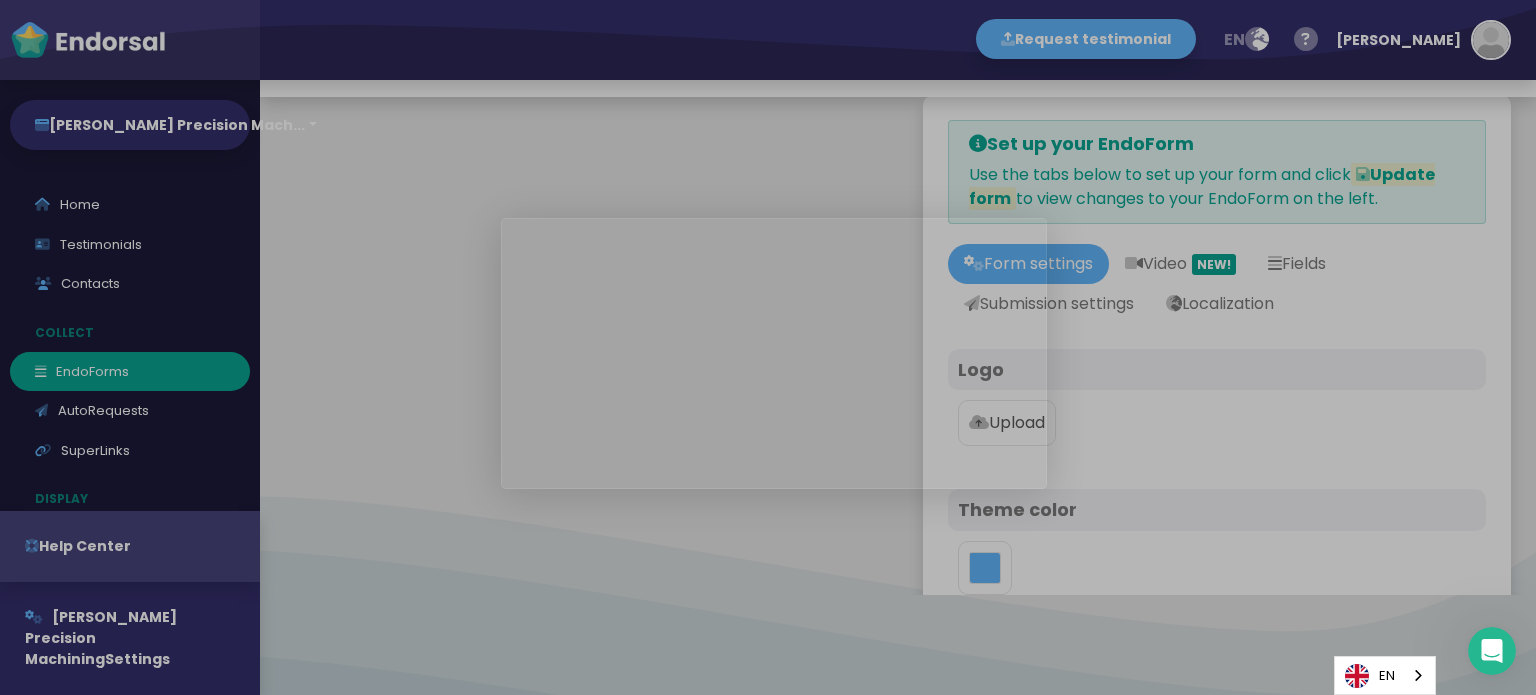 type on "#5DB3F9" 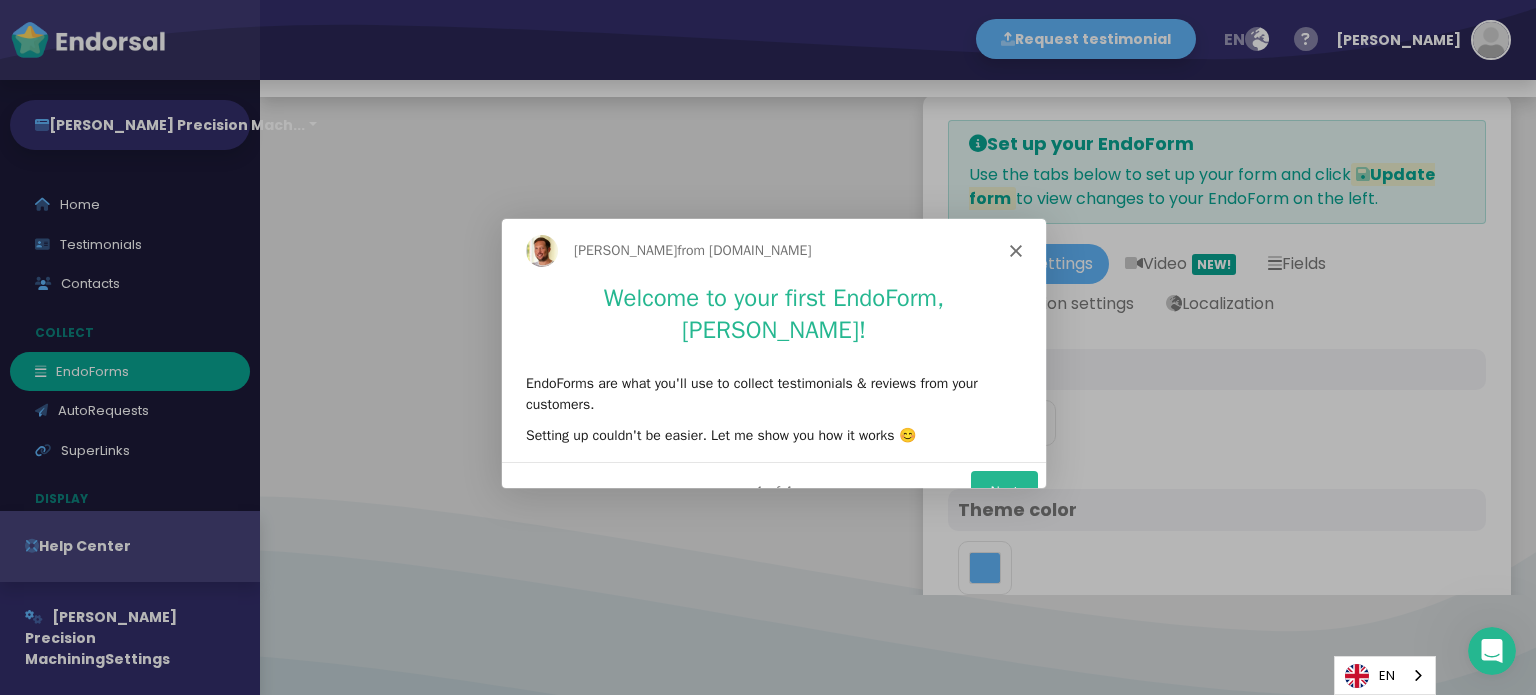 scroll, scrollTop: 0, scrollLeft: 0, axis: both 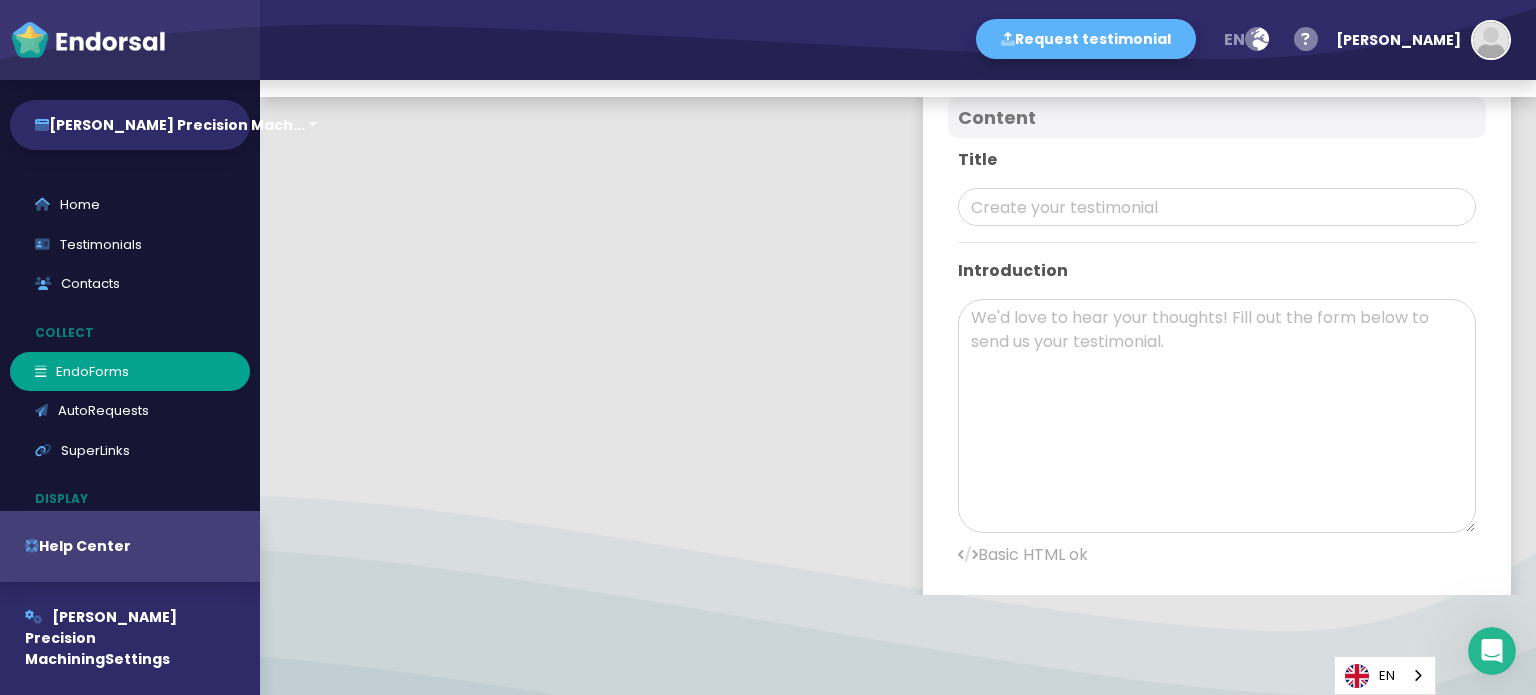 drag, startPoint x: 1435, startPoint y: 378, endPoint x: 1404, endPoint y: 527, distance: 152.19067 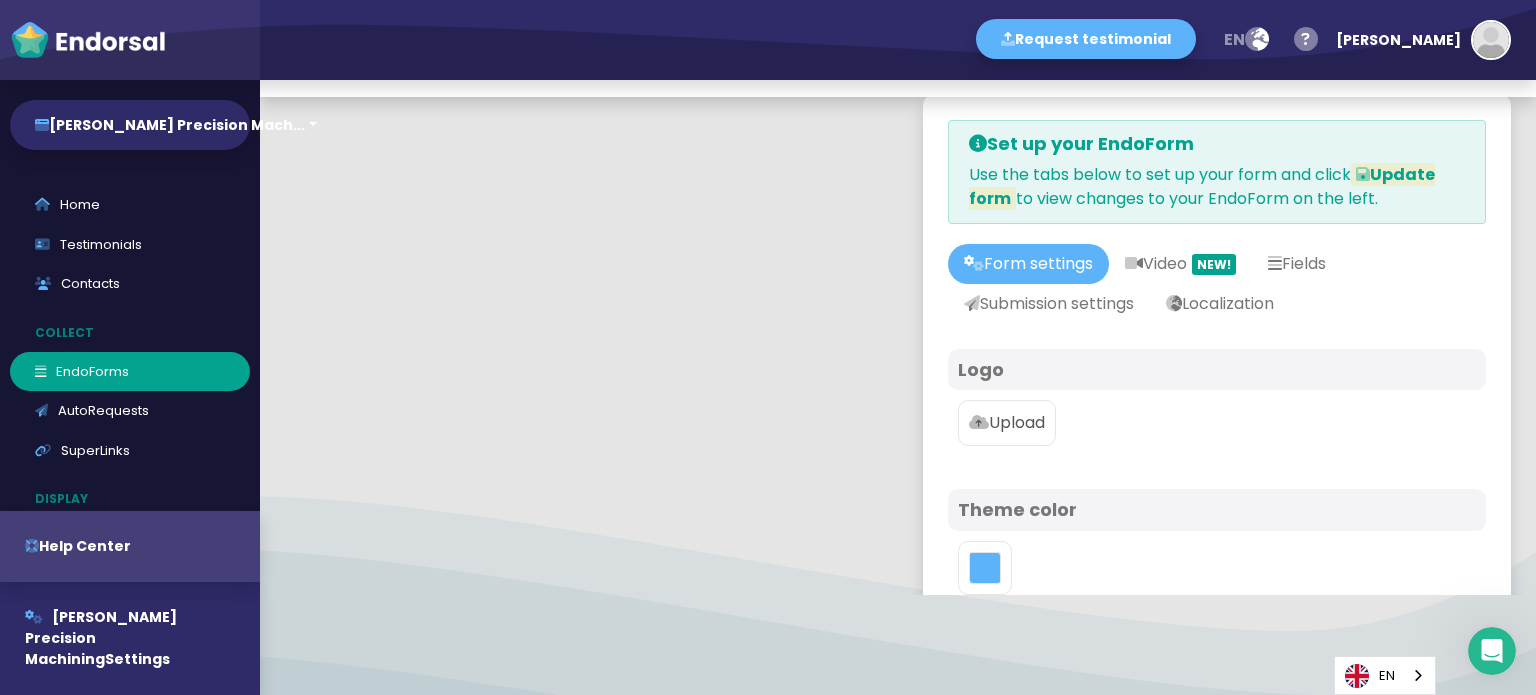 scroll, scrollTop: 0, scrollLeft: 0, axis: both 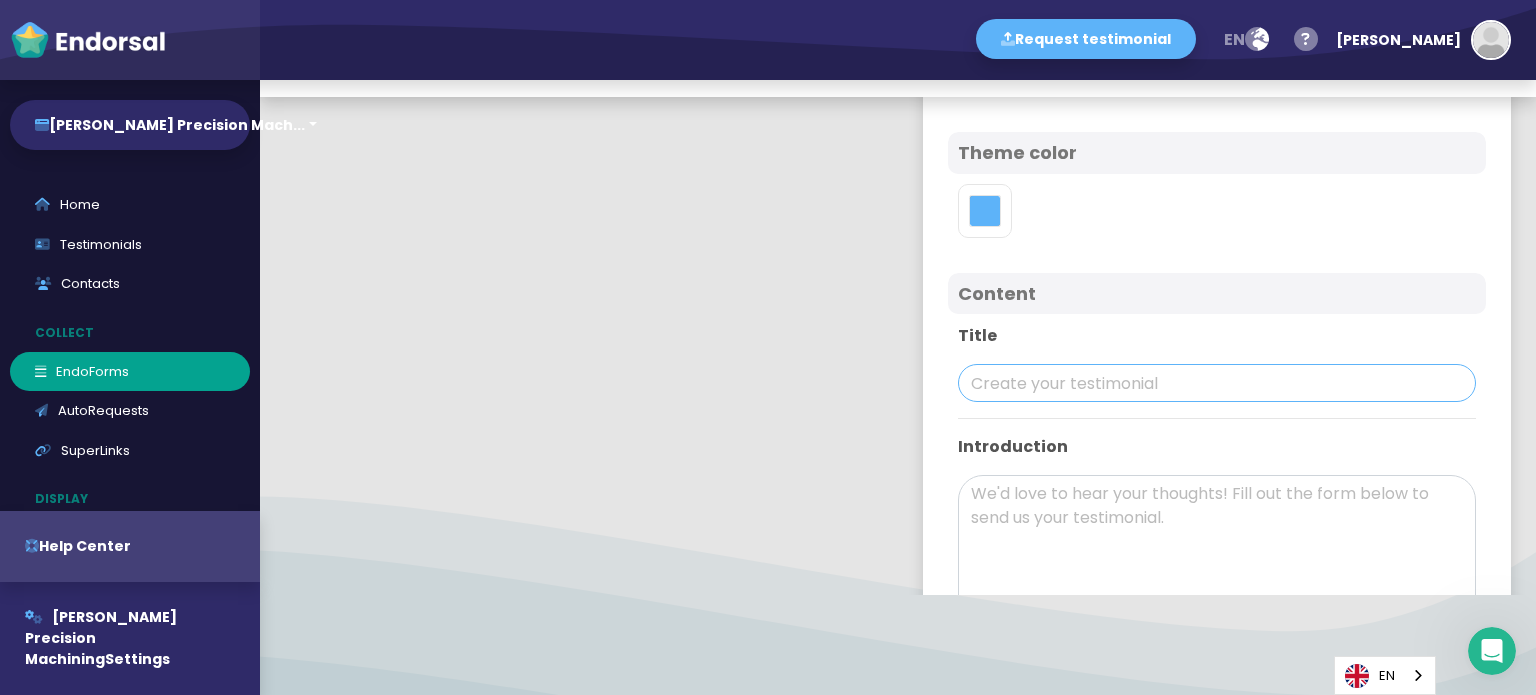 click at bounding box center (1217, 383) 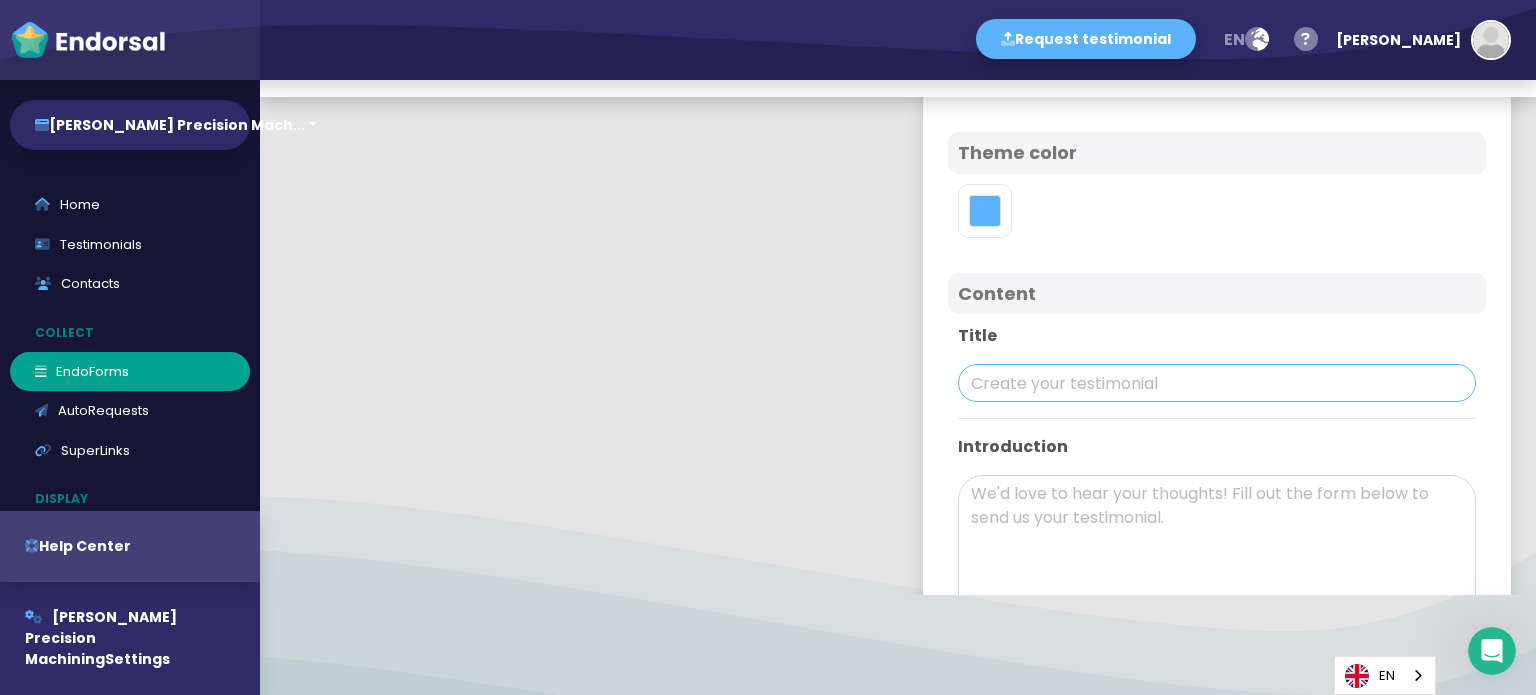 paste on "[PERSON_NAME] Precision Machining" 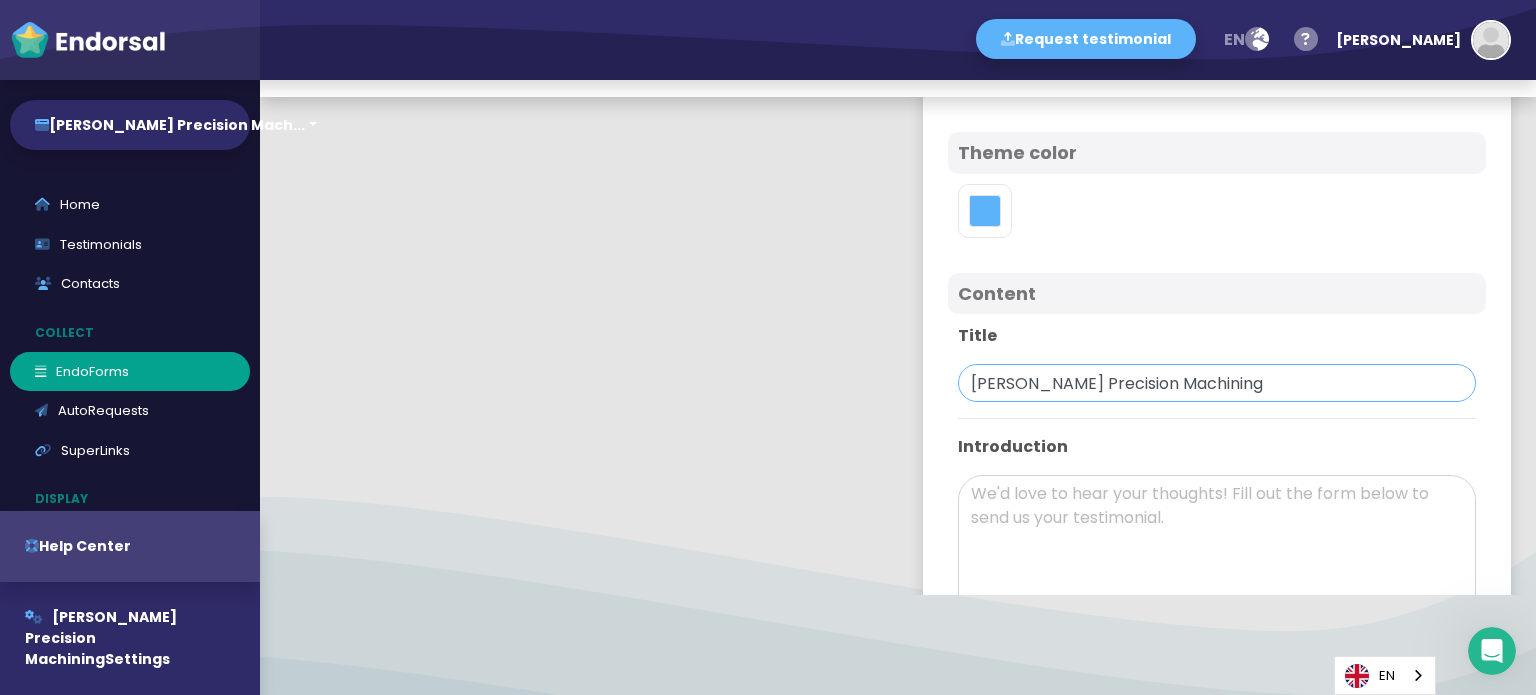 scroll, scrollTop: 666, scrollLeft: 0, axis: vertical 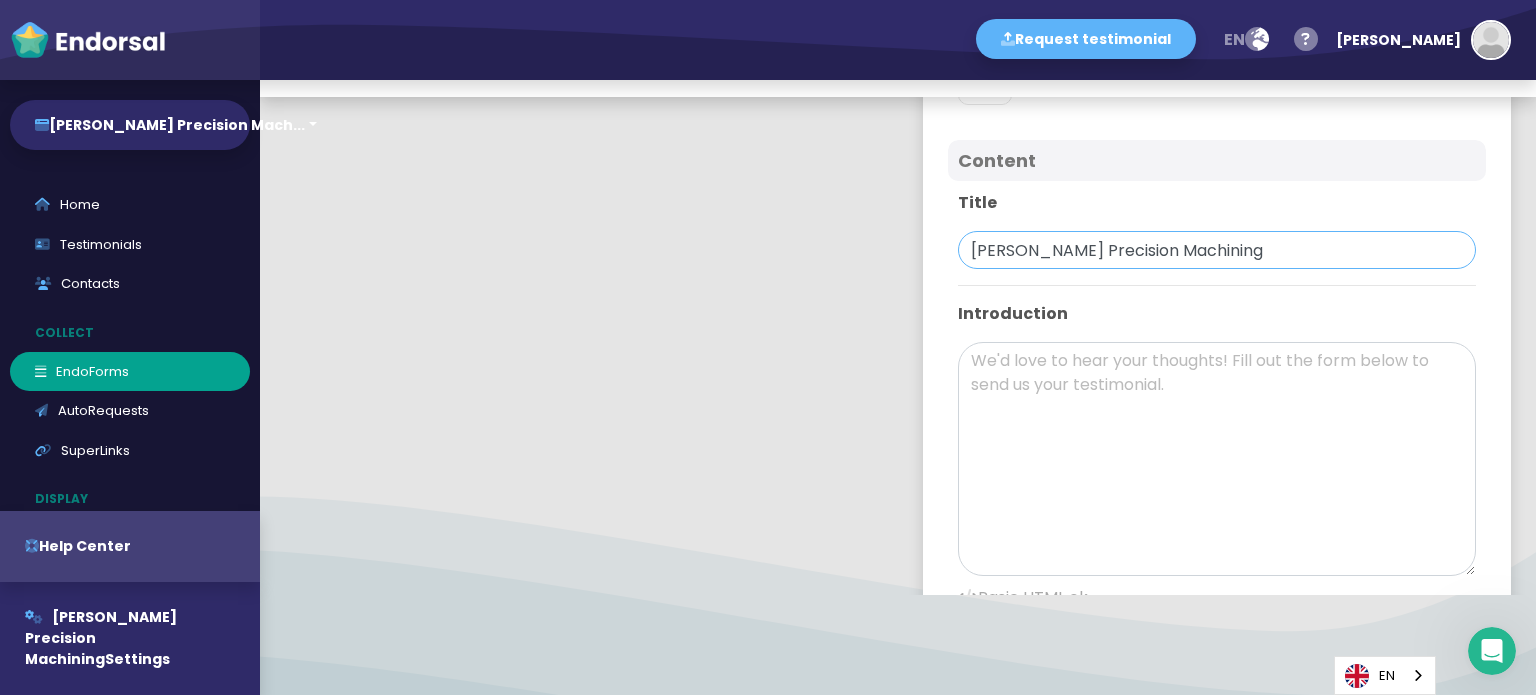 type on "[PERSON_NAME] Precision Machining" 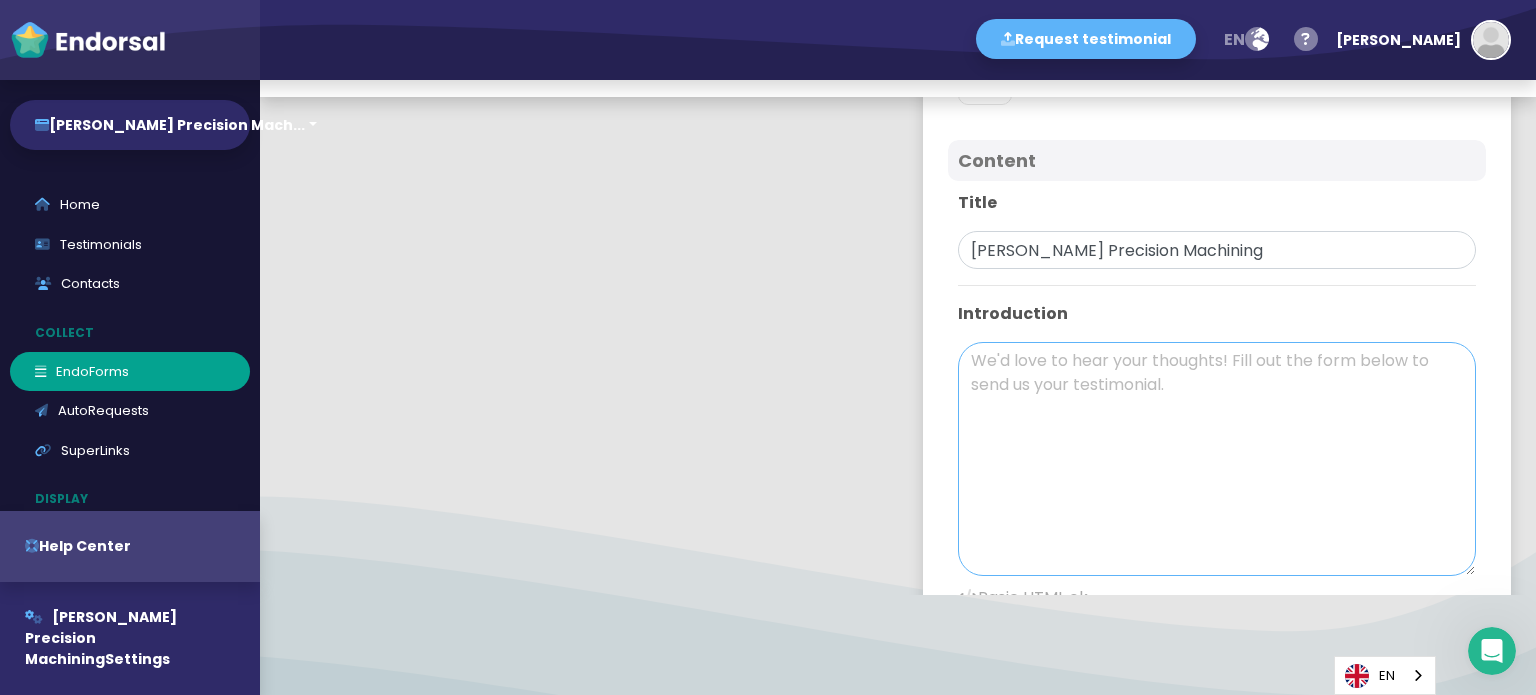 click at bounding box center [1217, 459] 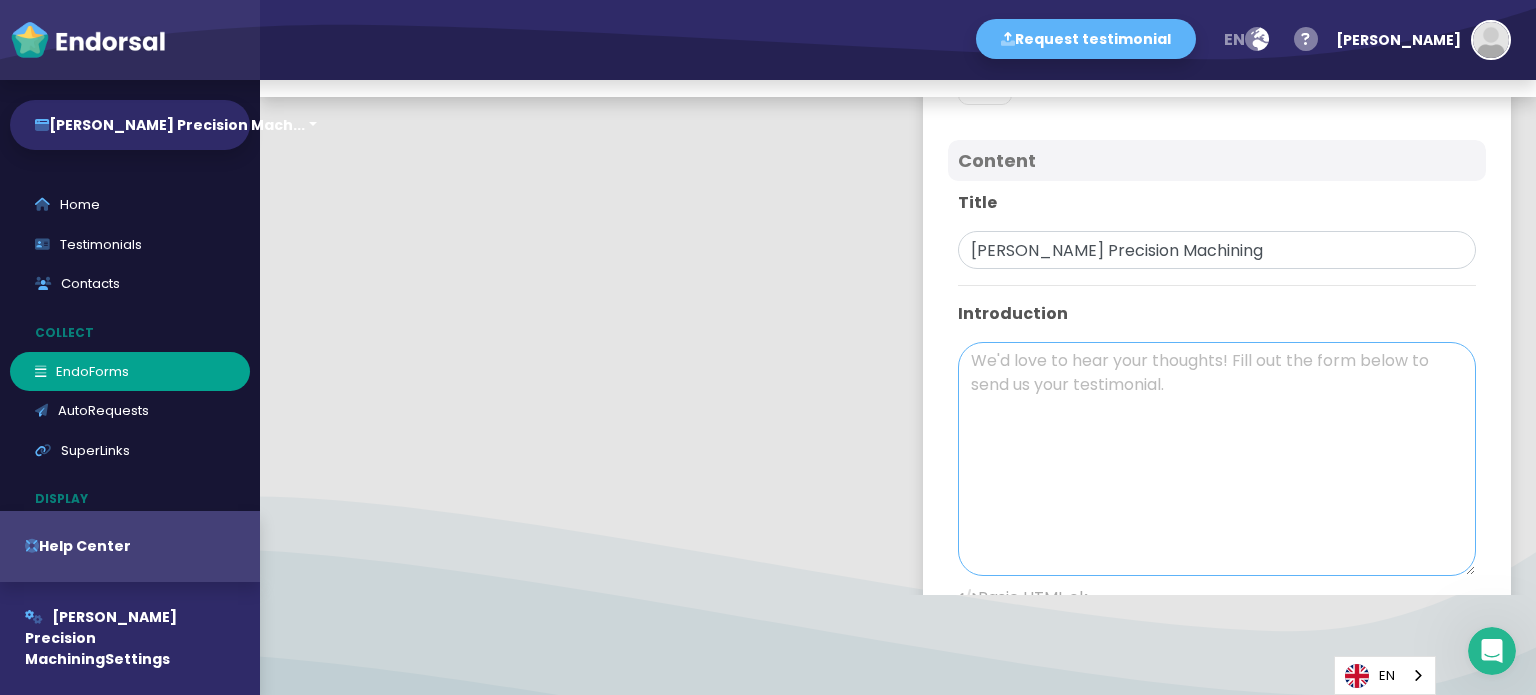 paste on "We at Fuson Precision Machining are dedicated to providing top-tier CNC machining services that are customized to satisfy the distinctive requirements of industries worldwide. We convert intricate designs into functional, precise components through the use of advanced machinery, a skilled engineering team, and years of experience. We are capable of performing a wide range of operations, including CNC milling, turning, 5-axis machining, and much more, from custom prototypes to high-volume production. All of these operations are conducted in-house and subject to rigorous quality control." 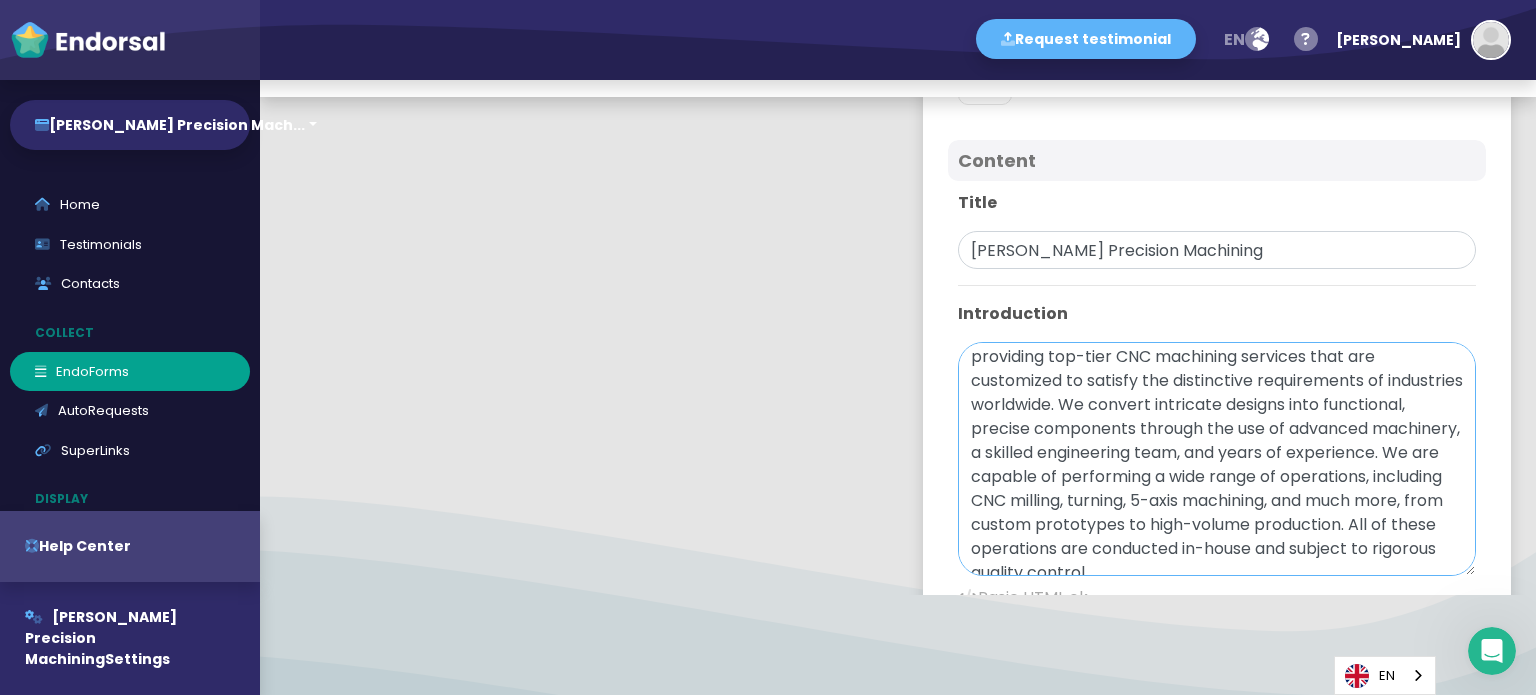 scroll, scrollTop: 0, scrollLeft: 0, axis: both 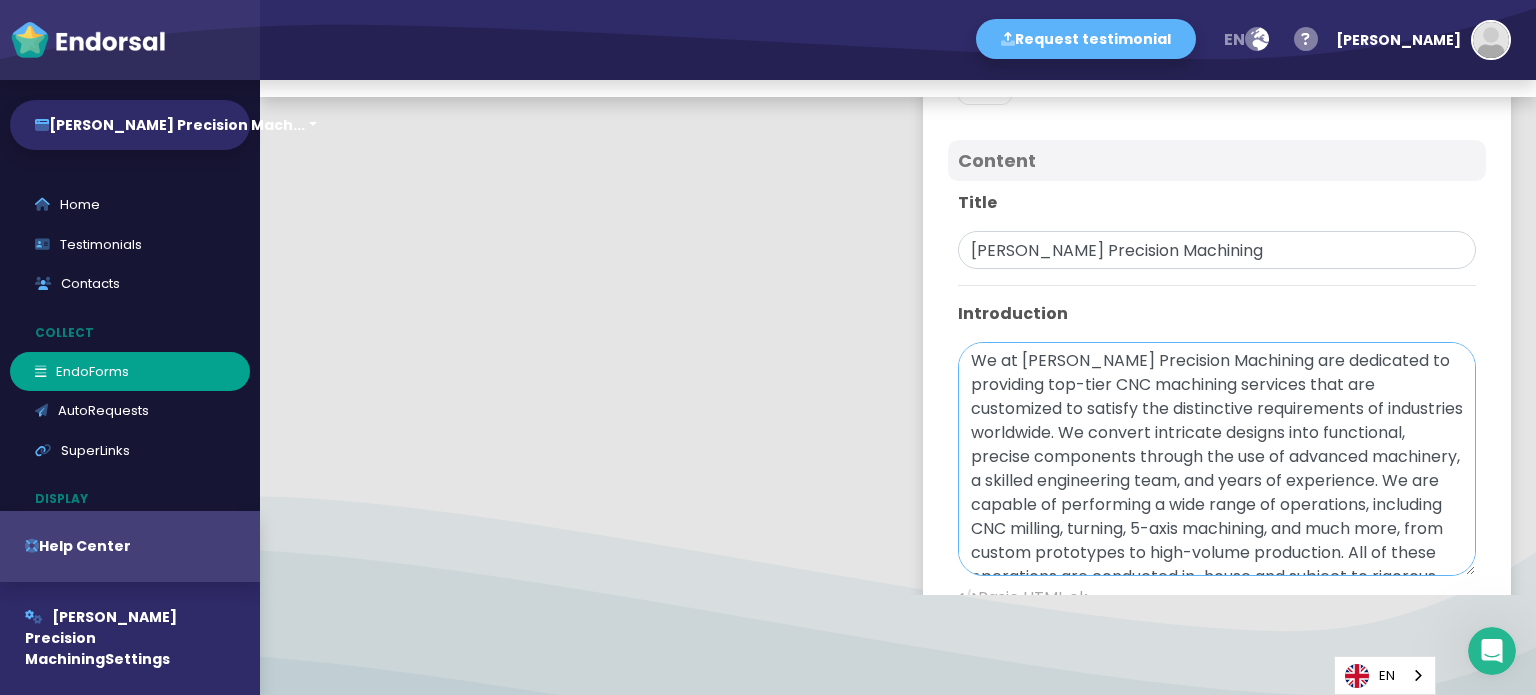 click on "We at Fuson Precision Machining are dedicated to providing top-tier CNC machining services that are customized to satisfy the distinctive requirements of industries worldwide. We convert intricate designs into functional, precise components through the use of advanced machinery, a skilled engineering team, and years of experience. We are capable of performing a wide range of operations, including CNC milling, turning, 5-axis machining, and much more, from custom prototypes to high-volume production. All of these operations are conducted in-house and subject to rigorous quality control." at bounding box center (1217, 459) 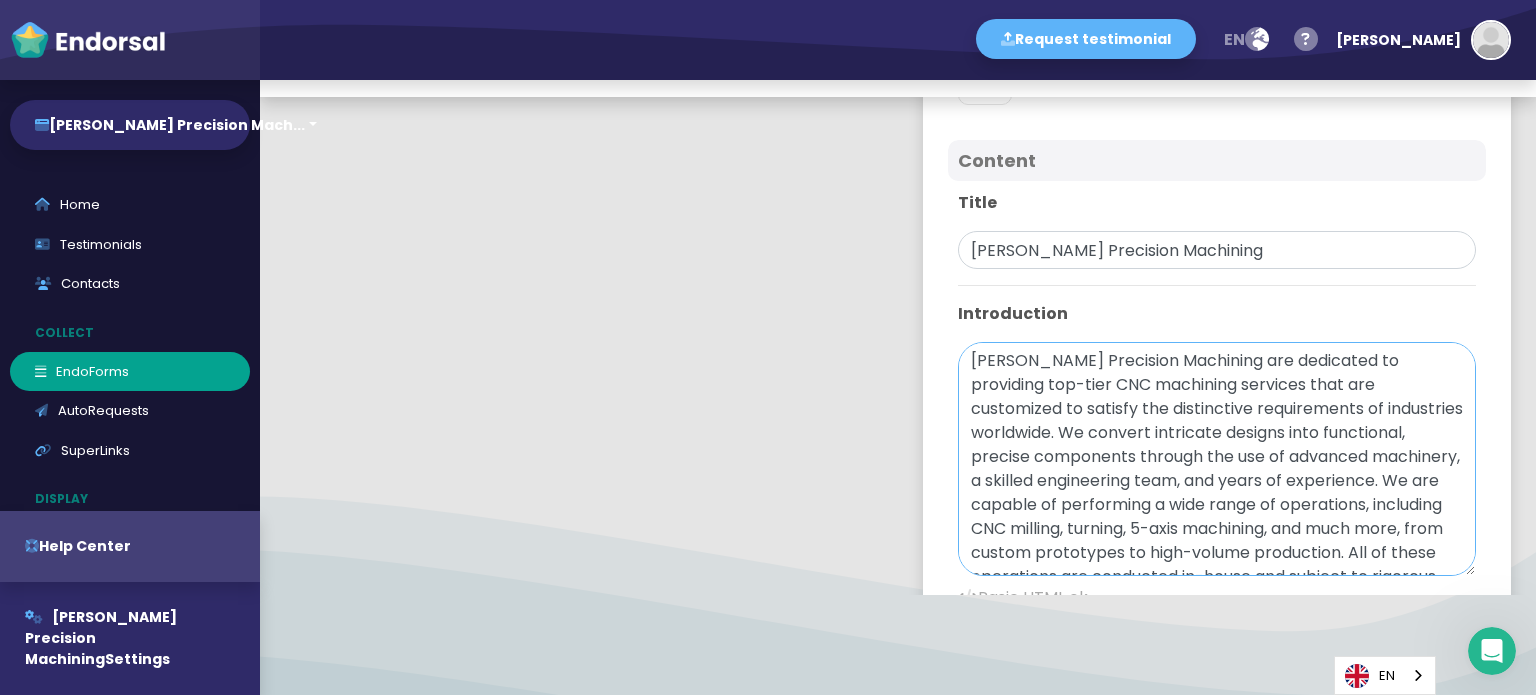 drag, startPoint x: 964, startPoint y: 355, endPoint x: 990, endPoint y: 355, distance: 26 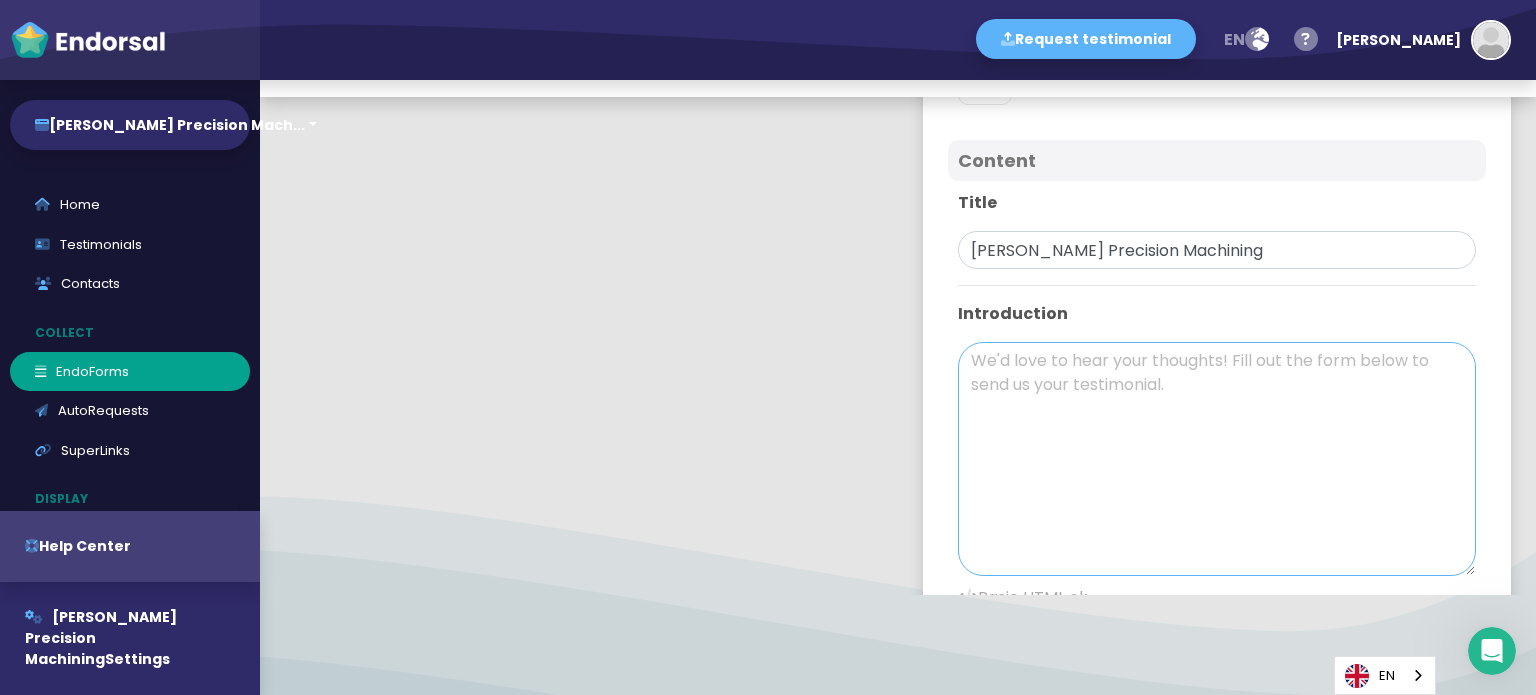 paste on "We at Fuson Precision Machining are dedicated to providing top-tier CNC machining services that are customized to satisfy the distinctive requirements of industries worldwide. We convert intricate designs into functional, precise components through the use of advanced machinery, a skilled engineering team, and years of experience. We are capable of performing a wide range of operations, including CNC milling, turning, 5-axis machining, and much more, from custom prototypes to high-volume production. All of these operations are conducted in-house and subject to rigorous quality control." 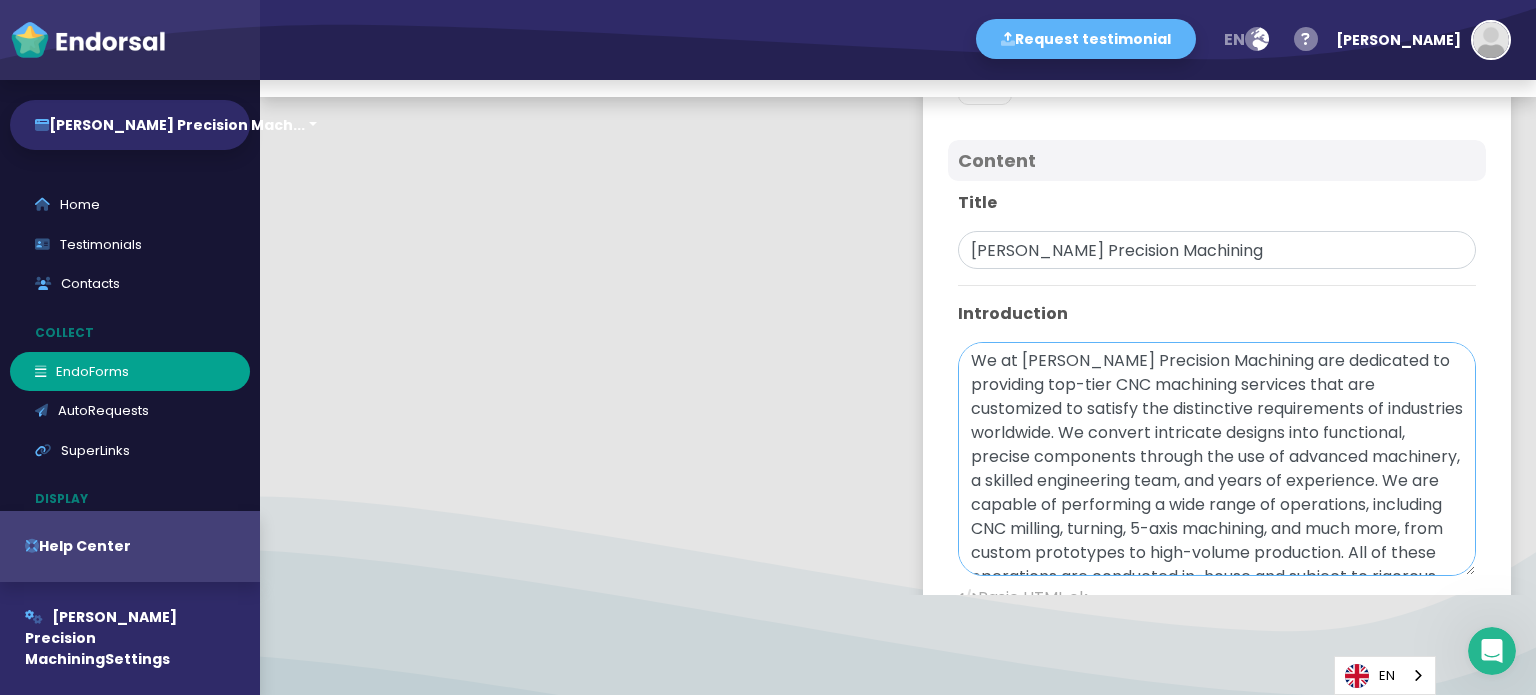 scroll, scrollTop: 61, scrollLeft: 0, axis: vertical 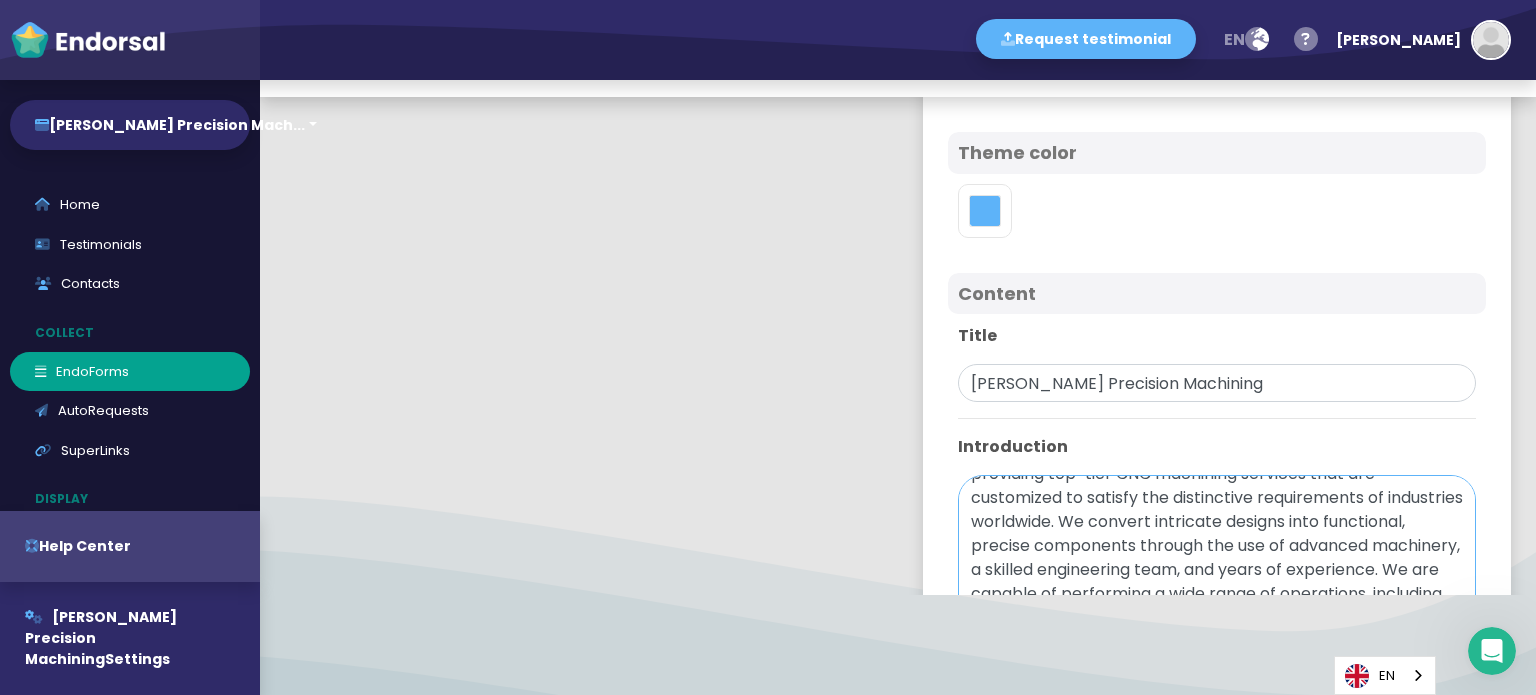 click on "We at Fuson Precision Machining are dedicated to providing top-tier CNC machining services that are customized to satisfy the distinctive requirements of industries worldwide. We convert intricate designs into functional, precise components through the use of advanced machinery, a skilled engineering team, and years of experience. We are capable of performing a wide range of operations, including CNC milling, turning, 5-axis machining, and much more, from custom prototypes to high-volume production. All of these operations are conducted in-house and subject to rigorous quality control." at bounding box center [1217, 592] 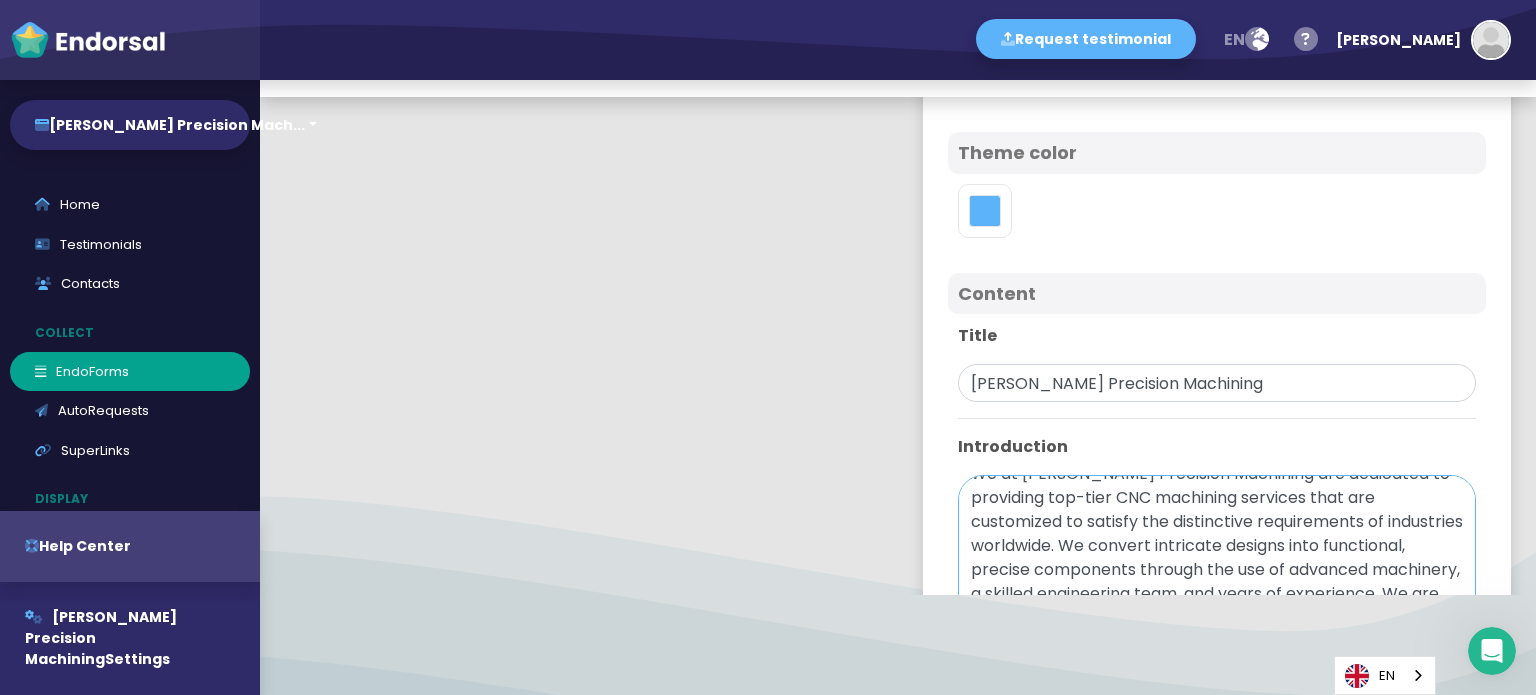 scroll, scrollTop: 0, scrollLeft: 0, axis: both 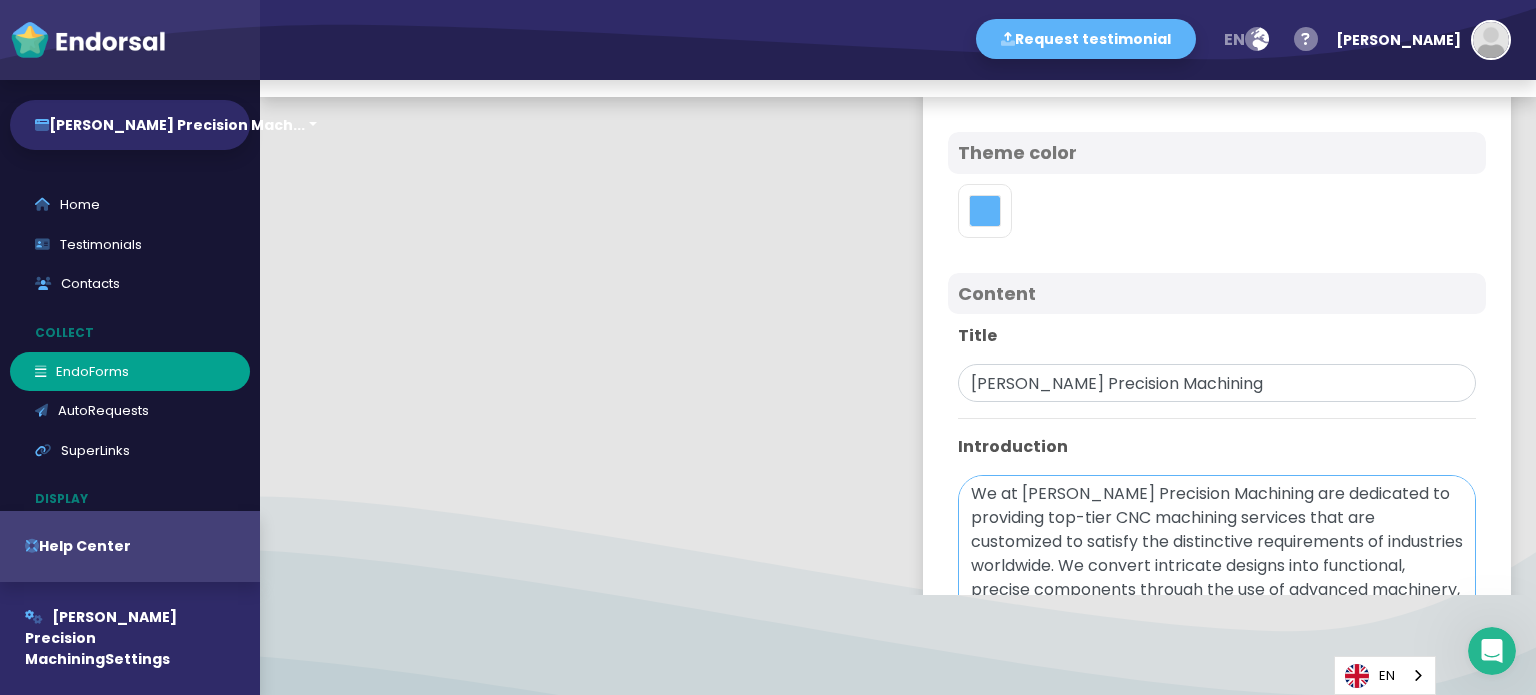 click on "We at Fuson Precision Machining are dedicated to providing top-tier CNC machining services that are customized to satisfy the distinctive requirements of industries worldwide. We convert intricate designs into functional, precise components through the use of advanced machinery, a skilled engineering team, and years of experience. We are capable of performing a wide range of operations, including CNC milling, turning, 5-axis machining, and much more, from custom prototypes to high-volume production. All of these operations are conducted in-house and subject to rigorous quality control." at bounding box center [1217, 592] 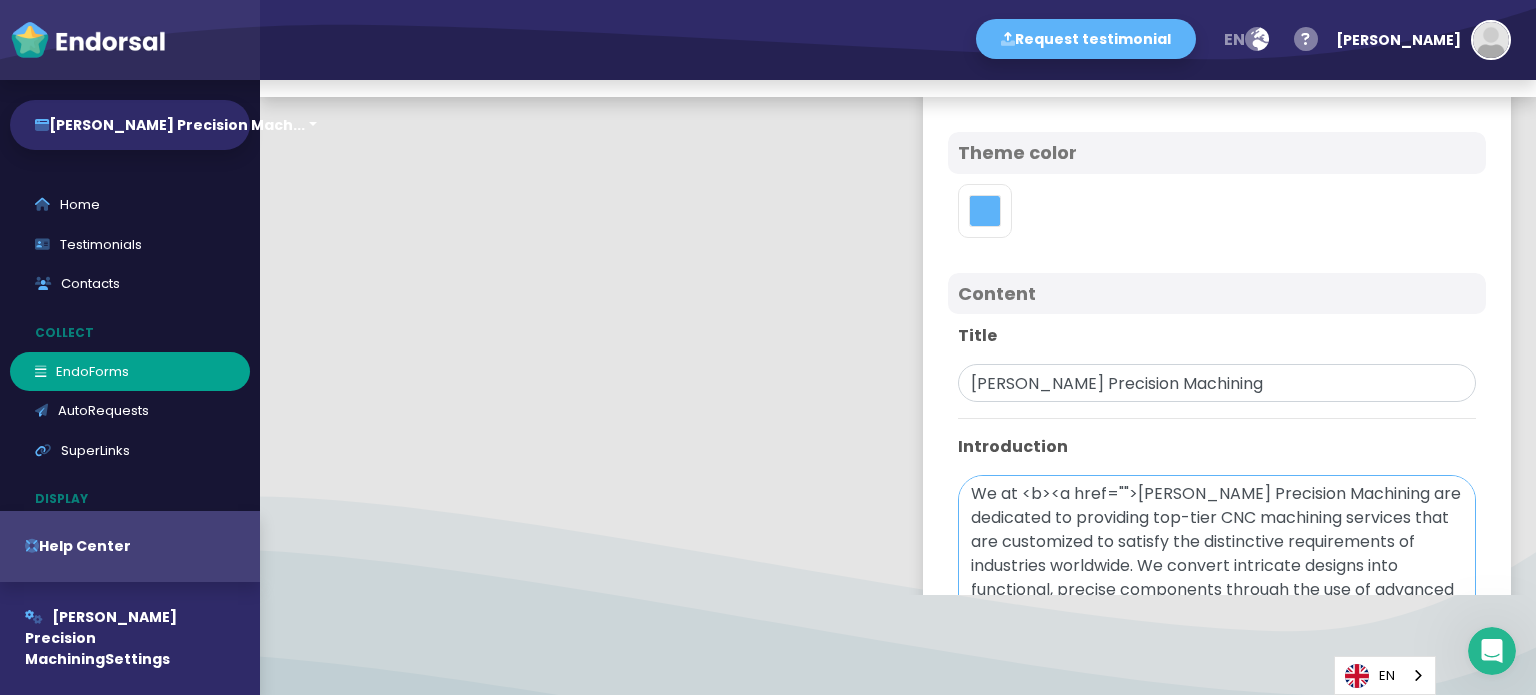 click on "We at <b><a href="">Fuson Precision Machining are dedicated to providing top-tier CNC machining services that are customized to satisfy the distinctive requirements of industries worldwide. We convert intricate designs into functional, precise components through the use of advanced machinery, a skilled engineering team, and years of experience. We are capable of performing a wide range of operations, including CNC milling, turning, 5-axis machining, and much more, from custom prototypes to high-volume production. All of these operations are conducted in-house and subject to rigorous quality control." at bounding box center (1217, 592) 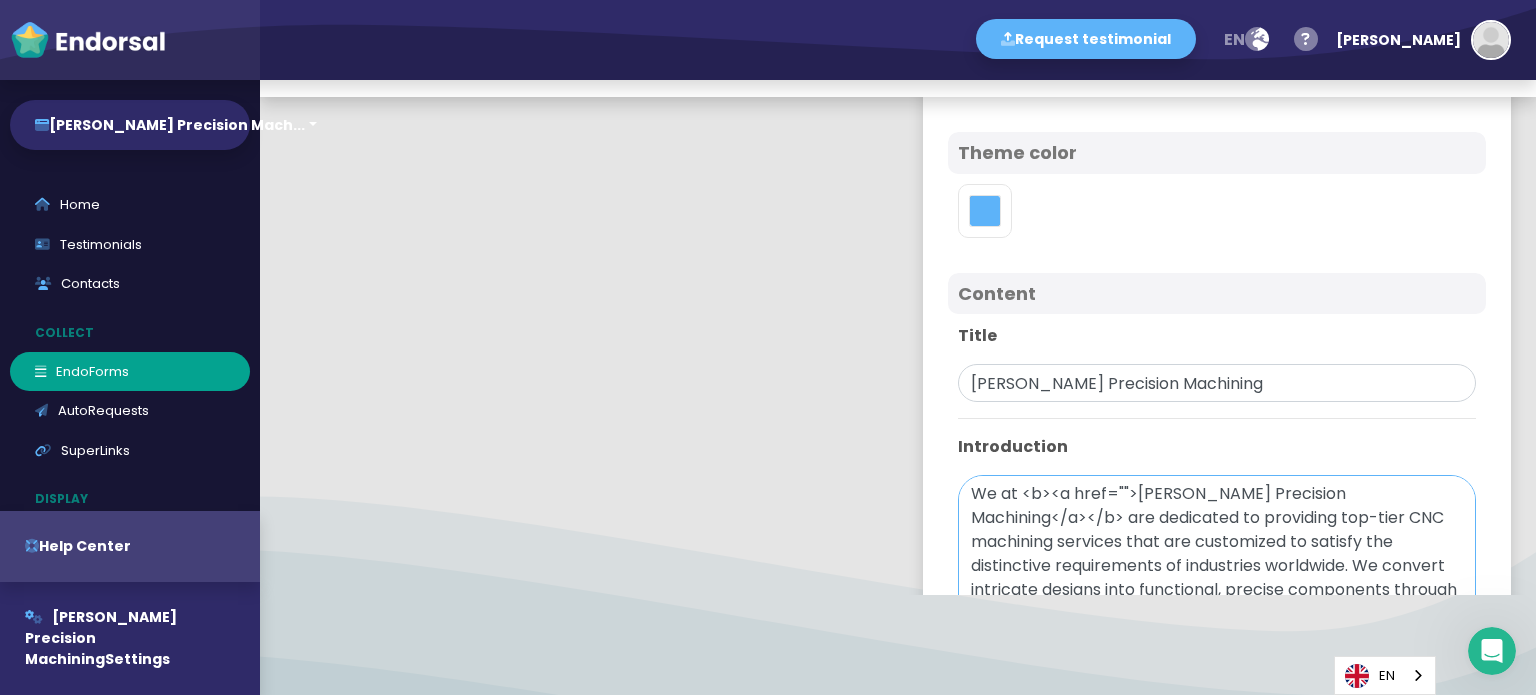 click on "We at <b><a href="">Fuson Precision Machining</a></b> are dedicated to providing top-tier CNC machining services that are customized to satisfy the distinctive requirements of industries worldwide. We convert intricate designs into functional, precise components through the use of advanced machinery, a skilled engineering team, and years of experience. We are capable of performing a wide range of operations, including CNC milling, turning, 5-axis machining, and much more, from custom prototypes to high-volume production. All of these operations are conducted in-house and subject to rigorous quality control." at bounding box center (1217, 592) 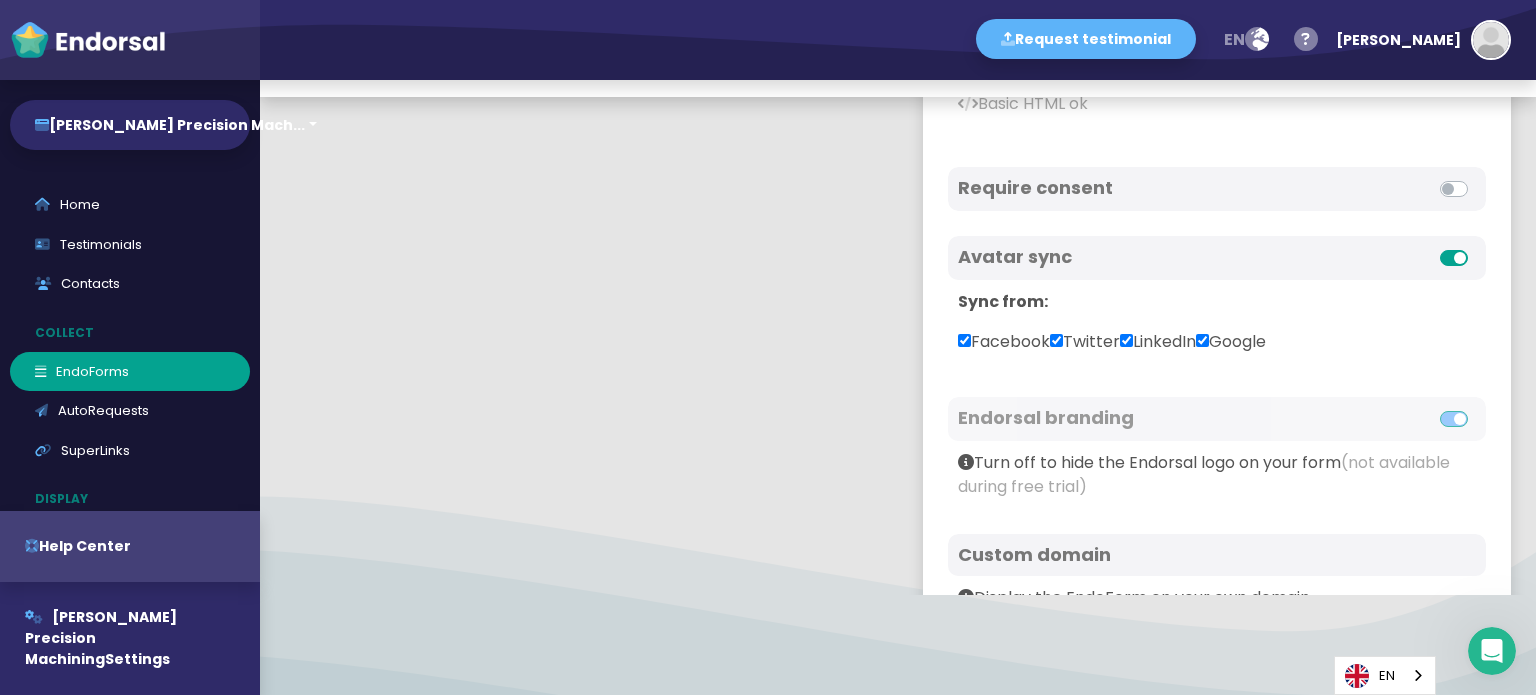 scroll, scrollTop: 1223, scrollLeft: 0, axis: vertical 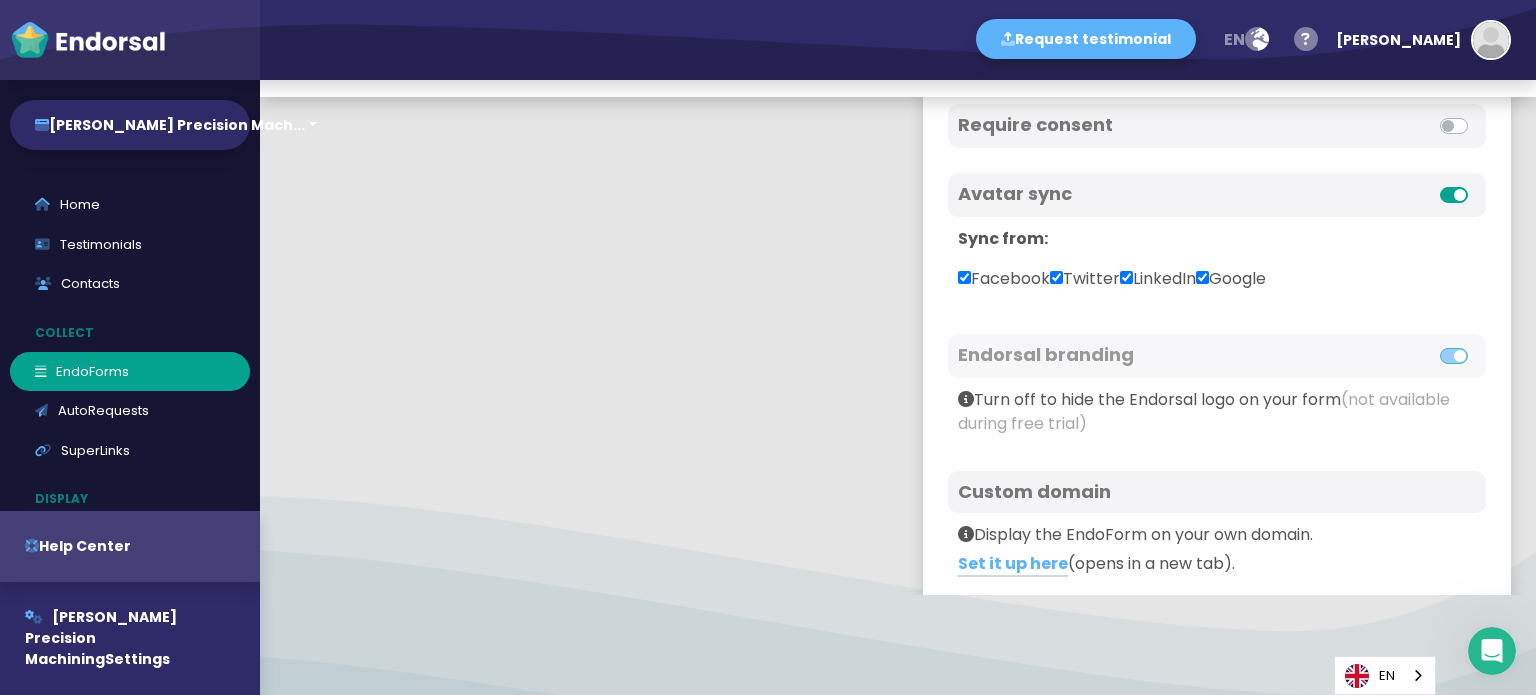 type on "We at <b><a href="https://www.fuson-cncmachining.com/">Fuson Precision Machining</a></b> are dedicated to providing top-tier CNC machining services that are customized to satisfy the distinctive requirements of industries worldwide. We convert intricate designs into functional, precise components through the use of advanced machinery, a skilled engineering team, and years of experience. We are capable of performing a wide range of operations, including CNC milling, turning, 5-axis machining, and much more, from custom prototypes to high-volume production. All of these operations are conducted in-house and subject to rigorous quality control." 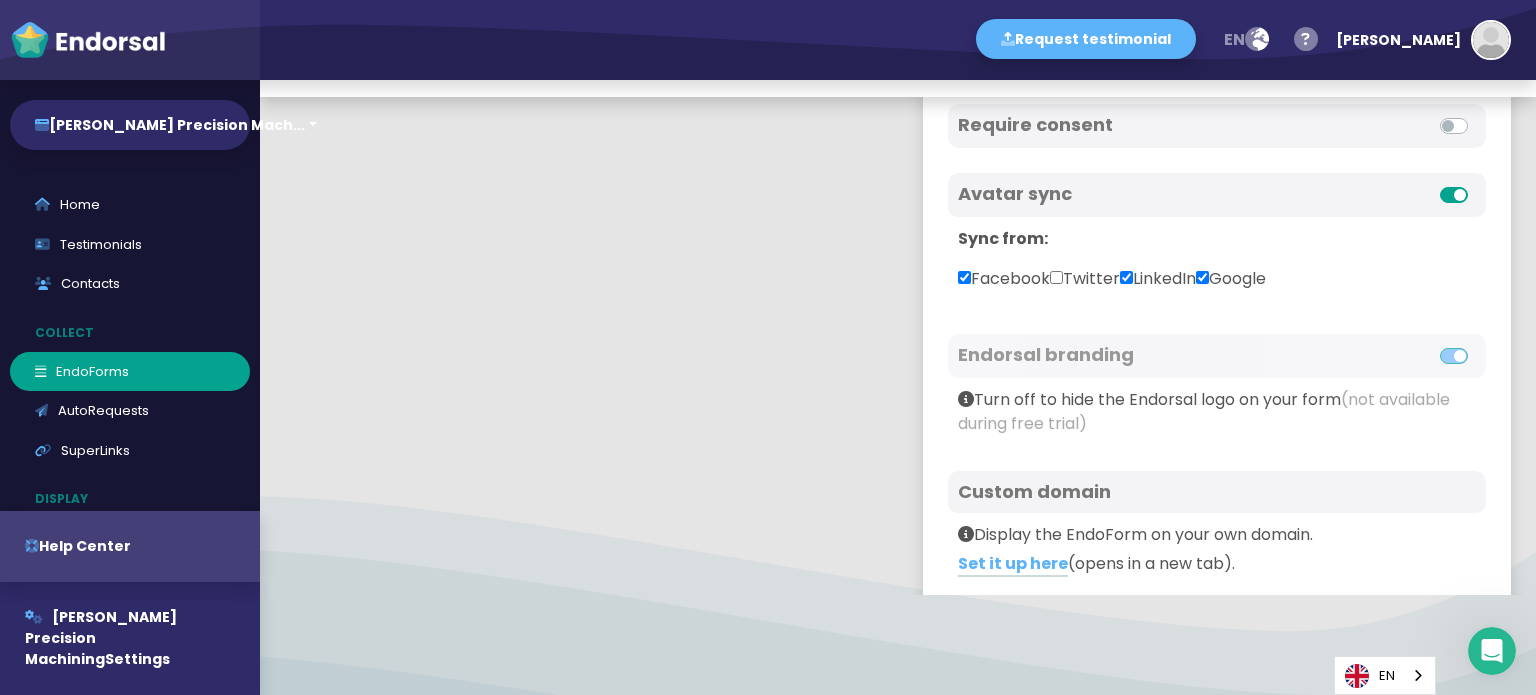 click on "LinkedIn" at bounding box center (1158, 279) 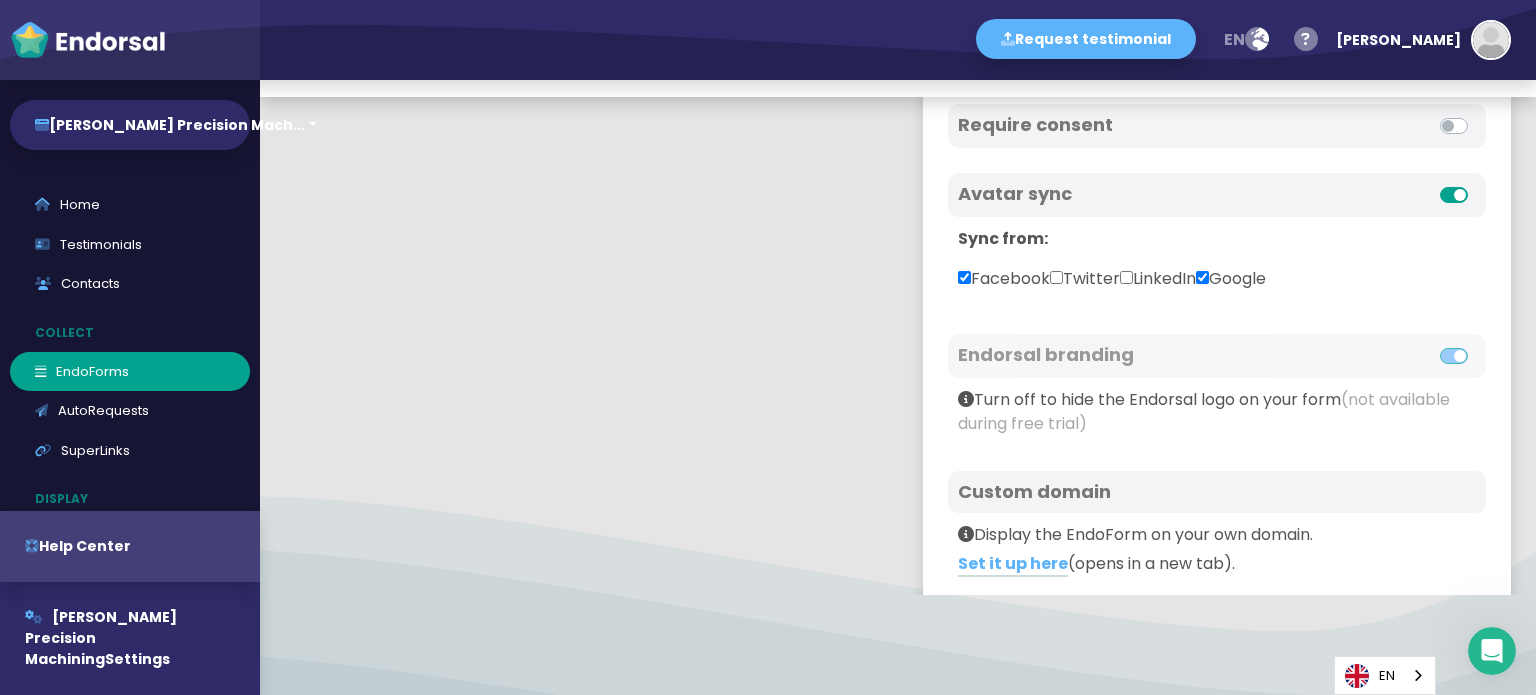 click on "LinkedIn" at bounding box center (1158, 279) 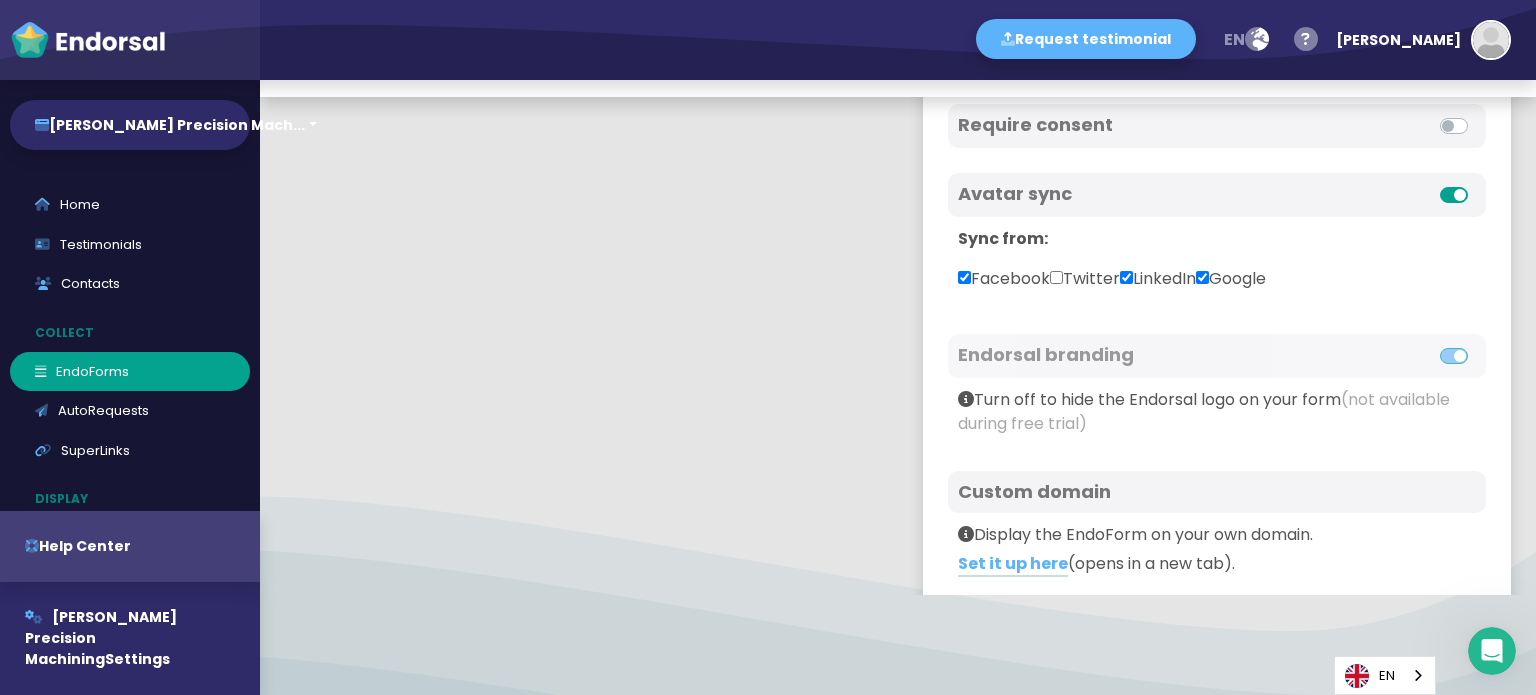 click on "Google" at bounding box center [1231, 279] 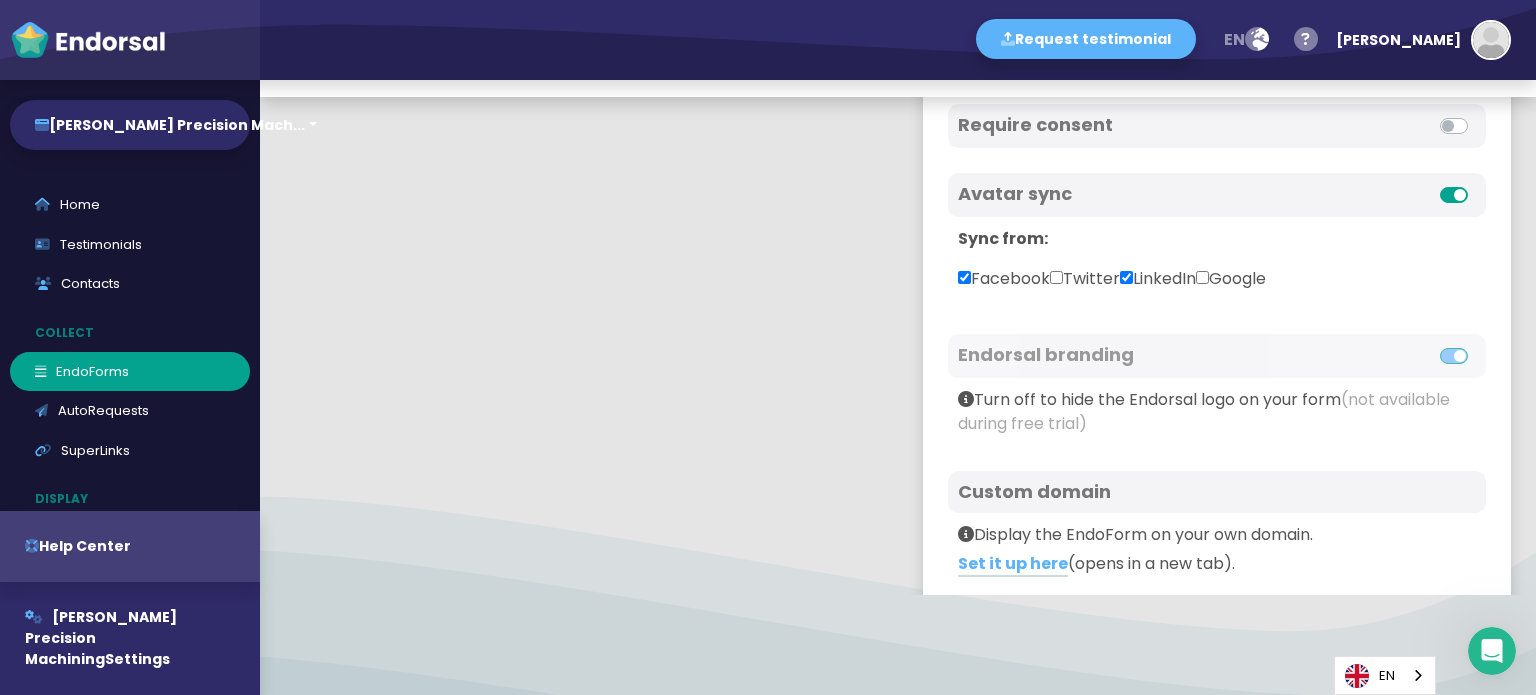 click on "LinkedIn" at bounding box center [1158, 279] 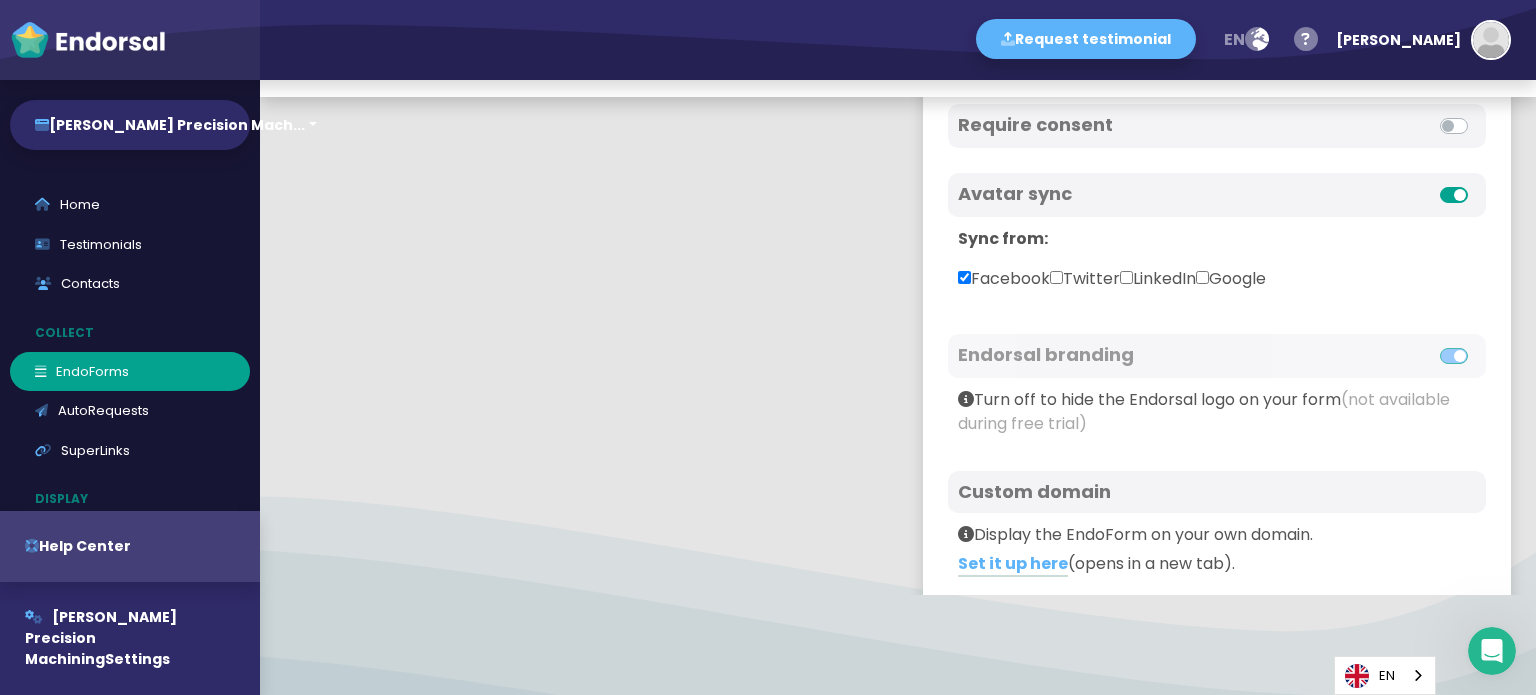 scroll, scrollTop: 823, scrollLeft: 0, axis: vertical 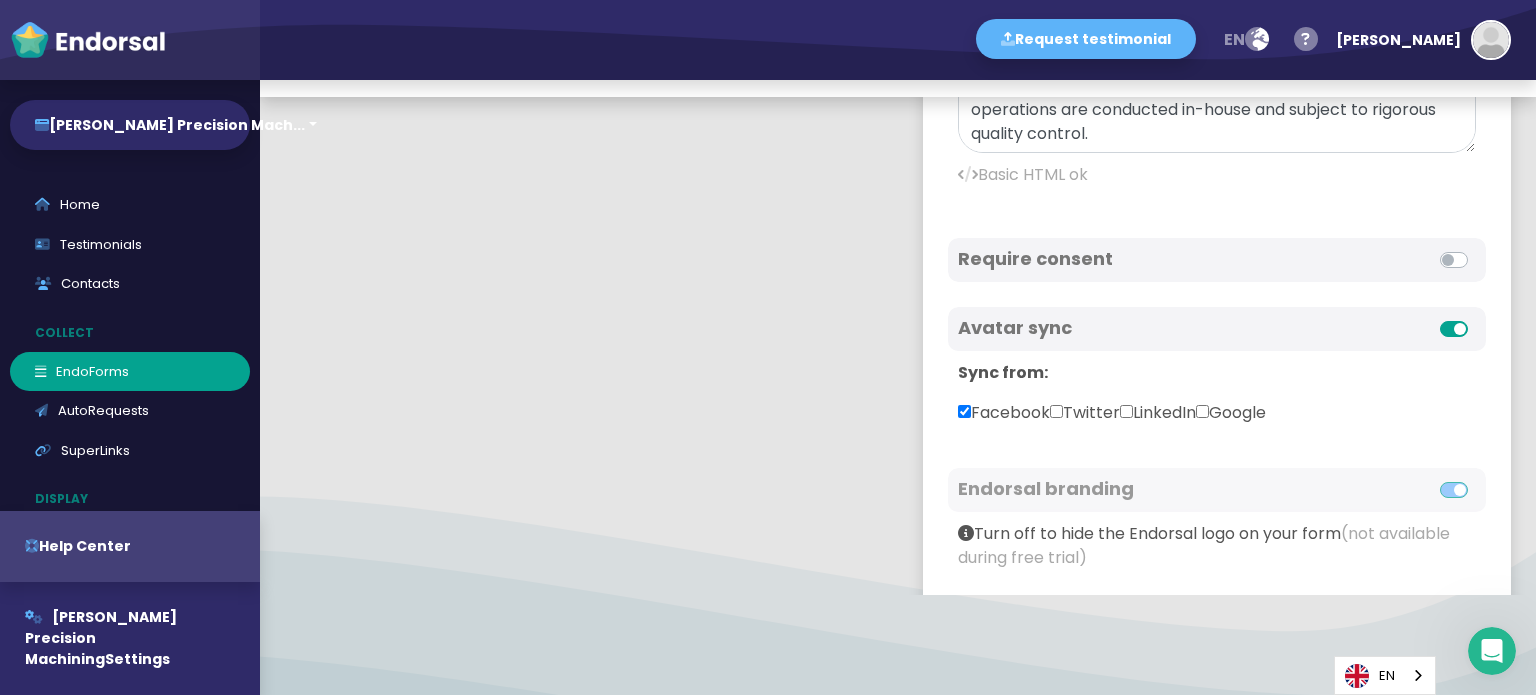 click on "Facebook" at bounding box center [1004, 413] 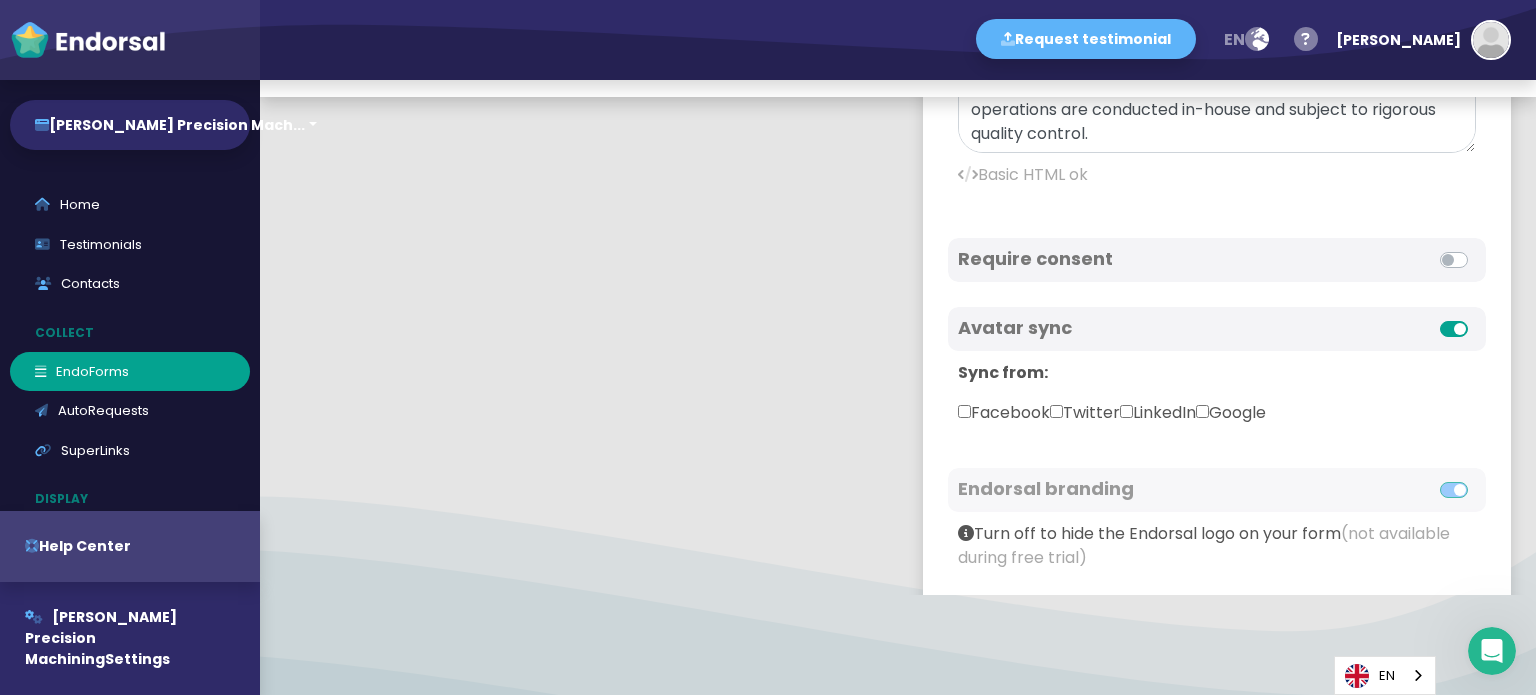 click on "Facebook" at bounding box center (1004, 413) 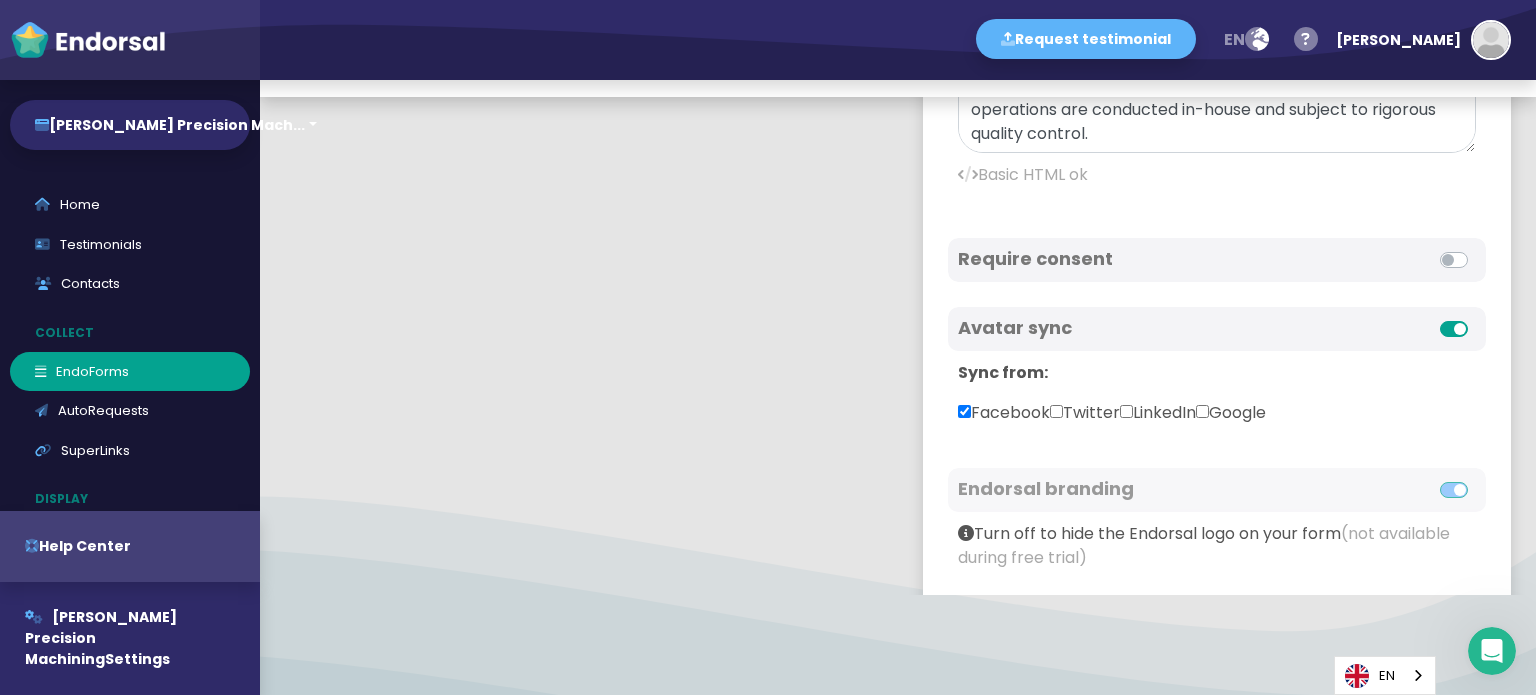 click on "Twitter" at bounding box center (1085, 413) 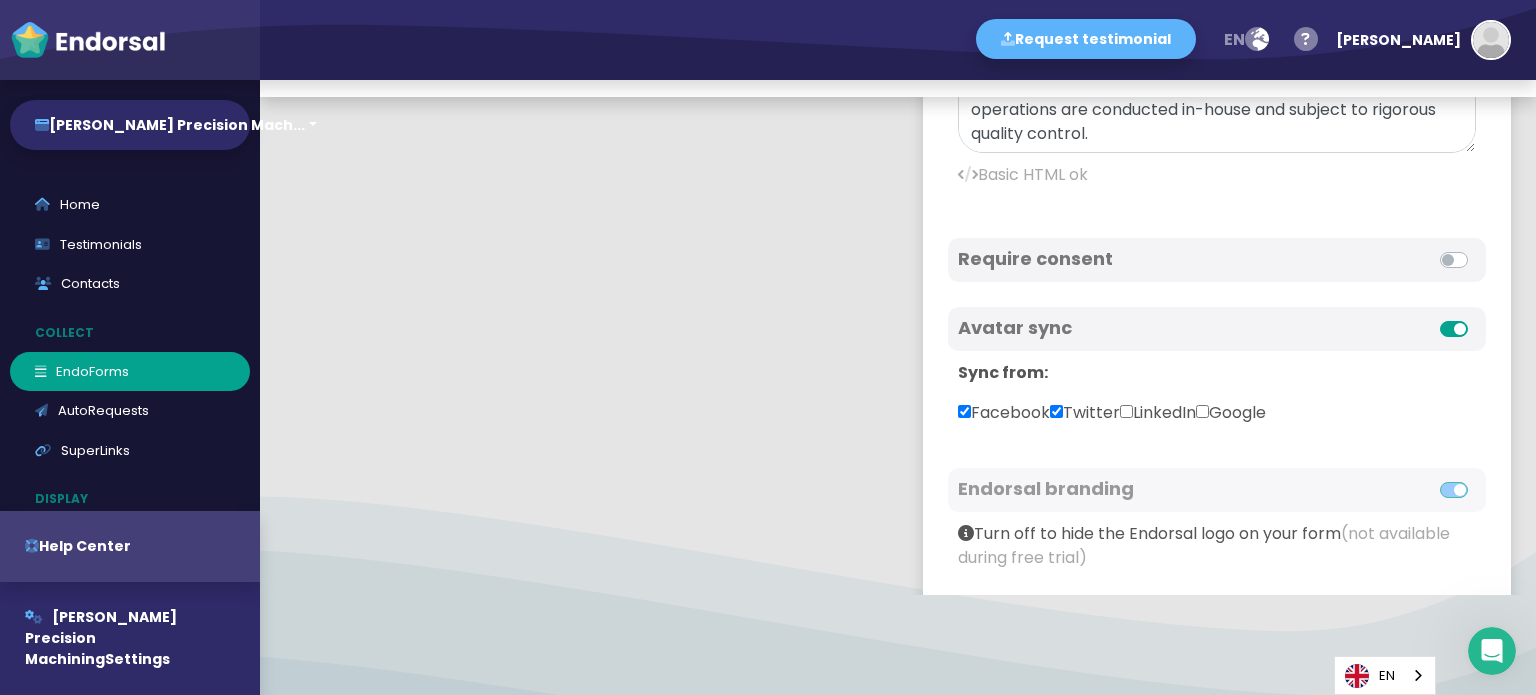 click on "Twitter" at bounding box center [1085, 413] 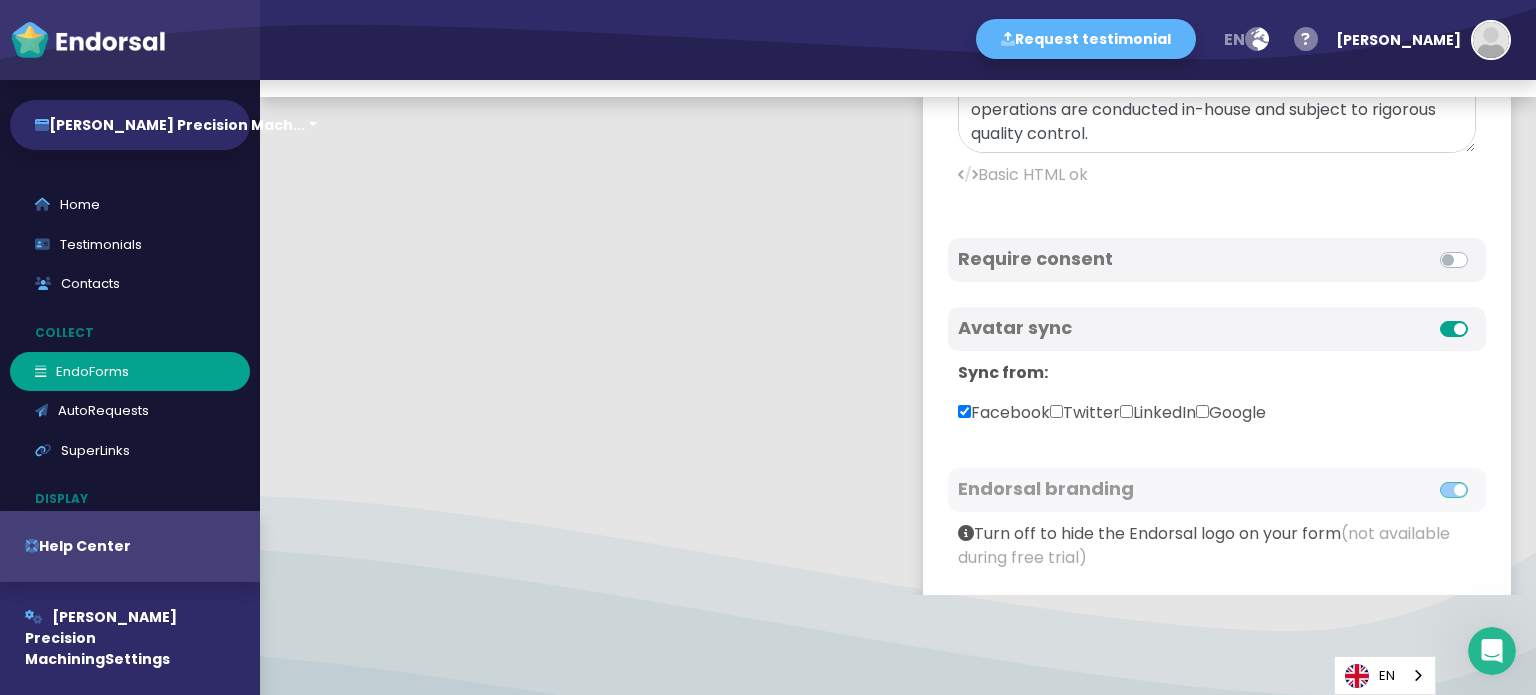 click on "LinkedIn" at bounding box center (1158, 413) 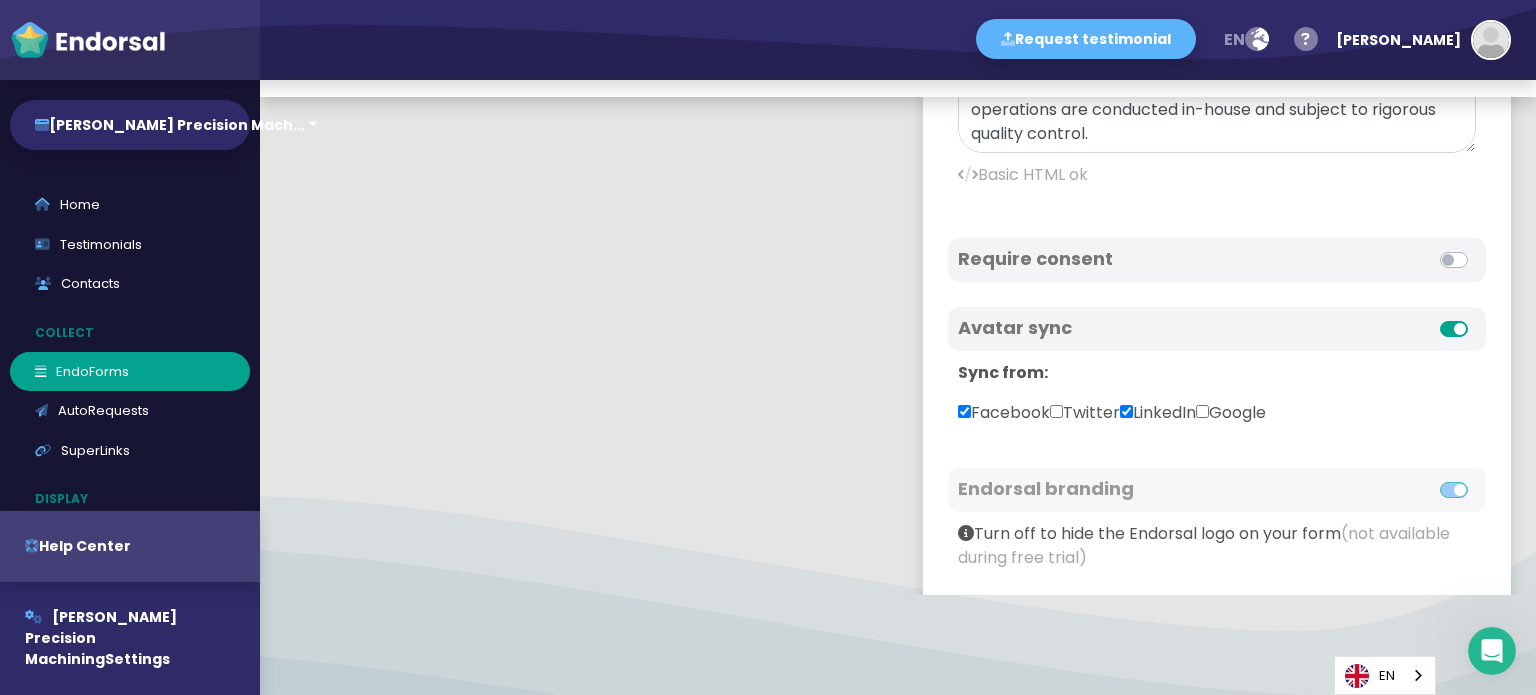 click on "Twitter" at bounding box center (1085, 413) 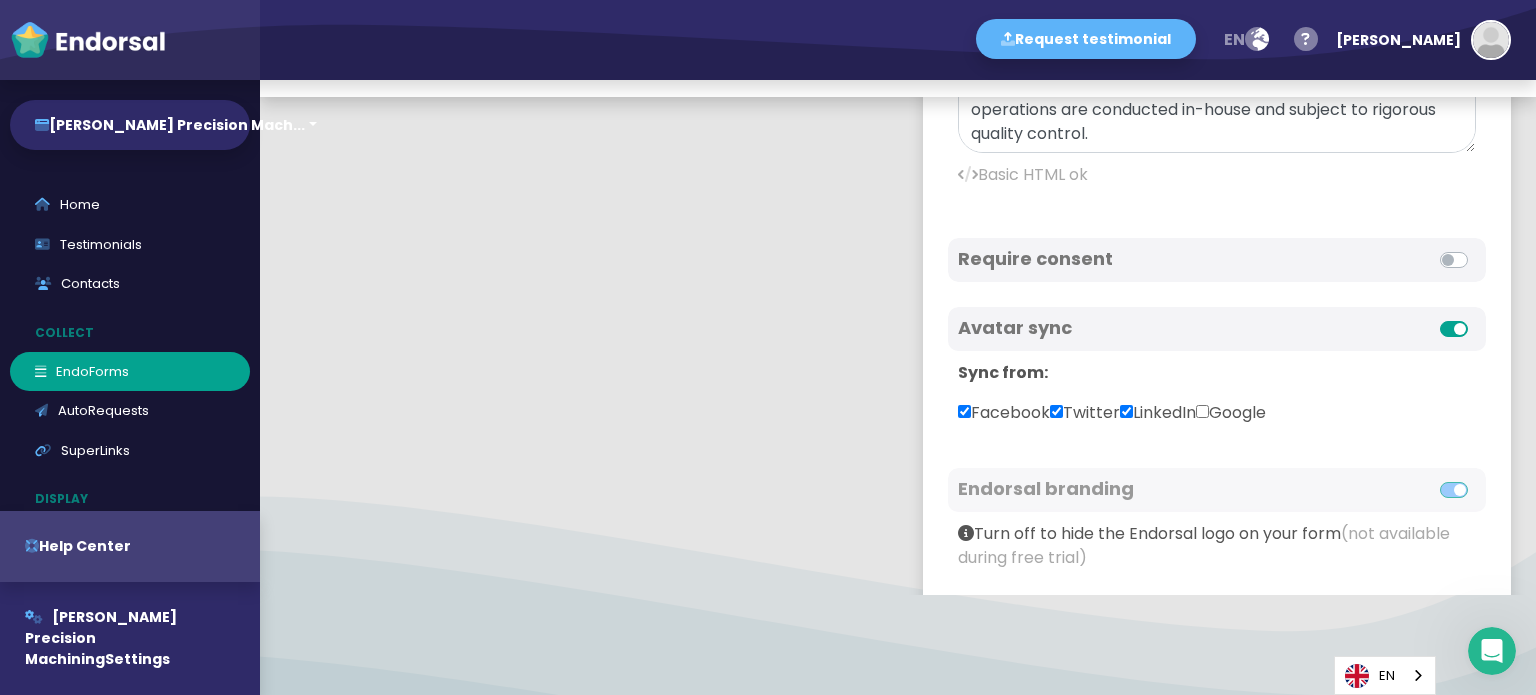 click on "Google" at bounding box center (1202, 411) 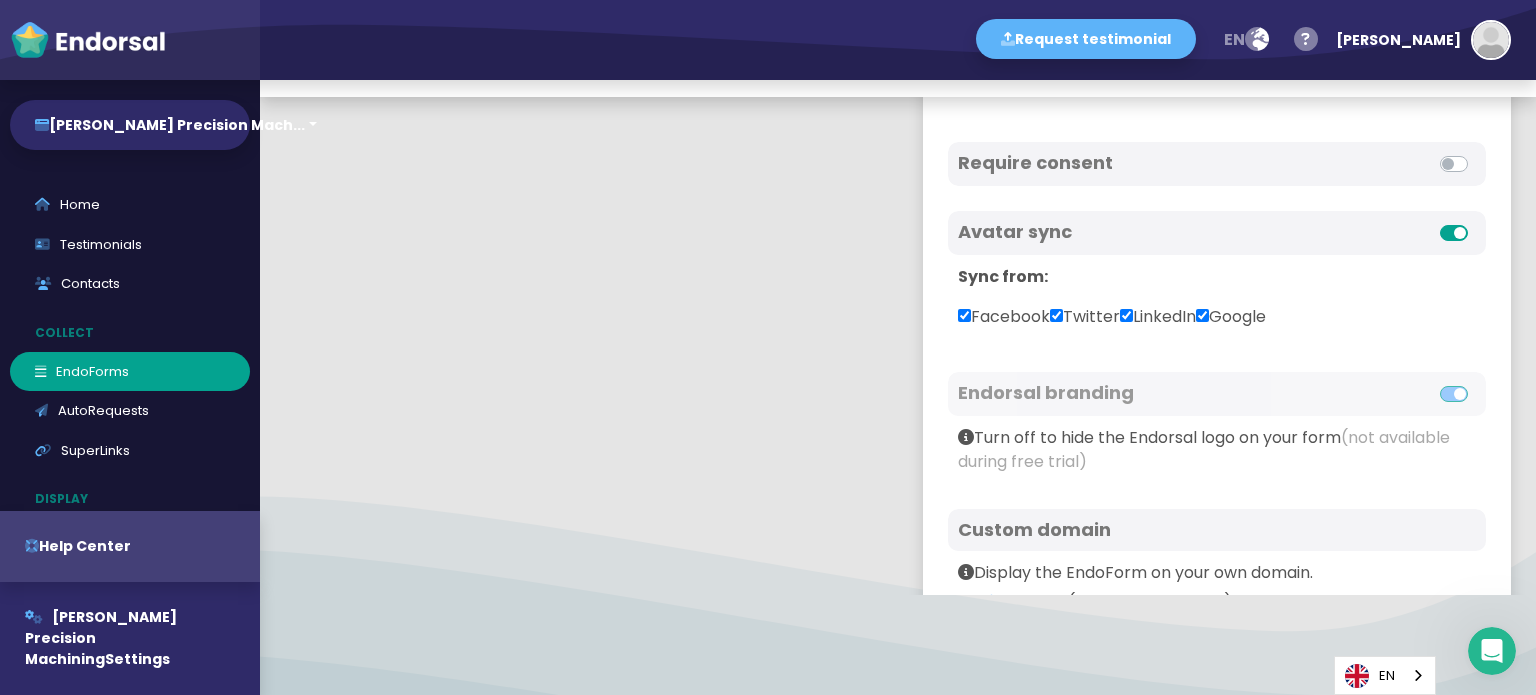 scroll, scrollTop: 1223, scrollLeft: 0, axis: vertical 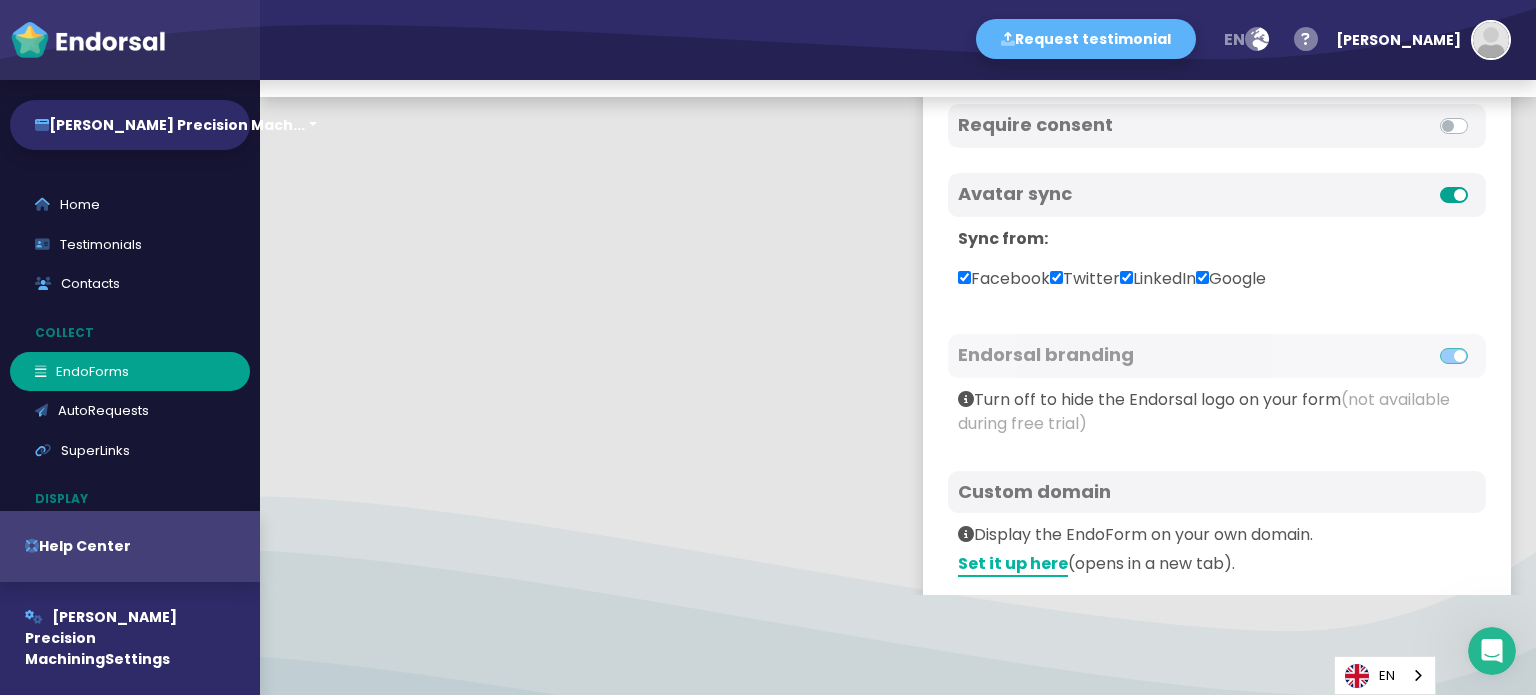 click on "Set it up here" at bounding box center (1013, 564) 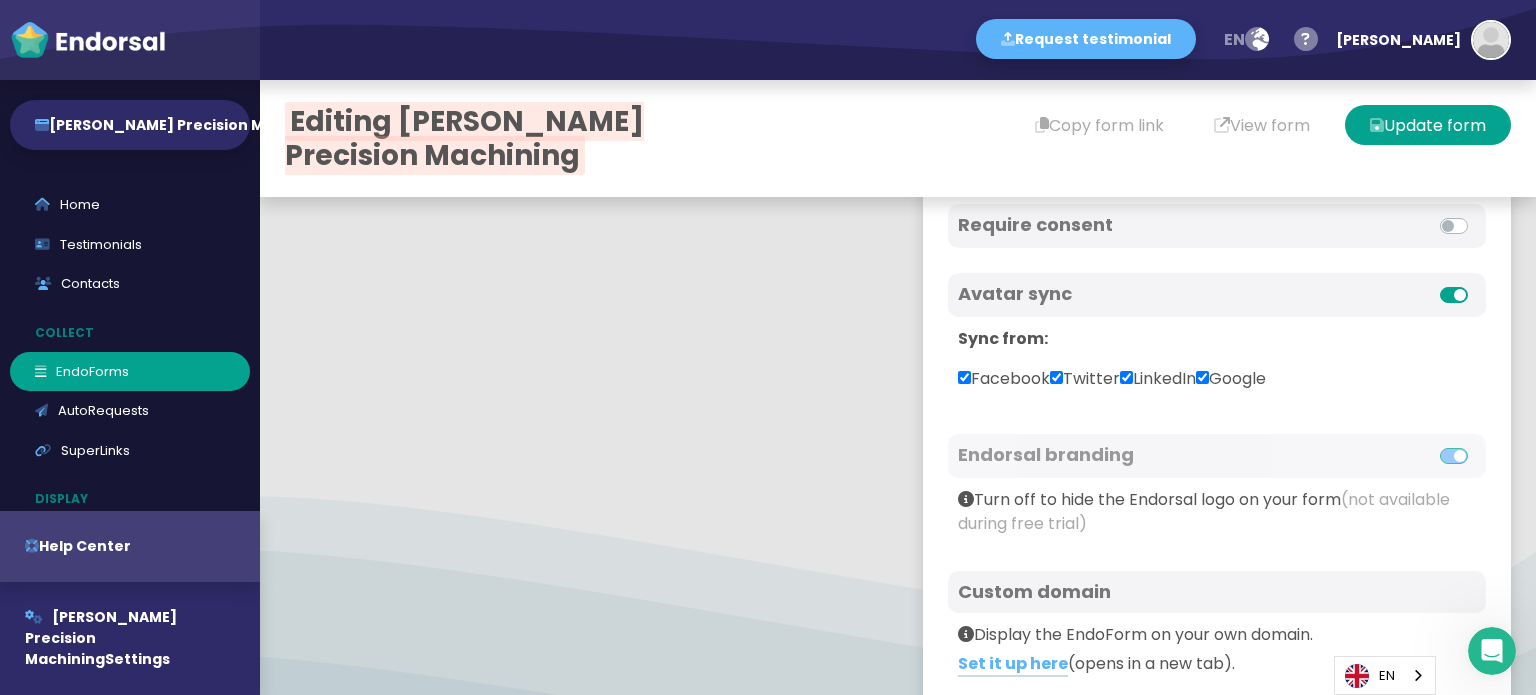 scroll, scrollTop: 100, scrollLeft: 0, axis: vertical 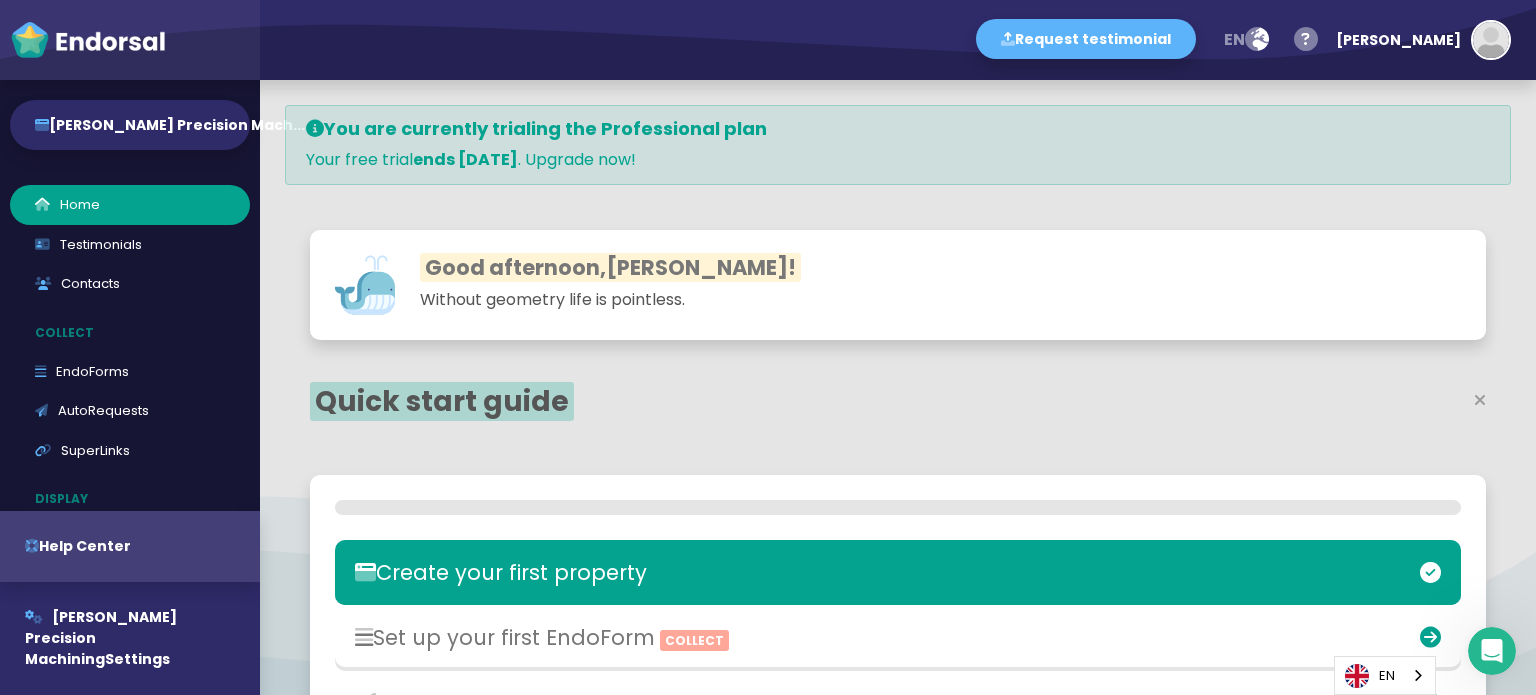 click at bounding box center (88, 40) 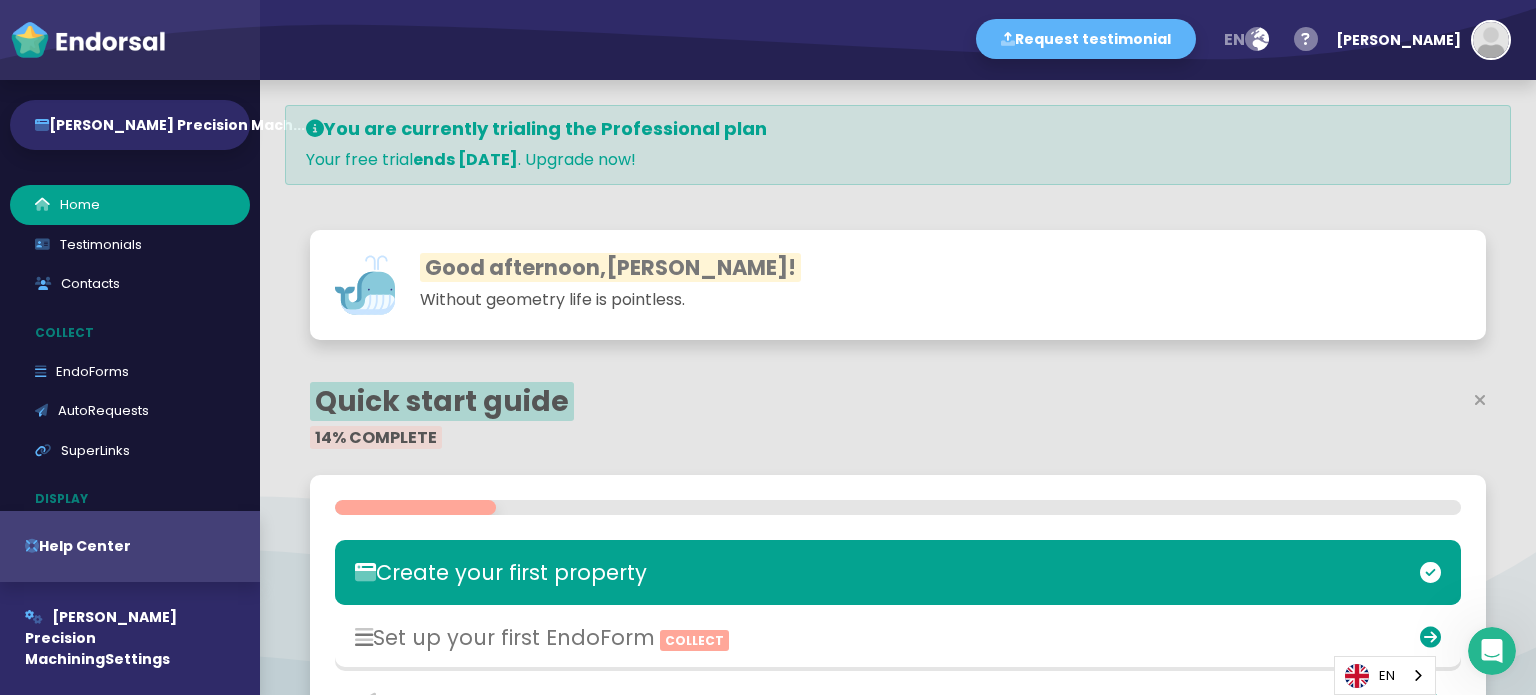 click at bounding box center (88, 40) 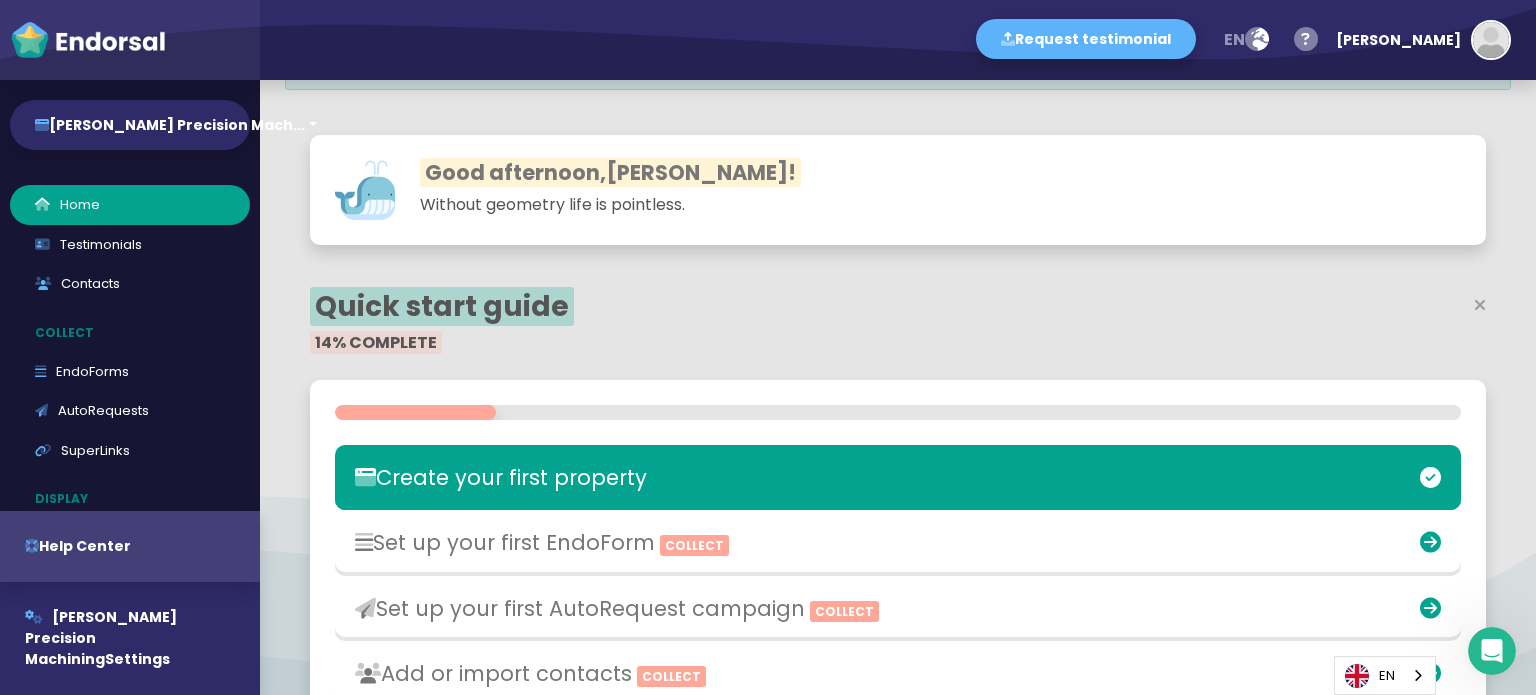 scroll, scrollTop: 133, scrollLeft: 0, axis: vertical 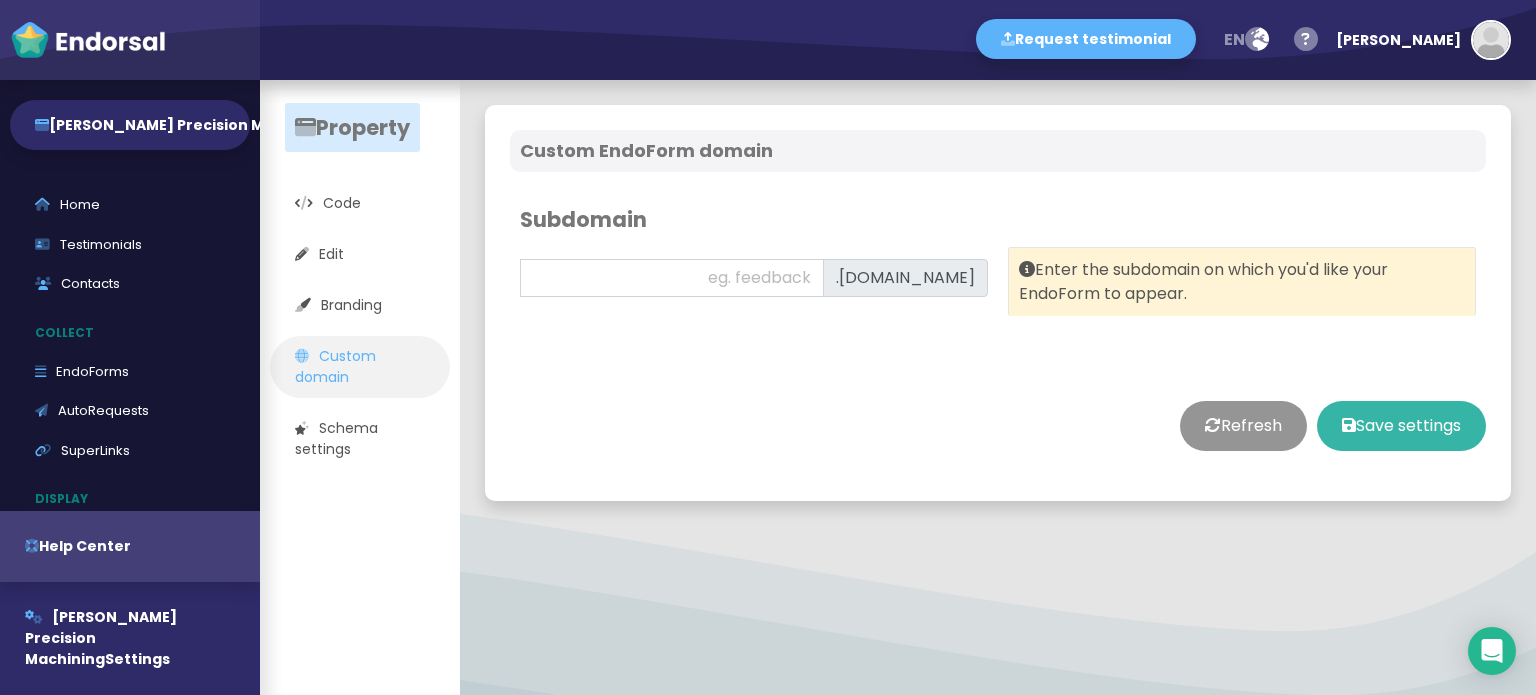 click on "Save settings" 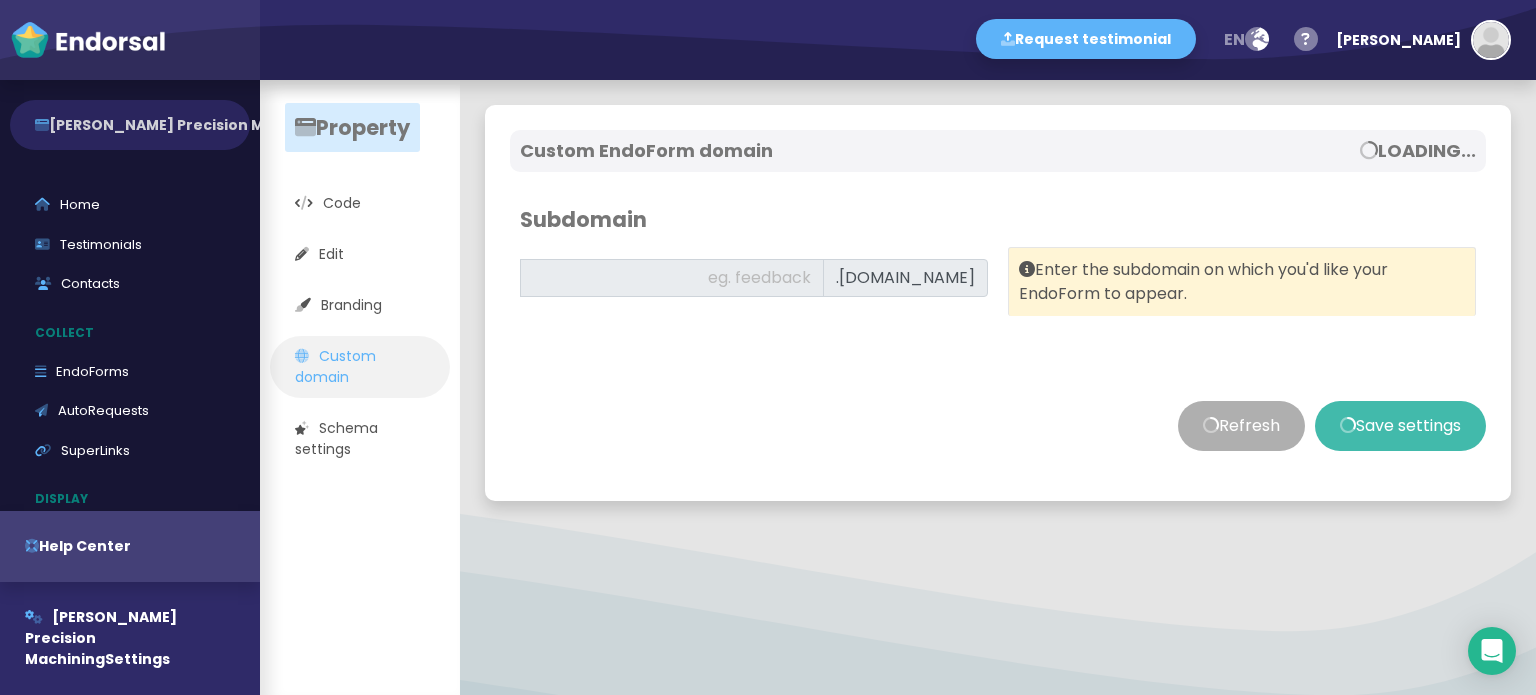 click on "[PERSON_NAME] Precision Mach..." at bounding box center [130, 125] 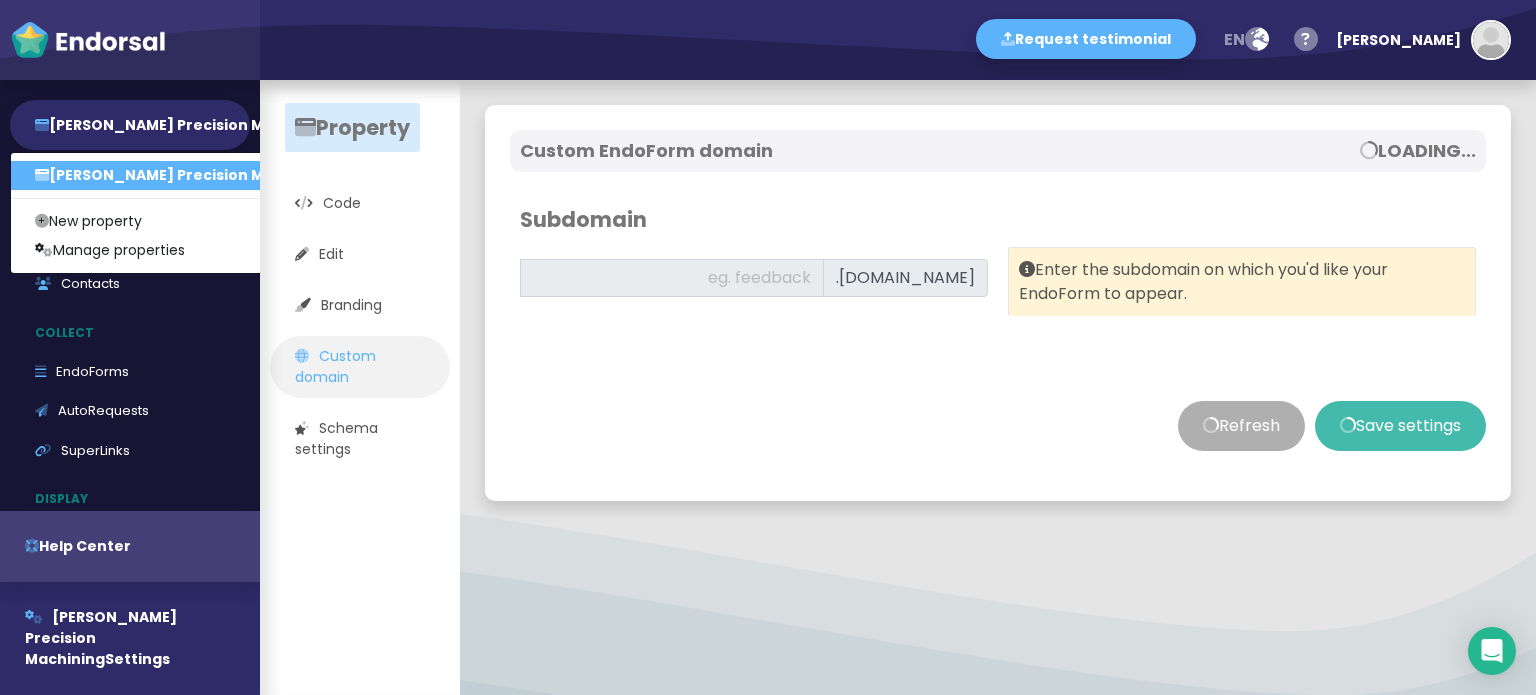 click on "Custom EndoForm domain   LOADING... Subdomain .fusonprecisionmachining.com    Enter the subdomain on which you'd like your EndoForm to appear.   Refresh    Save settings" 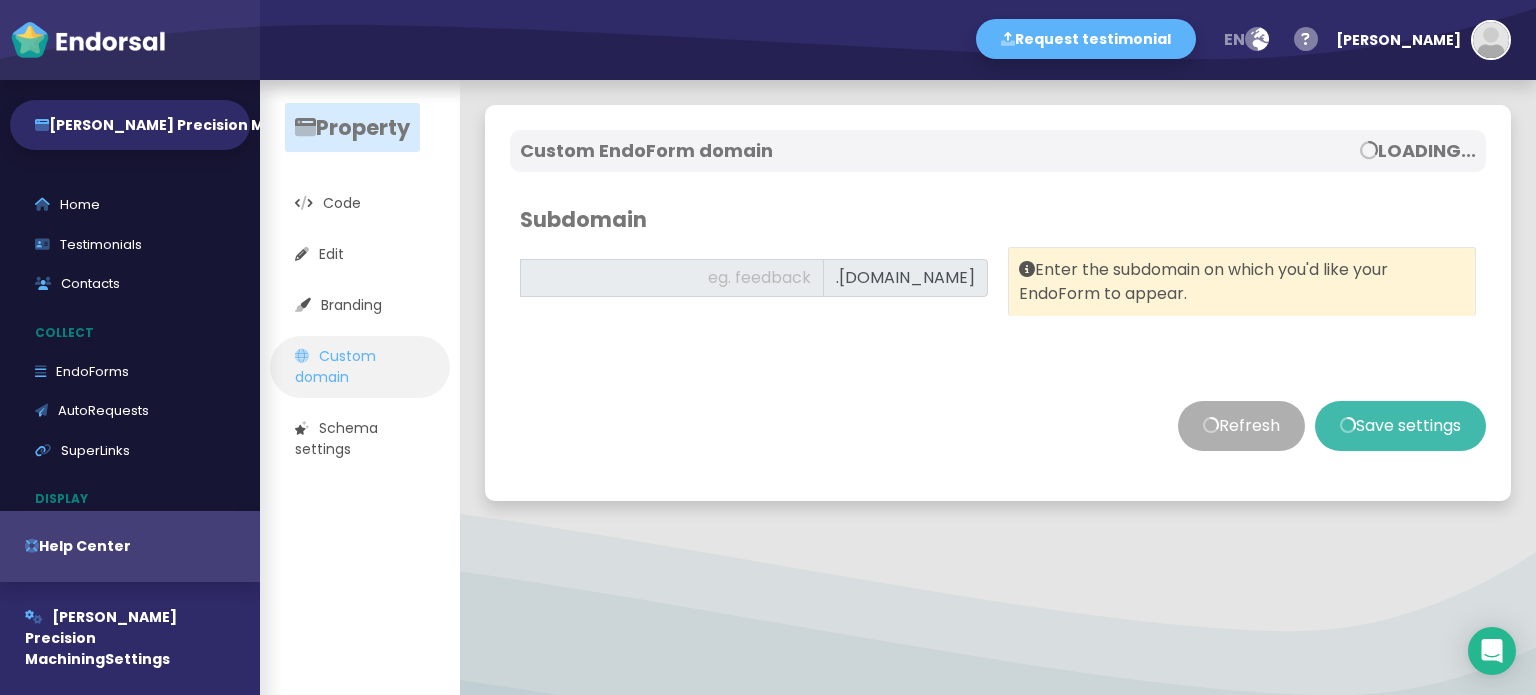 click on "Refresh    Save settings" 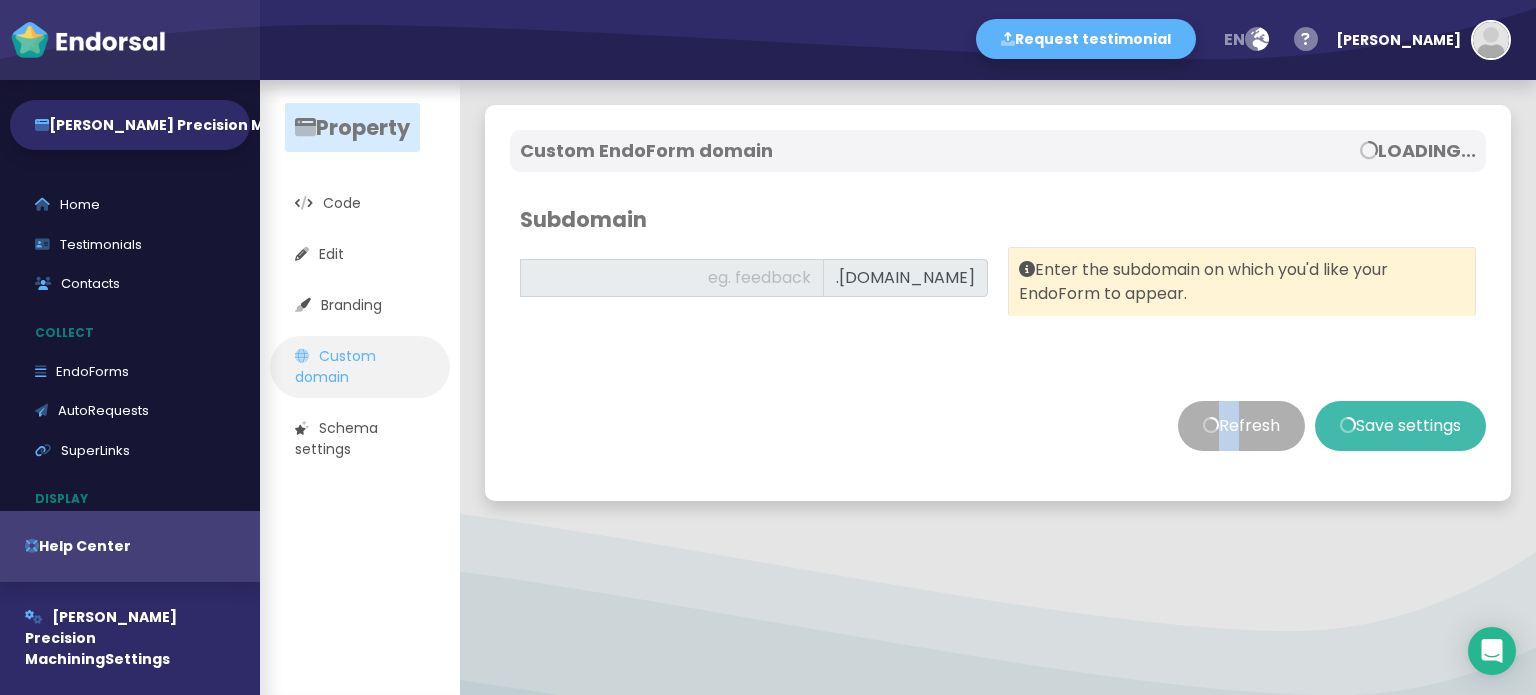 click on "Refresh    Save settings" 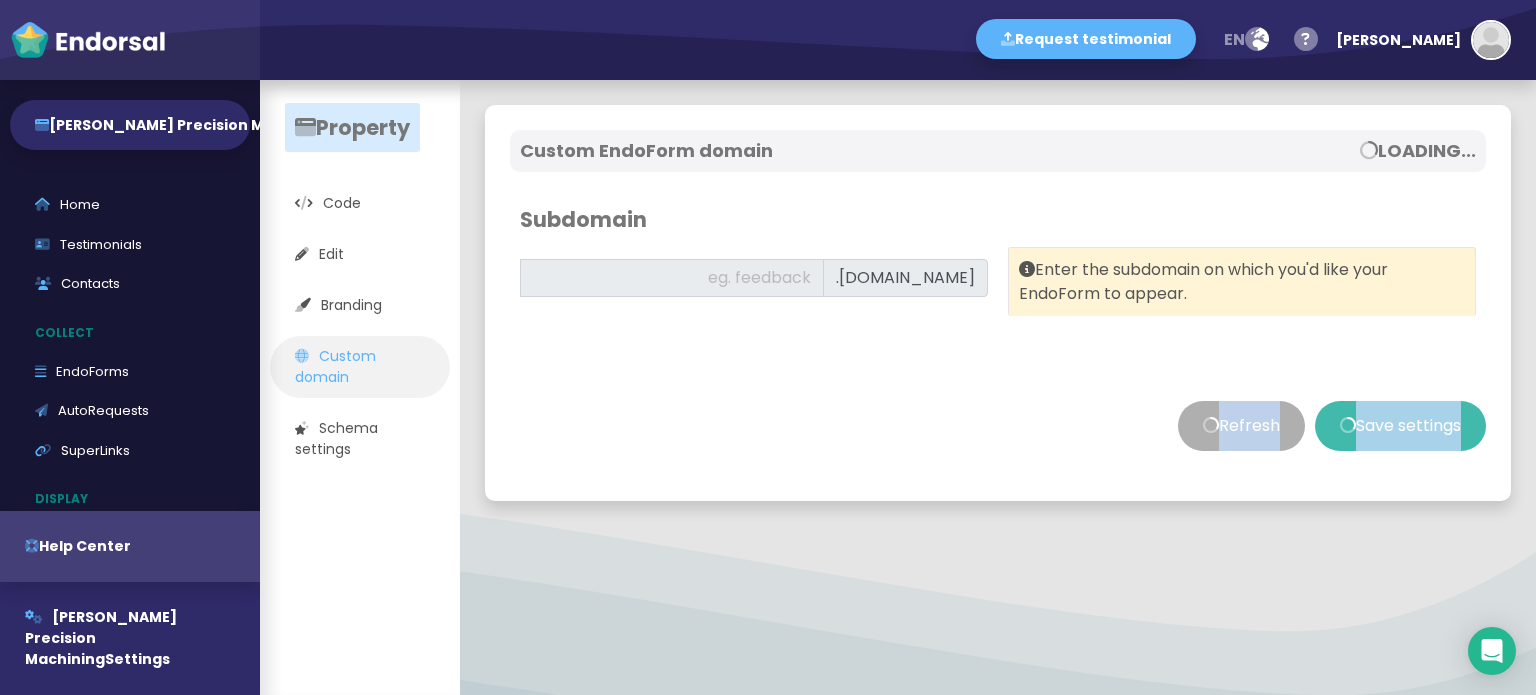 click on "Refresh    Save settings" 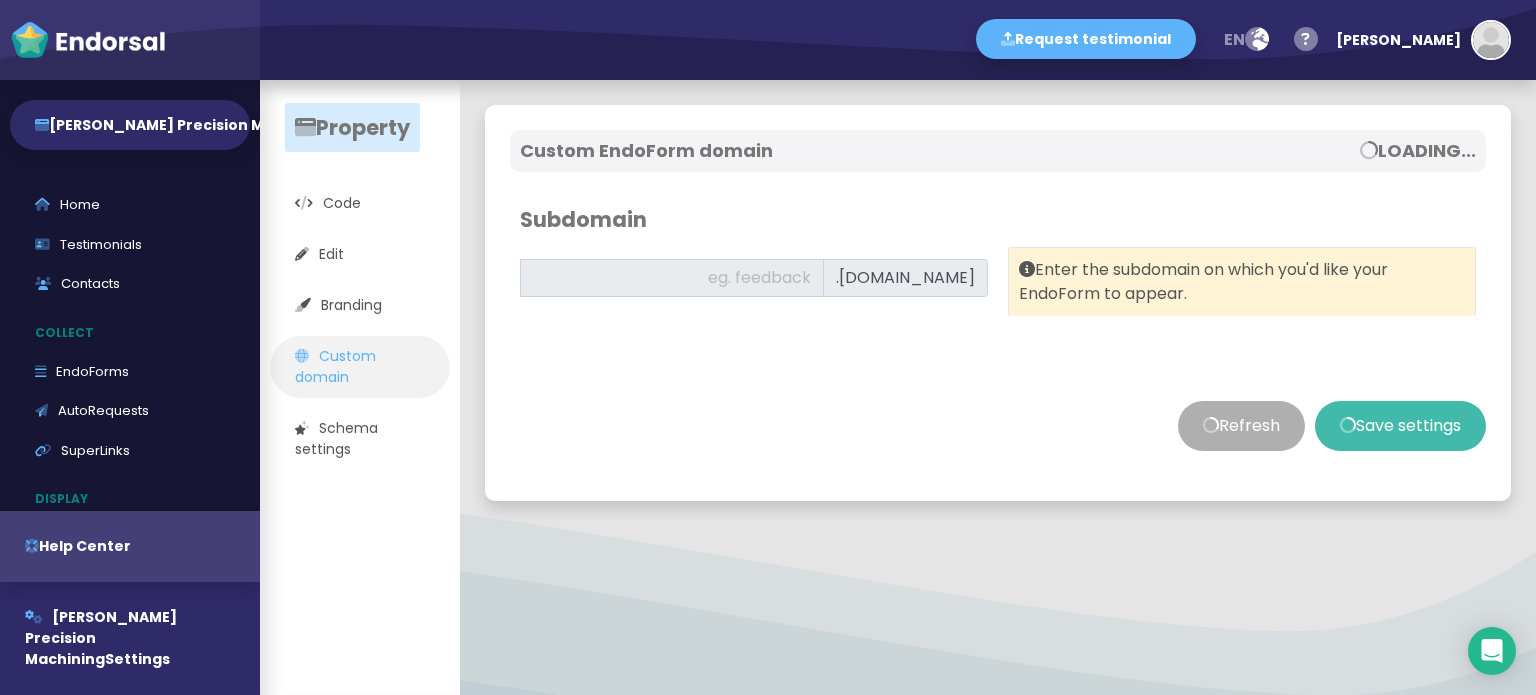 click on ".fusonprecisionmachining.com" 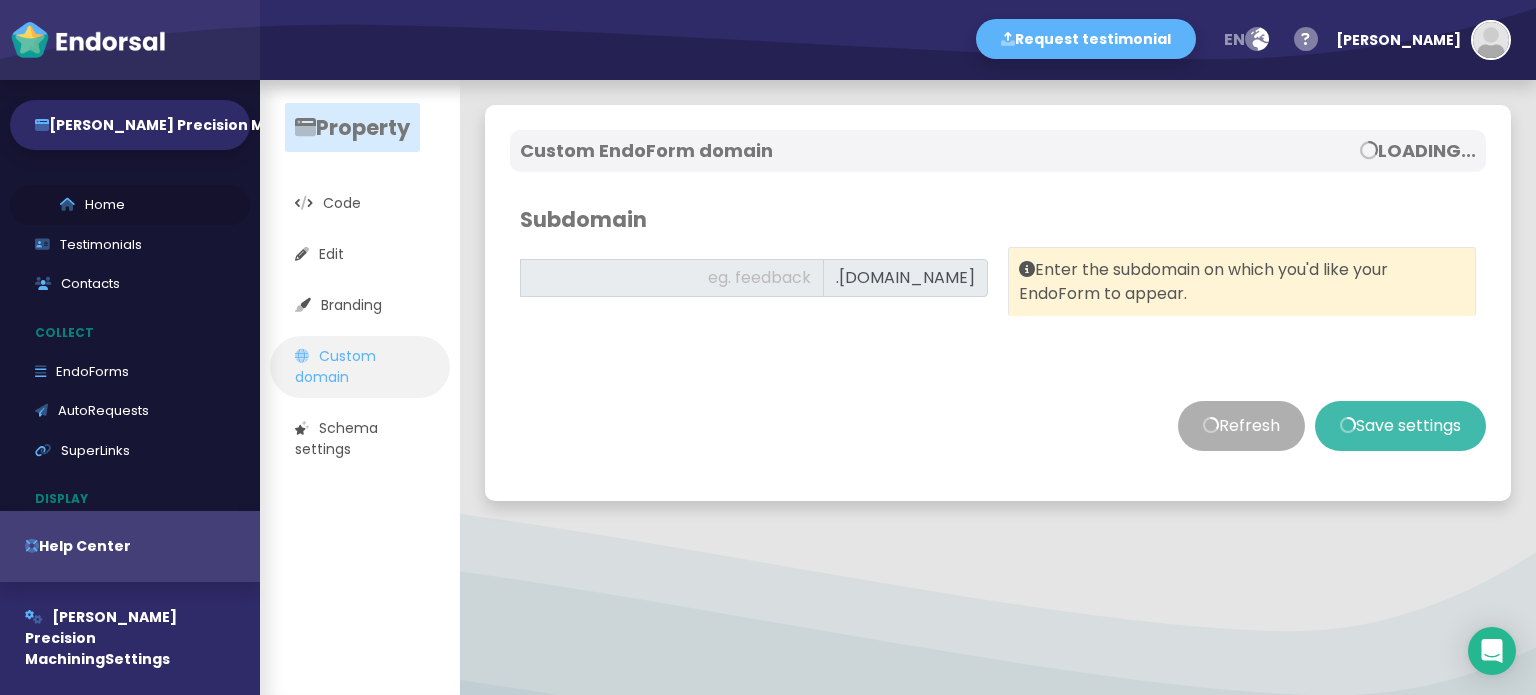 click on "Home" at bounding box center (130, 205) 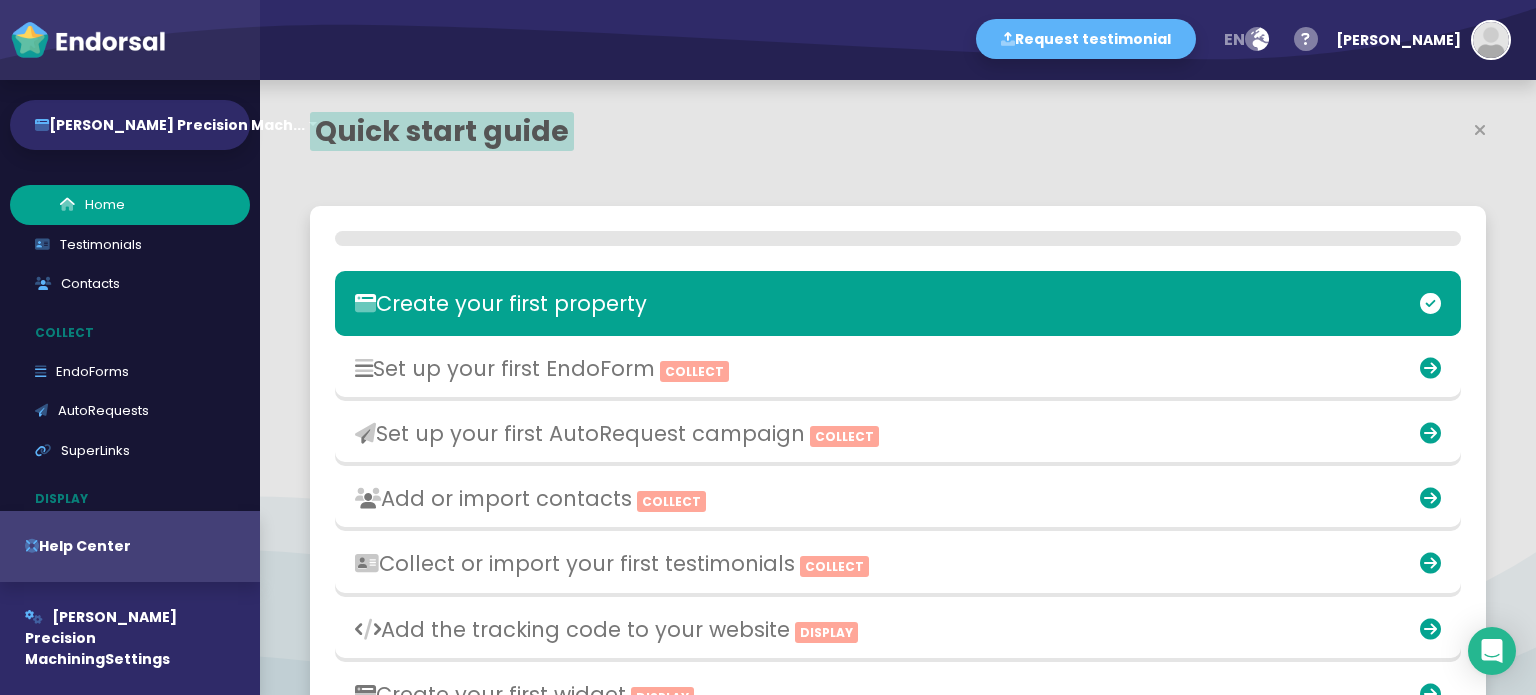 scroll, scrollTop: 999511, scrollLeft: 999242, axis: both 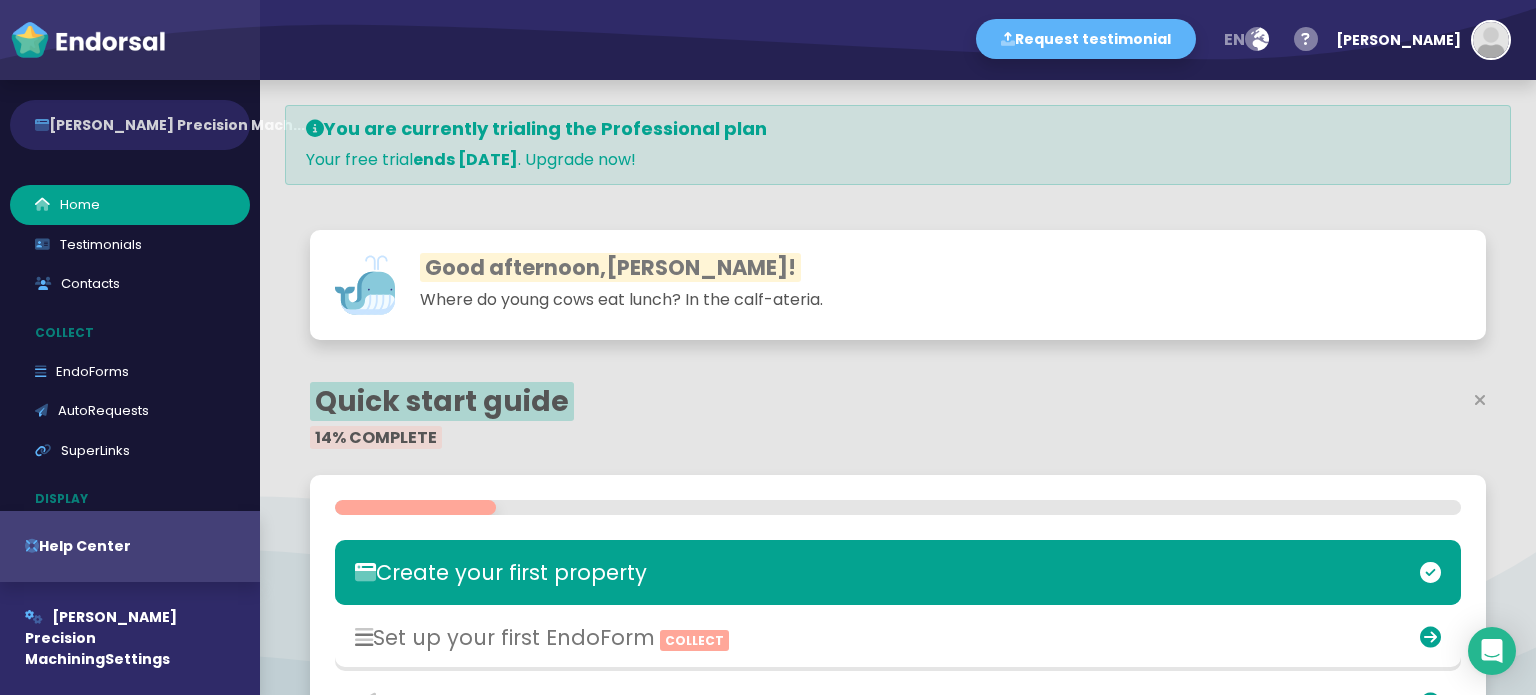 click on "[PERSON_NAME] Precision Mach..." at bounding box center [130, 125] 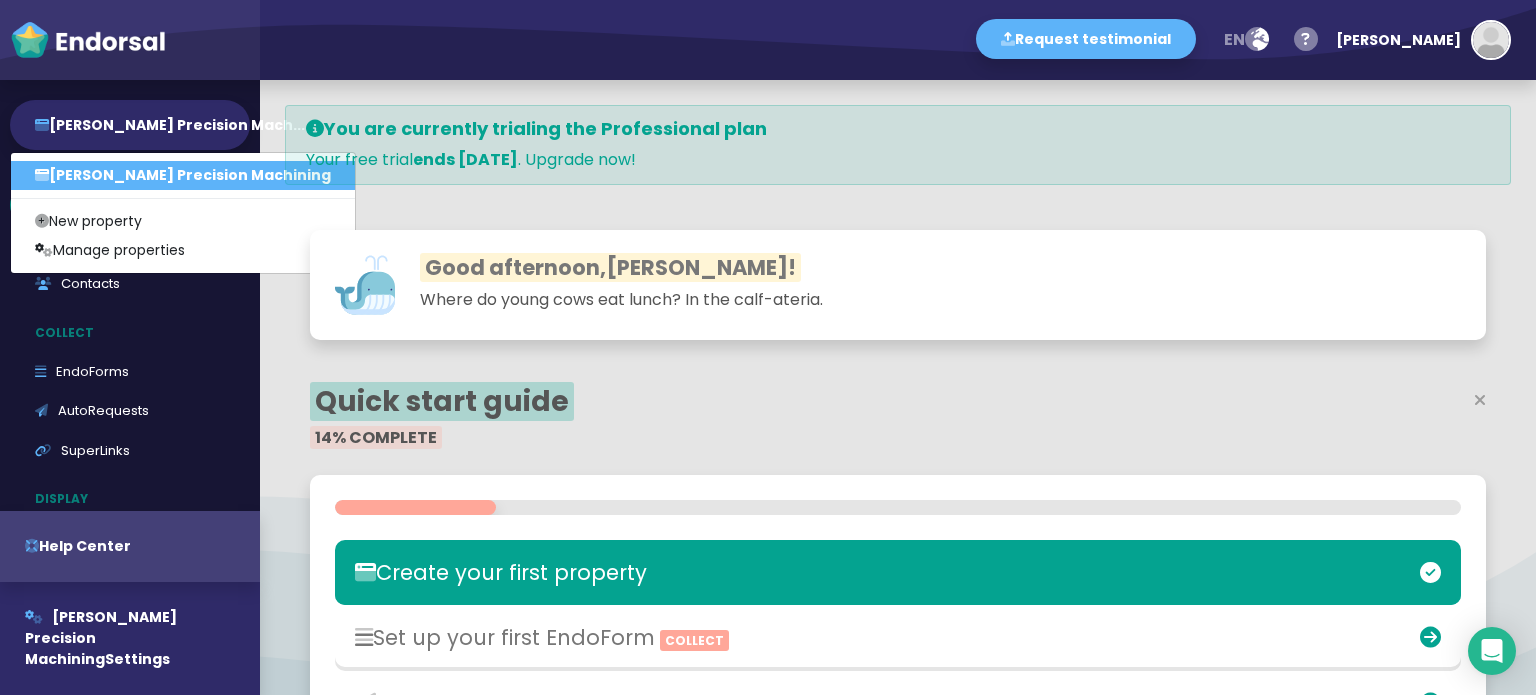 click on "[PERSON_NAME] Precision Machining" at bounding box center [183, 175] 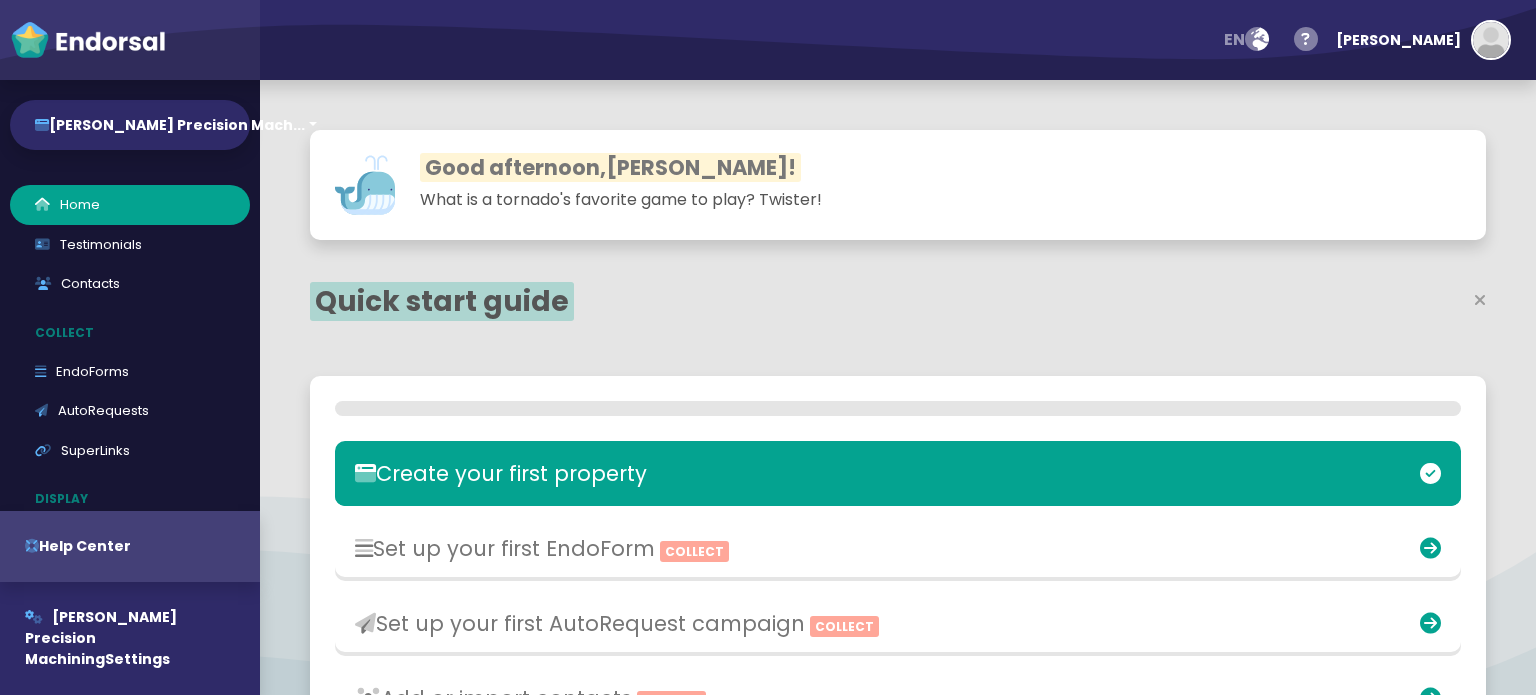 select on "14" 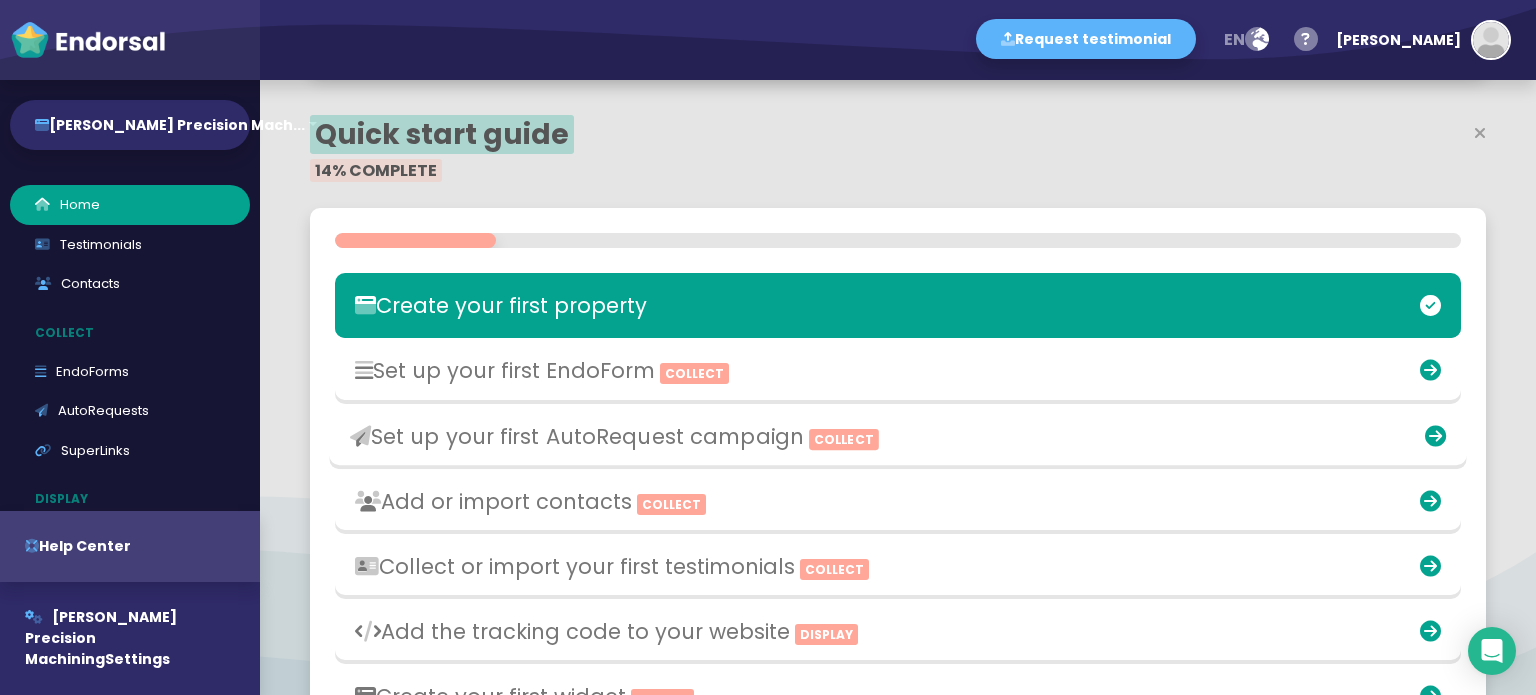 scroll, scrollTop: 232, scrollLeft: 0, axis: vertical 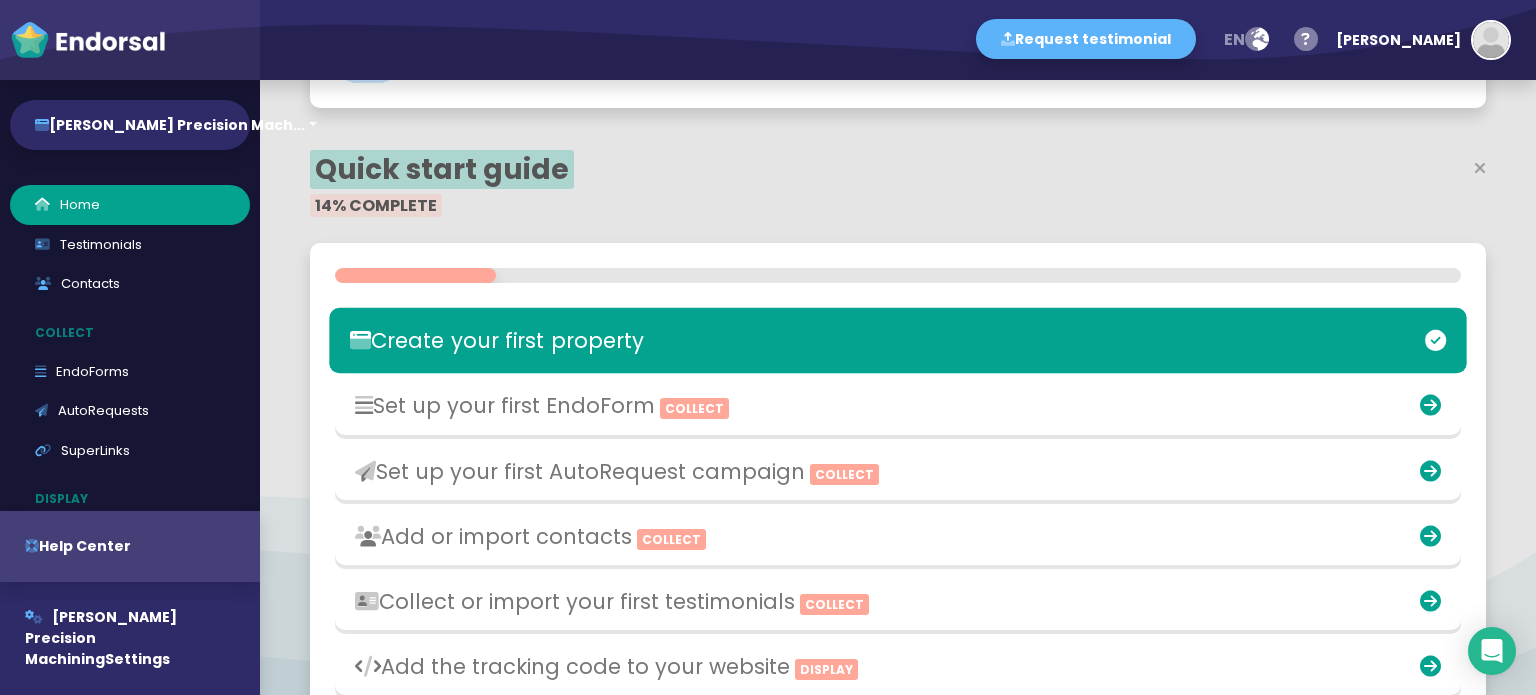click on "Create your first property" at bounding box center (712, 340) 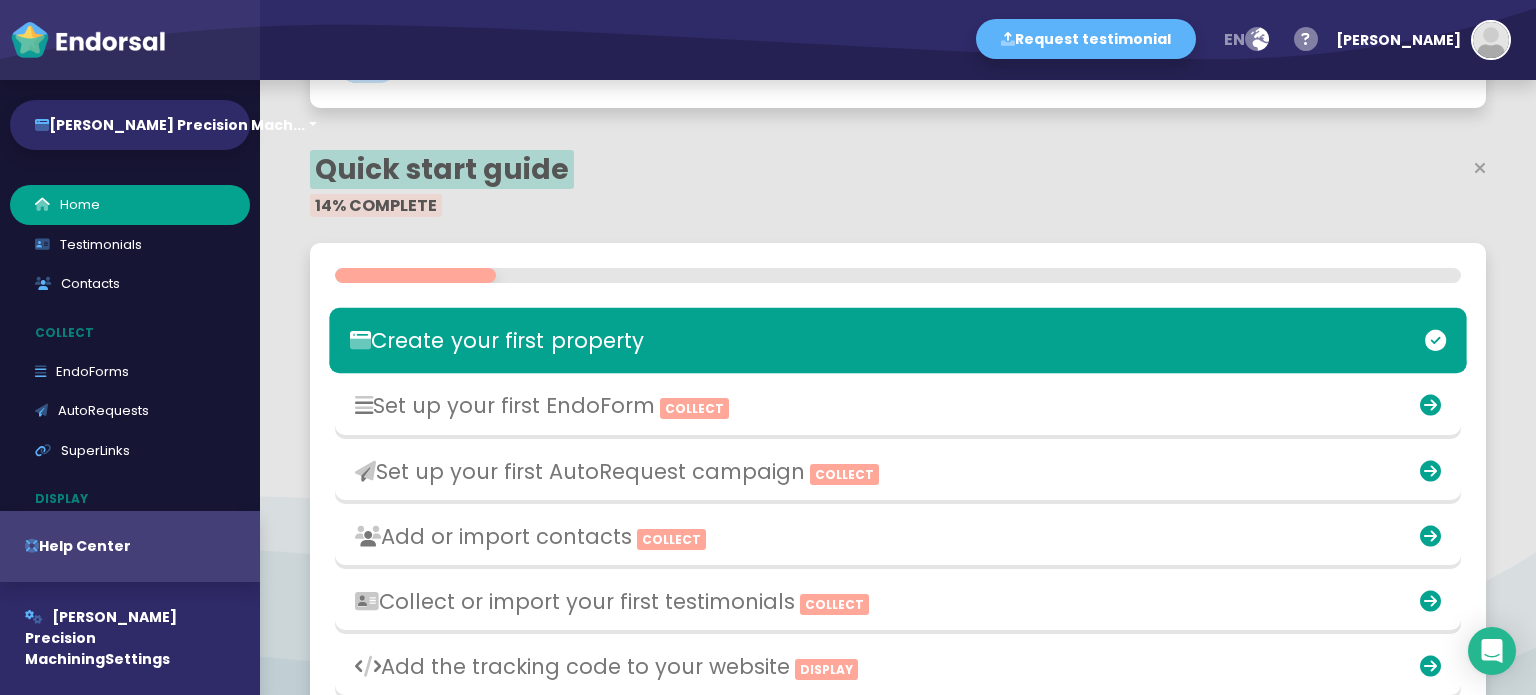 click on "Create your first property" at bounding box center (712, 340) 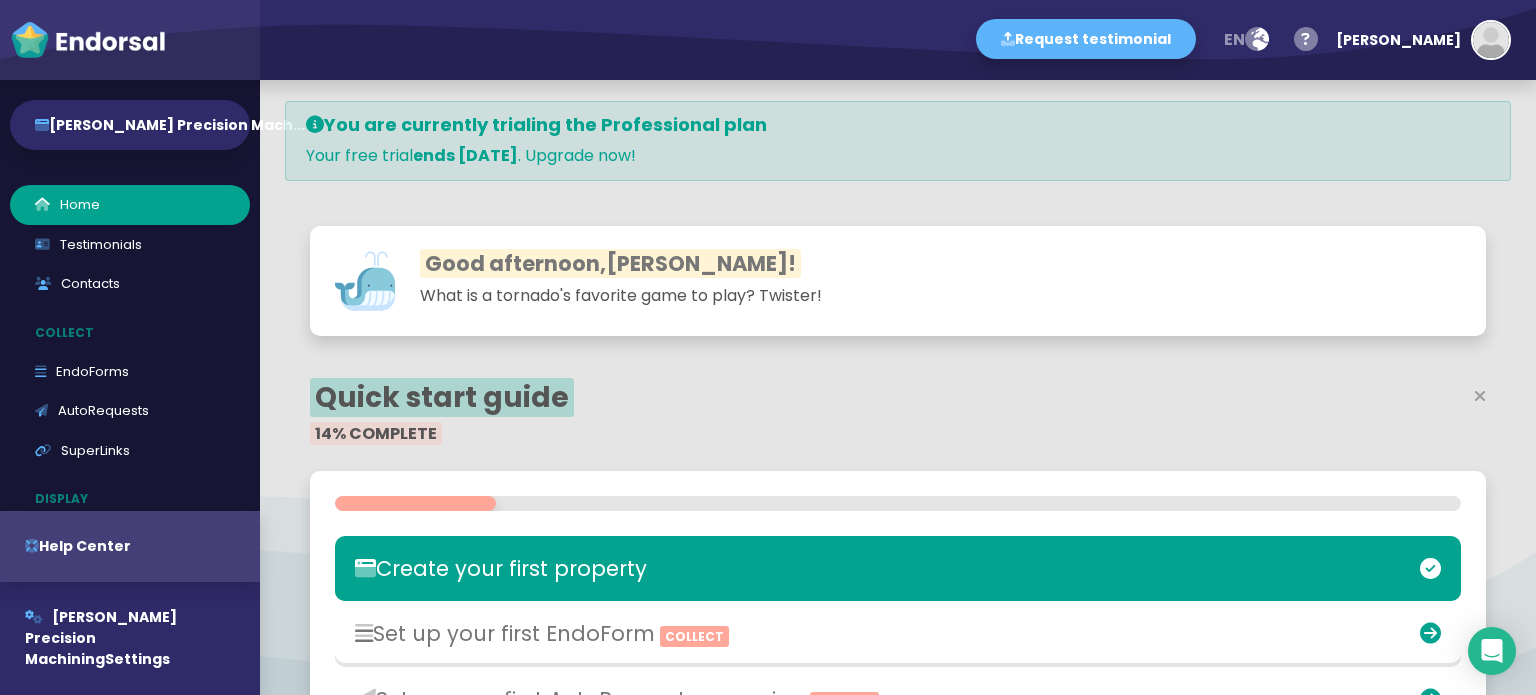 scroll, scrollTop: 0, scrollLeft: 0, axis: both 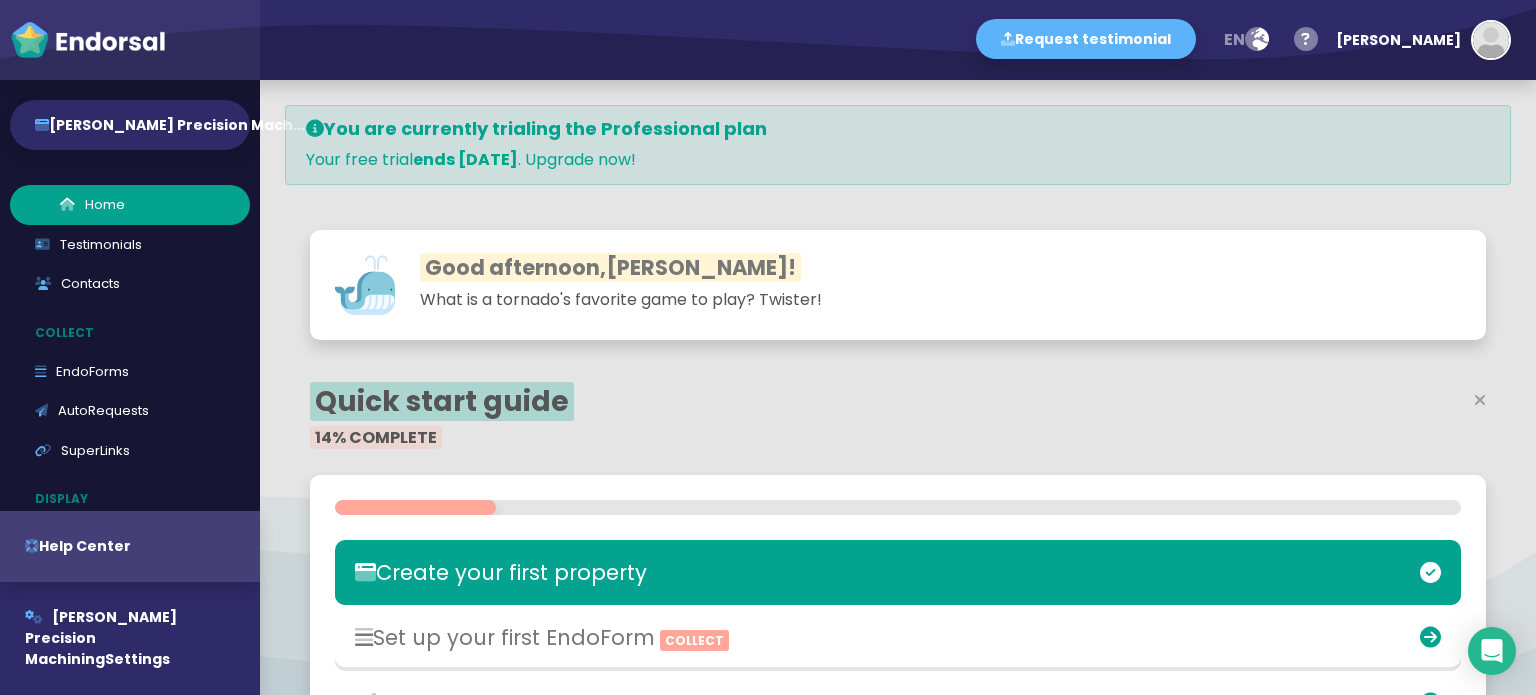 click at bounding box center [67, 204] 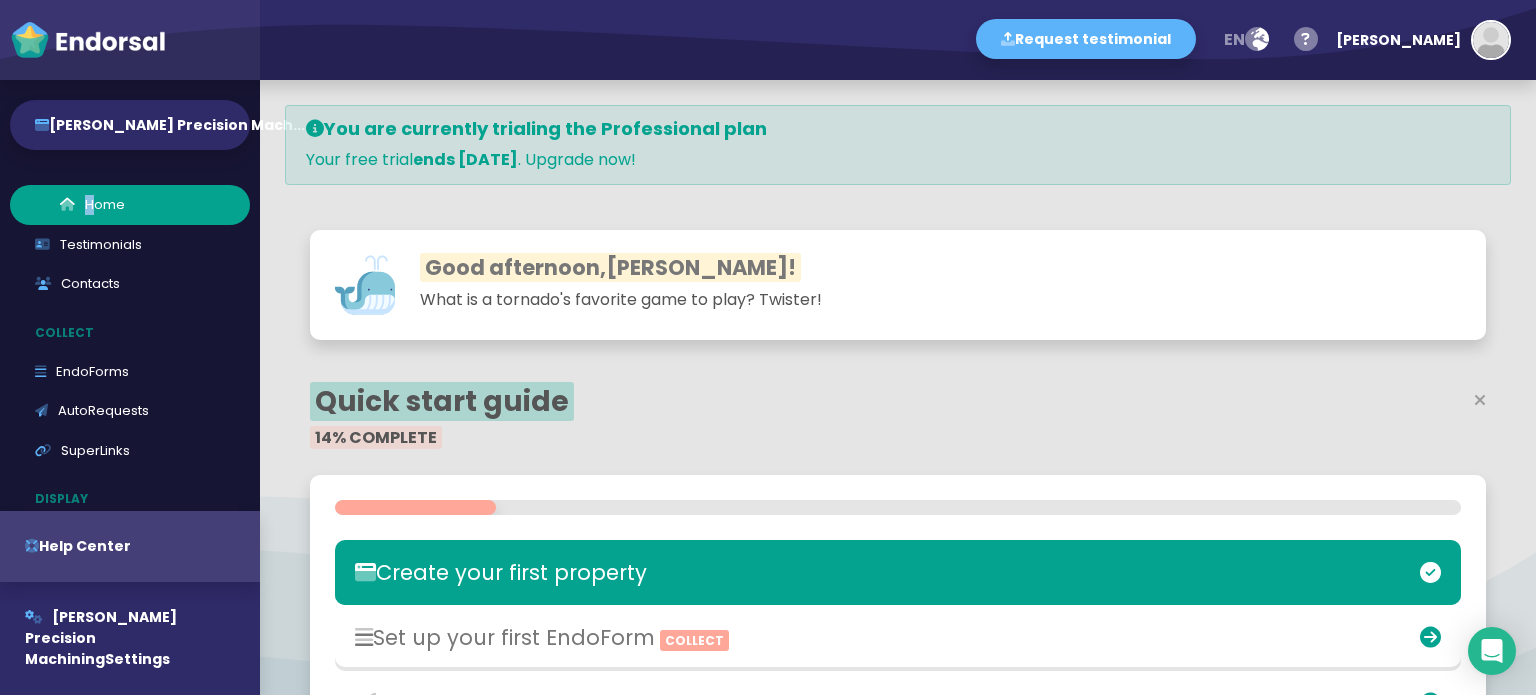 click at bounding box center [67, 204] 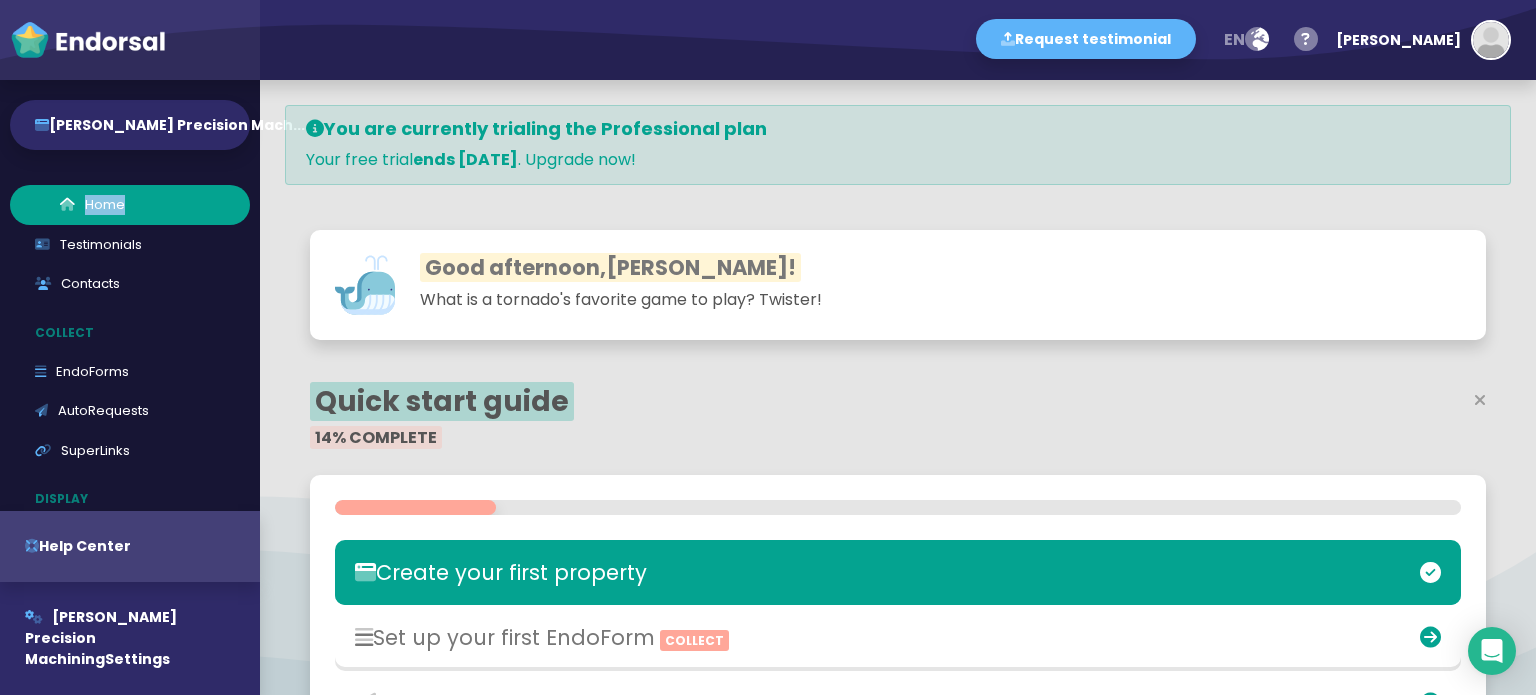 click at bounding box center [67, 204] 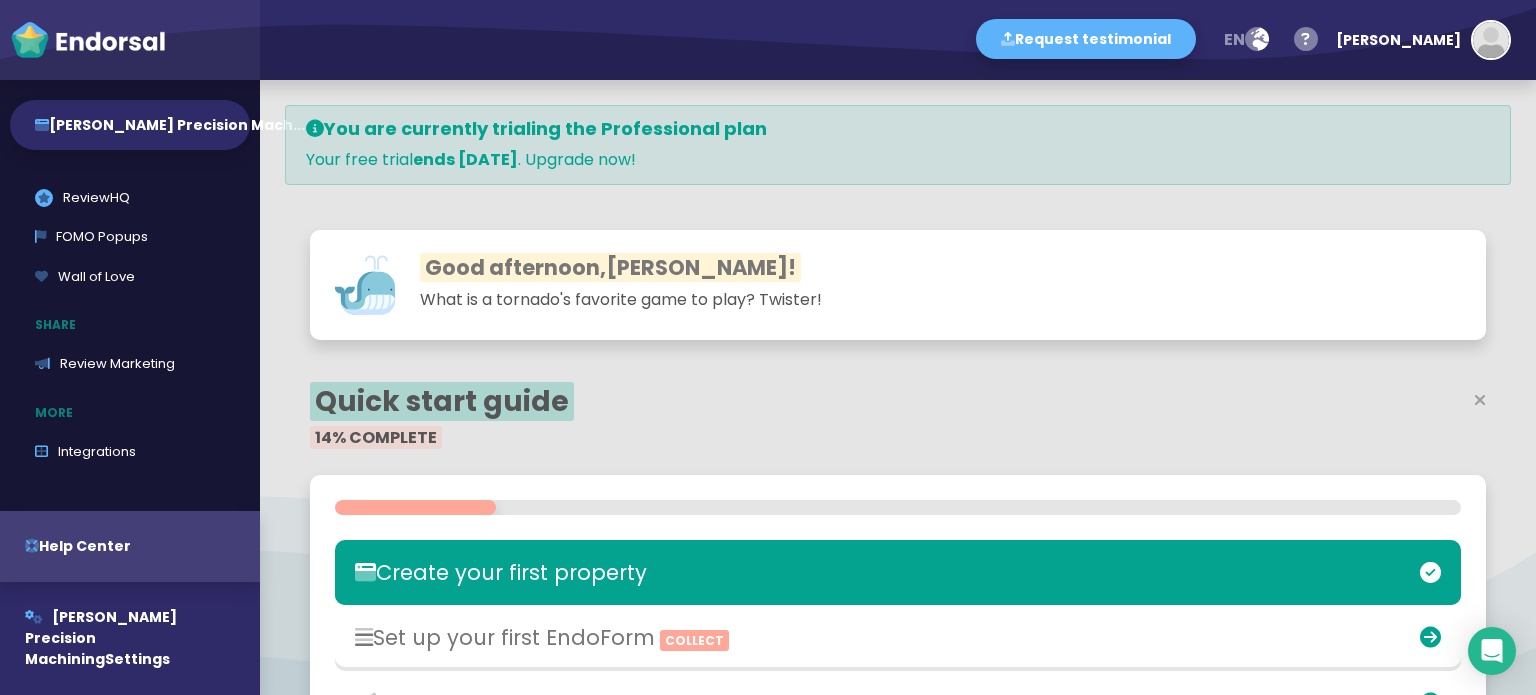 scroll, scrollTop: 0, scrollLeft: 0, axis: both 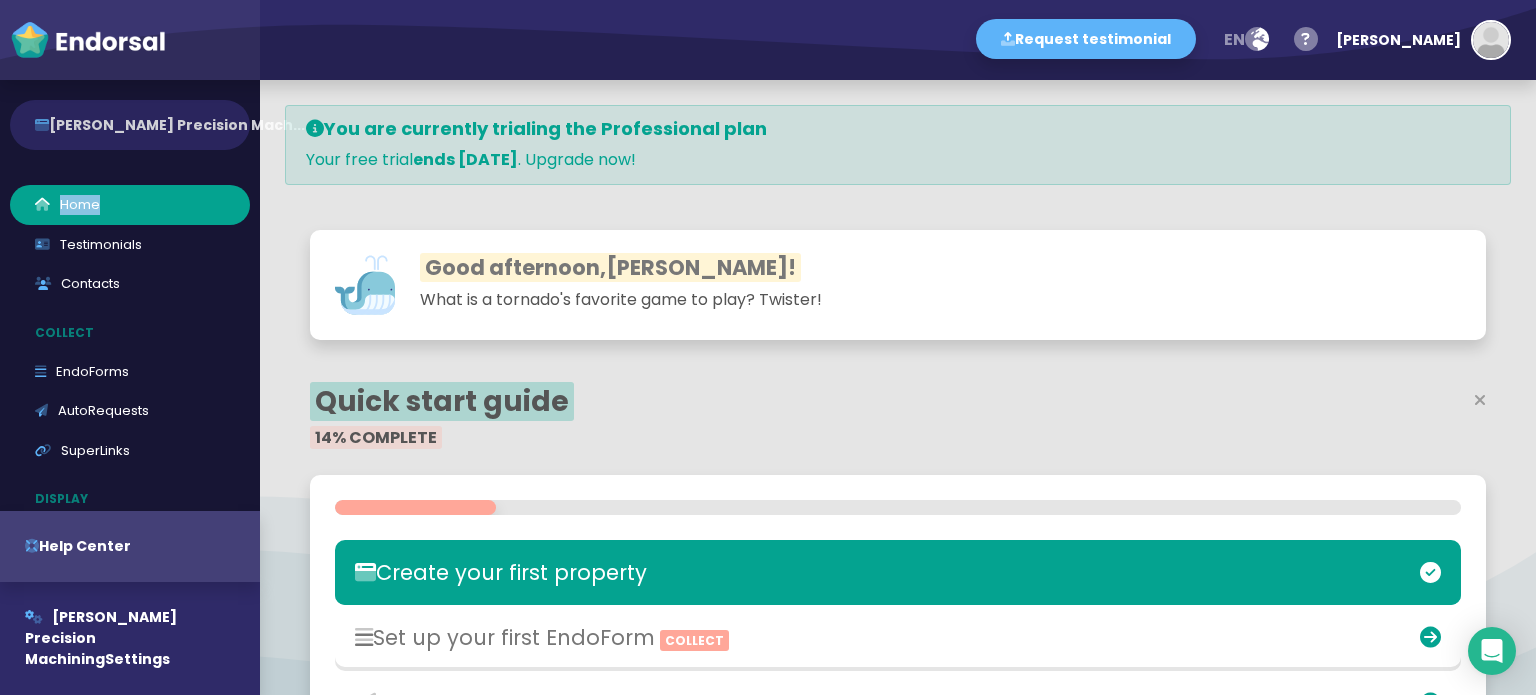 click on "[PERSON_NAME] Precision Mach..." at bounding box center (130, 125) 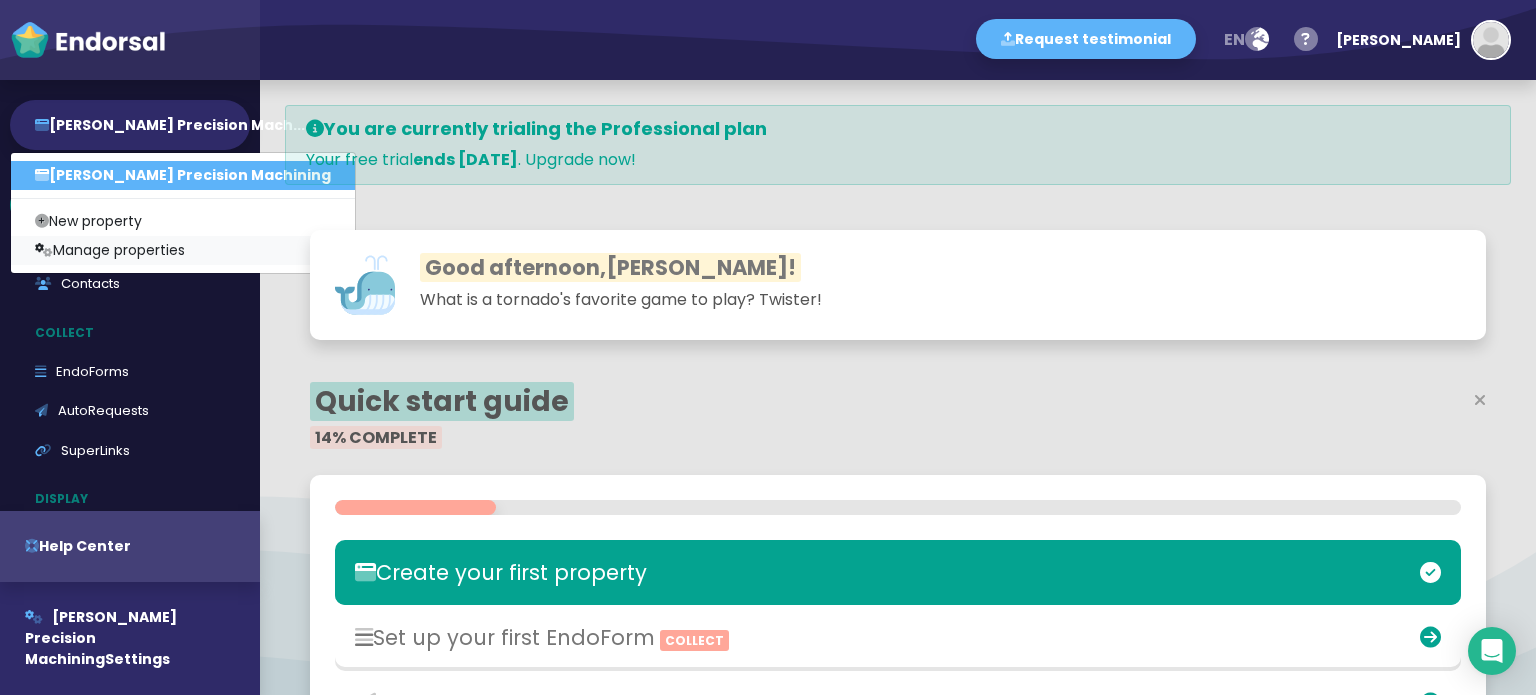 click on "Manage properties" at bounding box center [183, 250] 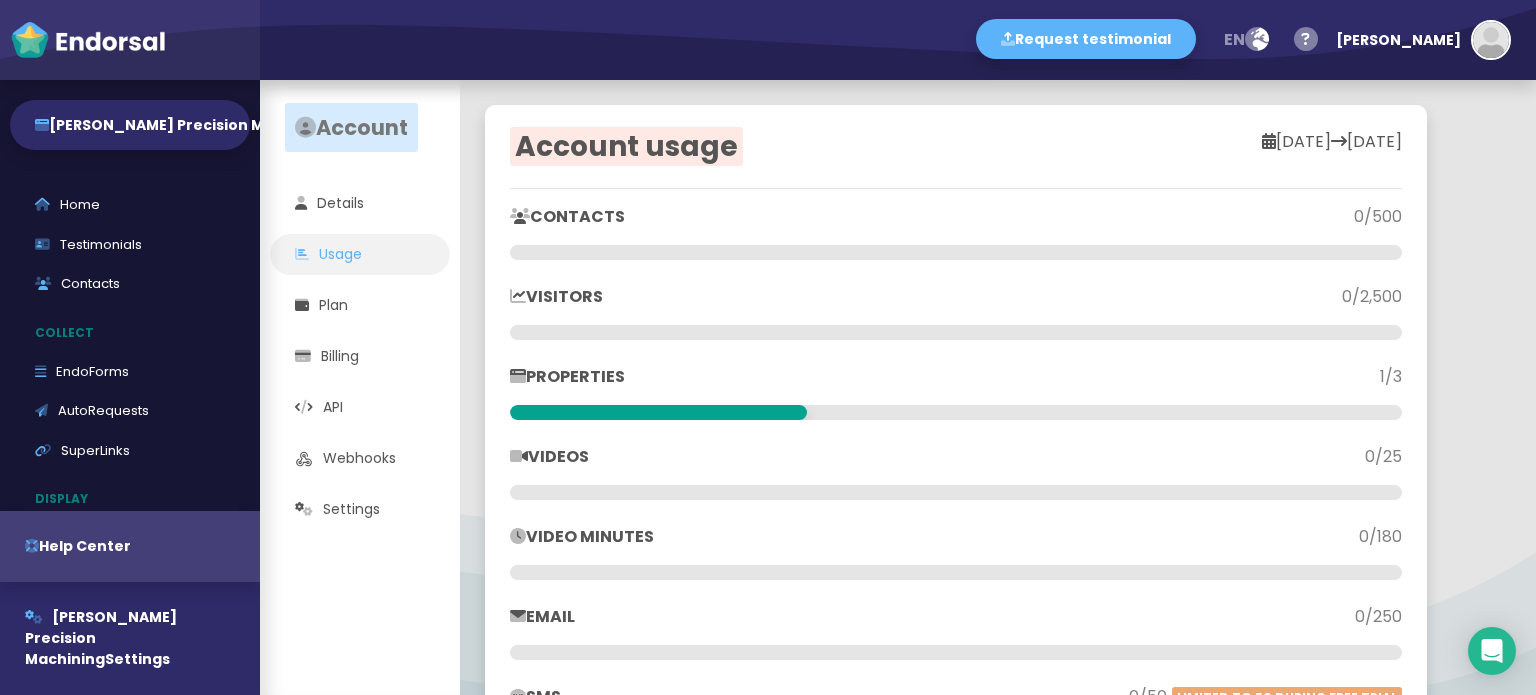 click 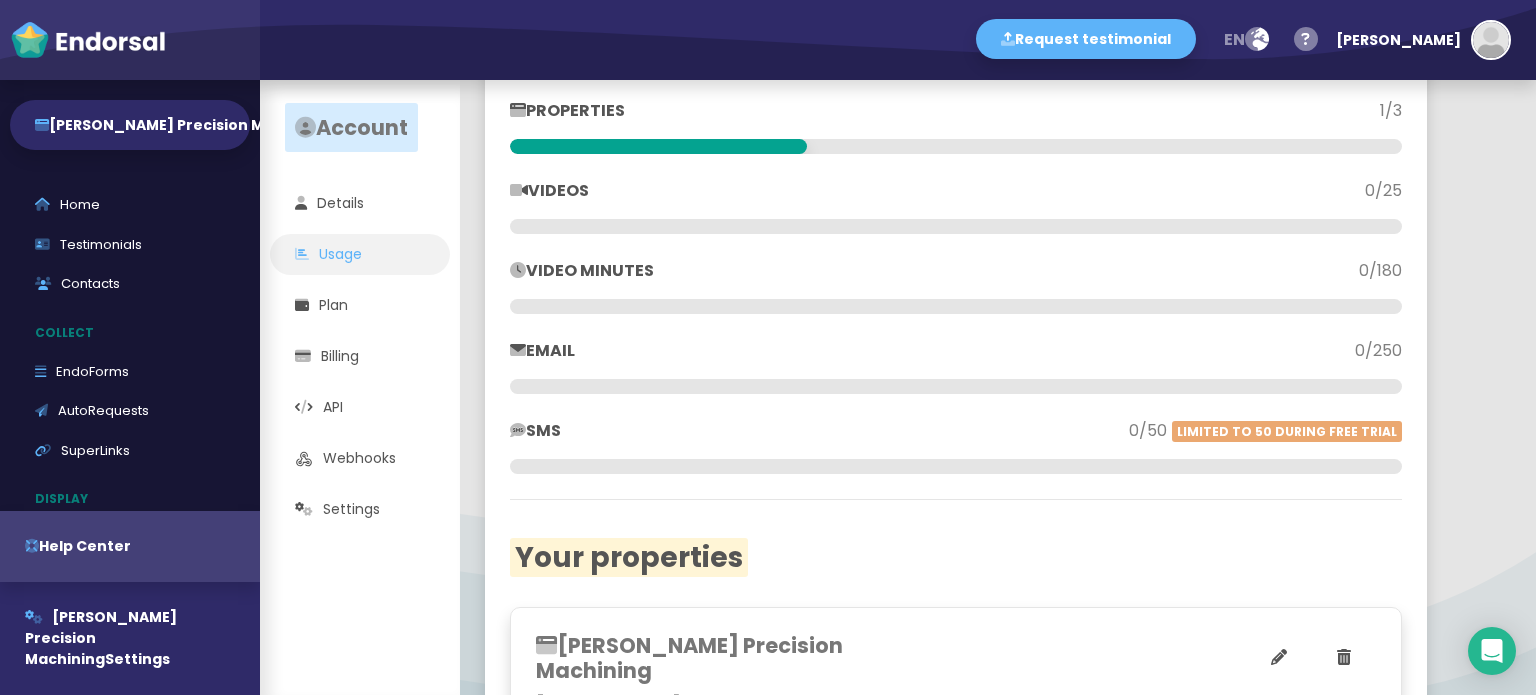 scroll, scrollTop: 364, scrollLeft: 0, axis: vertical 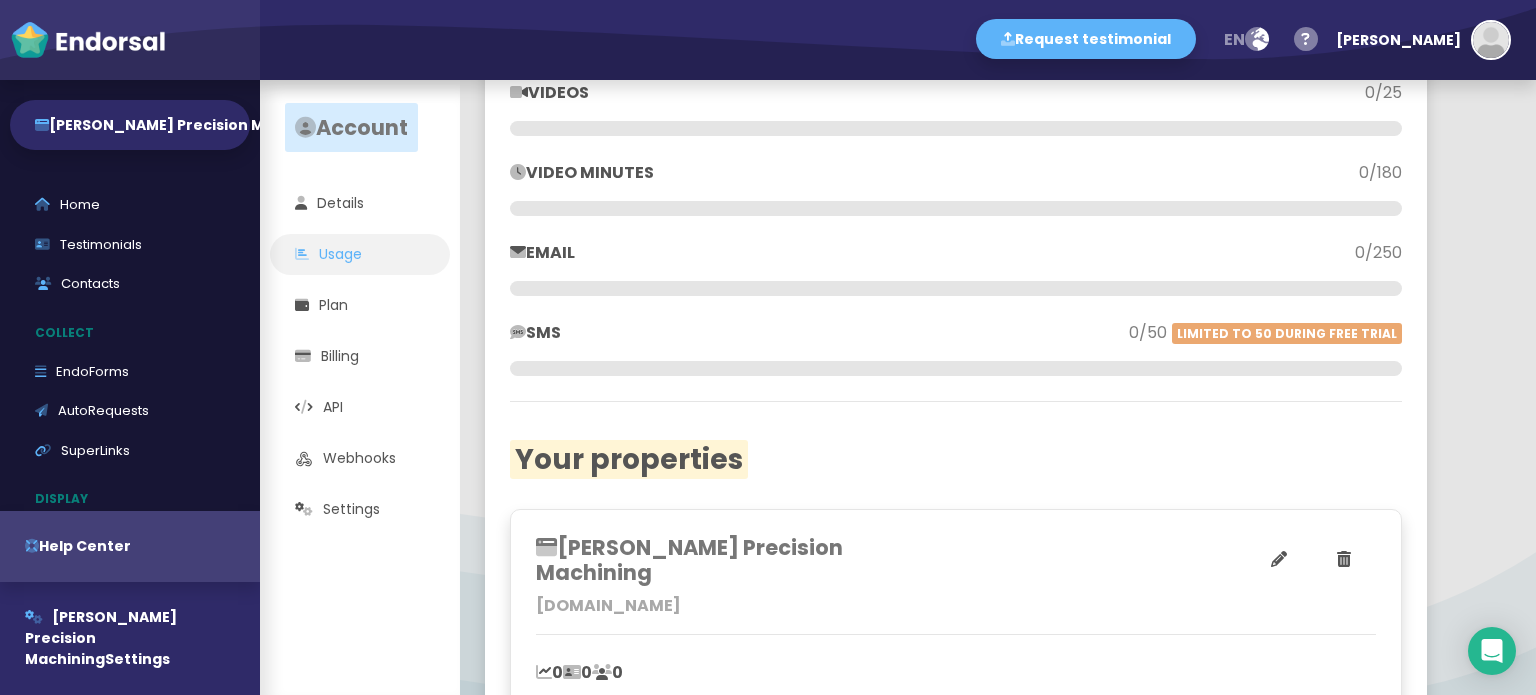 click on "[PERSON_NAME] Precision Machining" 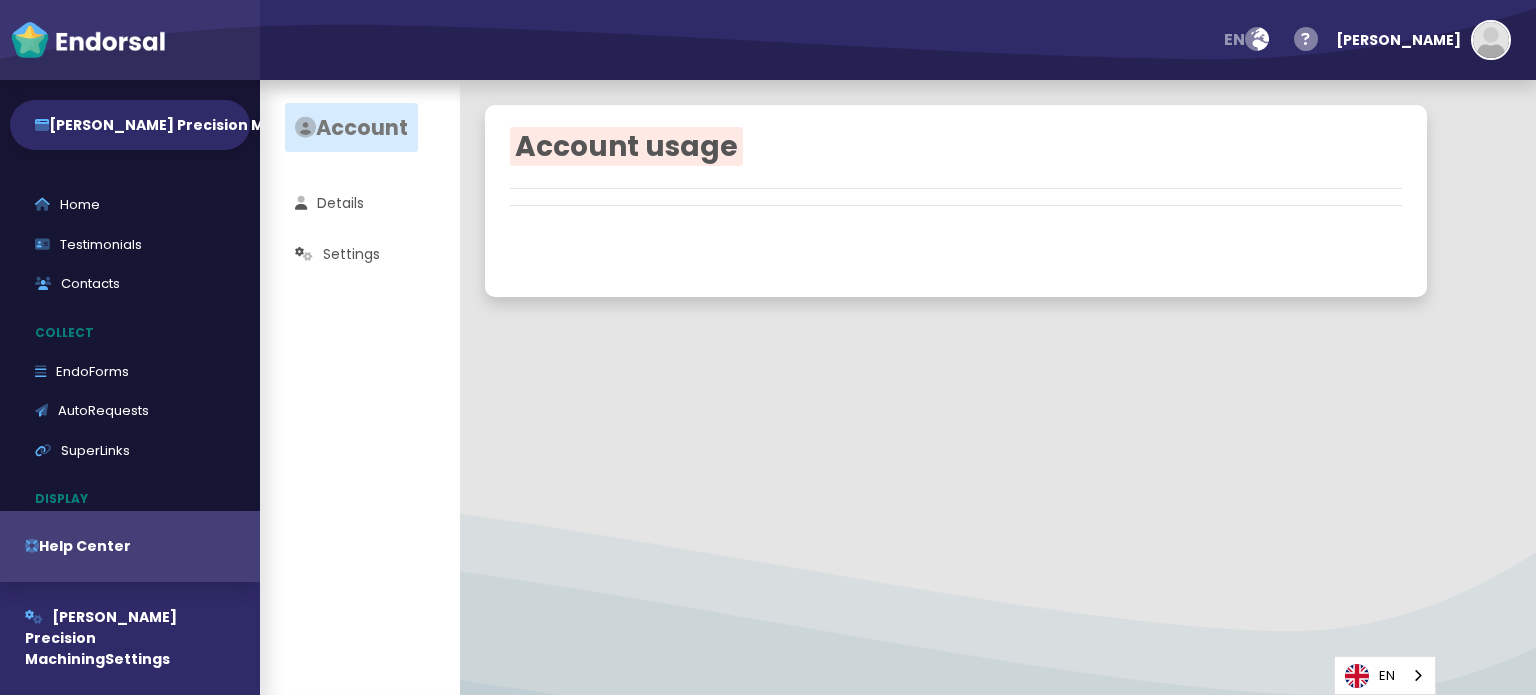 scroll, scrollTop: 0, scrollLeft: 0, axis: both 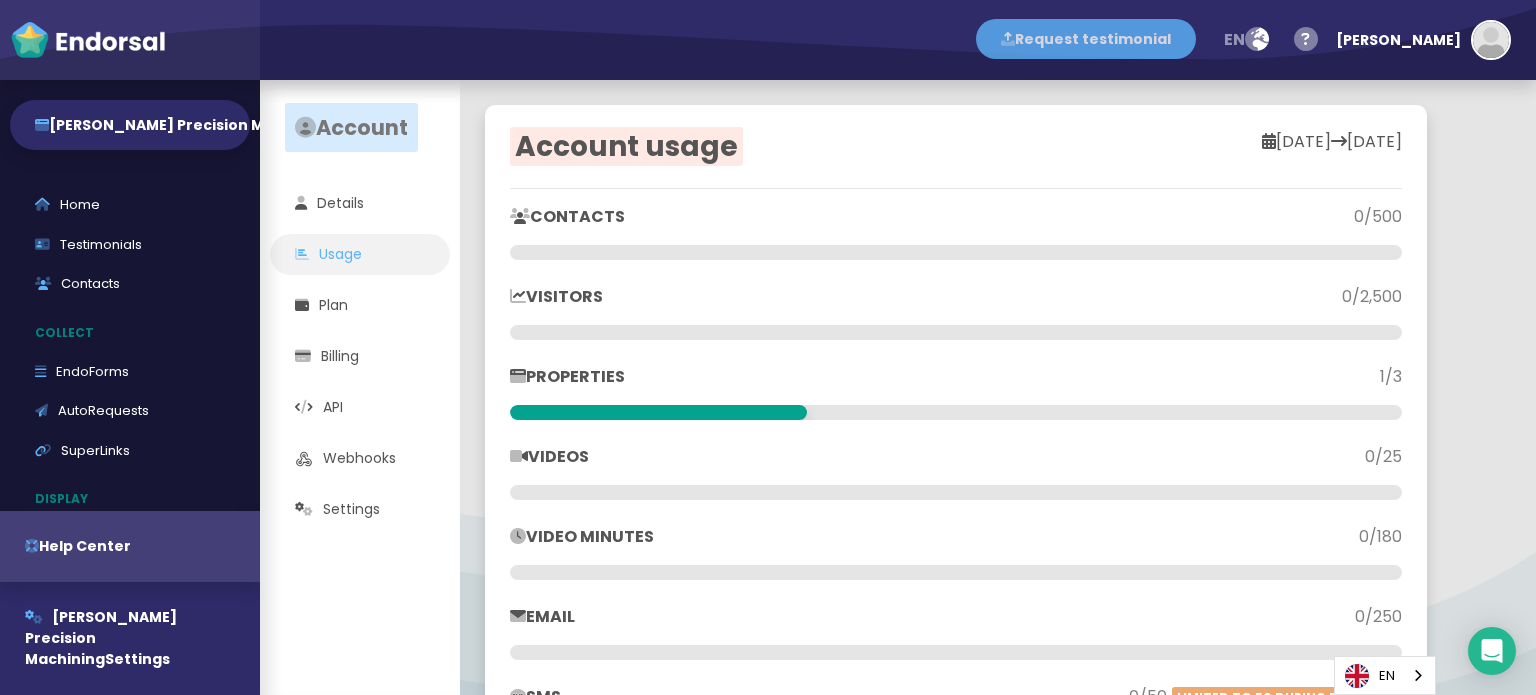 click on "Request testimonial" at bounding box center (1086, 39) 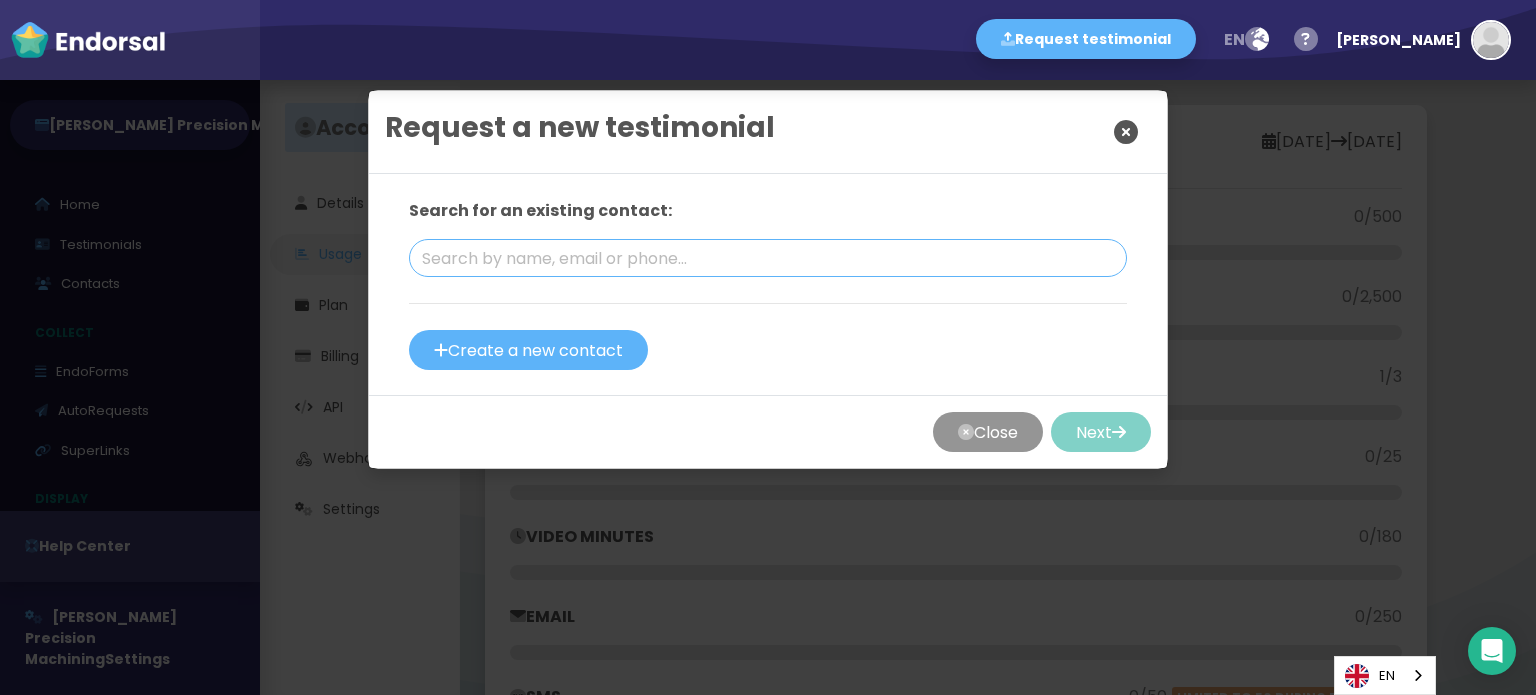 click at bounding box center (768, 258) 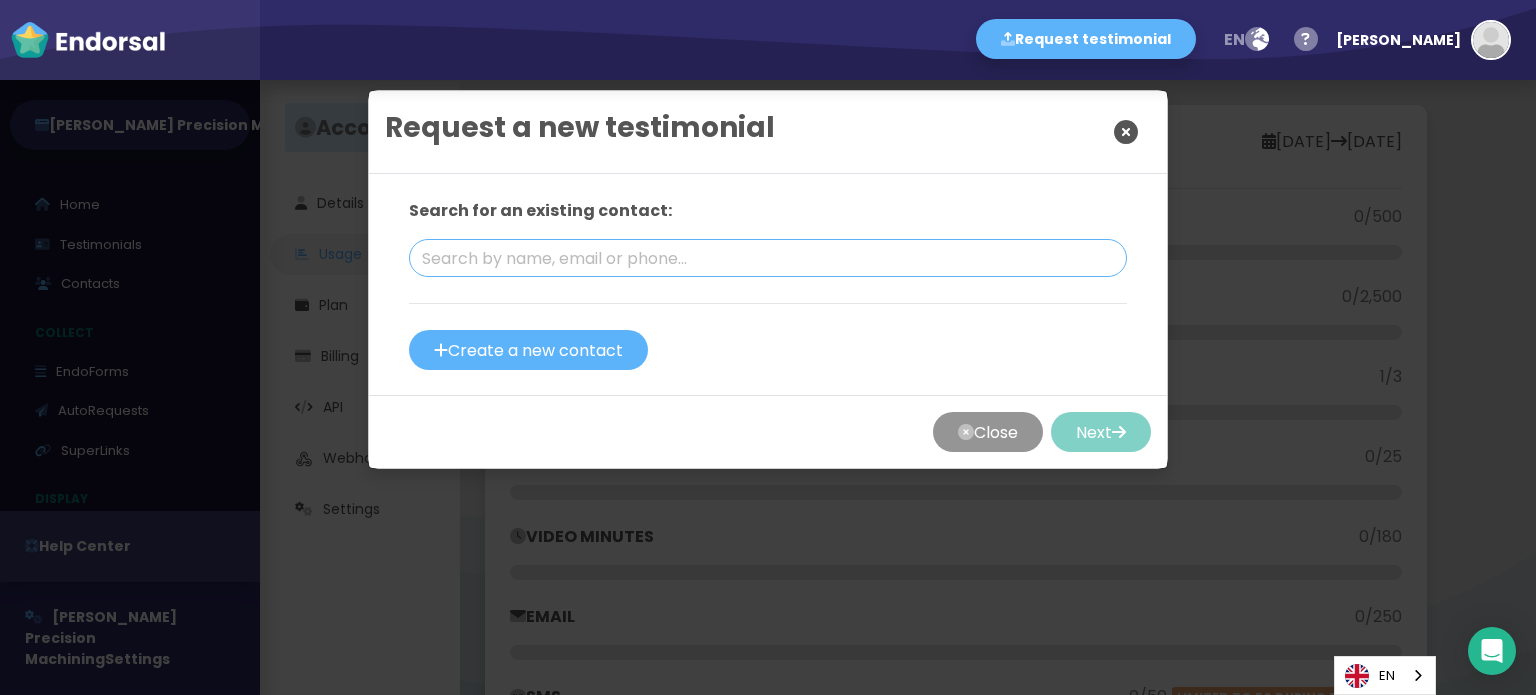 paste on "[PERSON_NAME] Precision Machining" 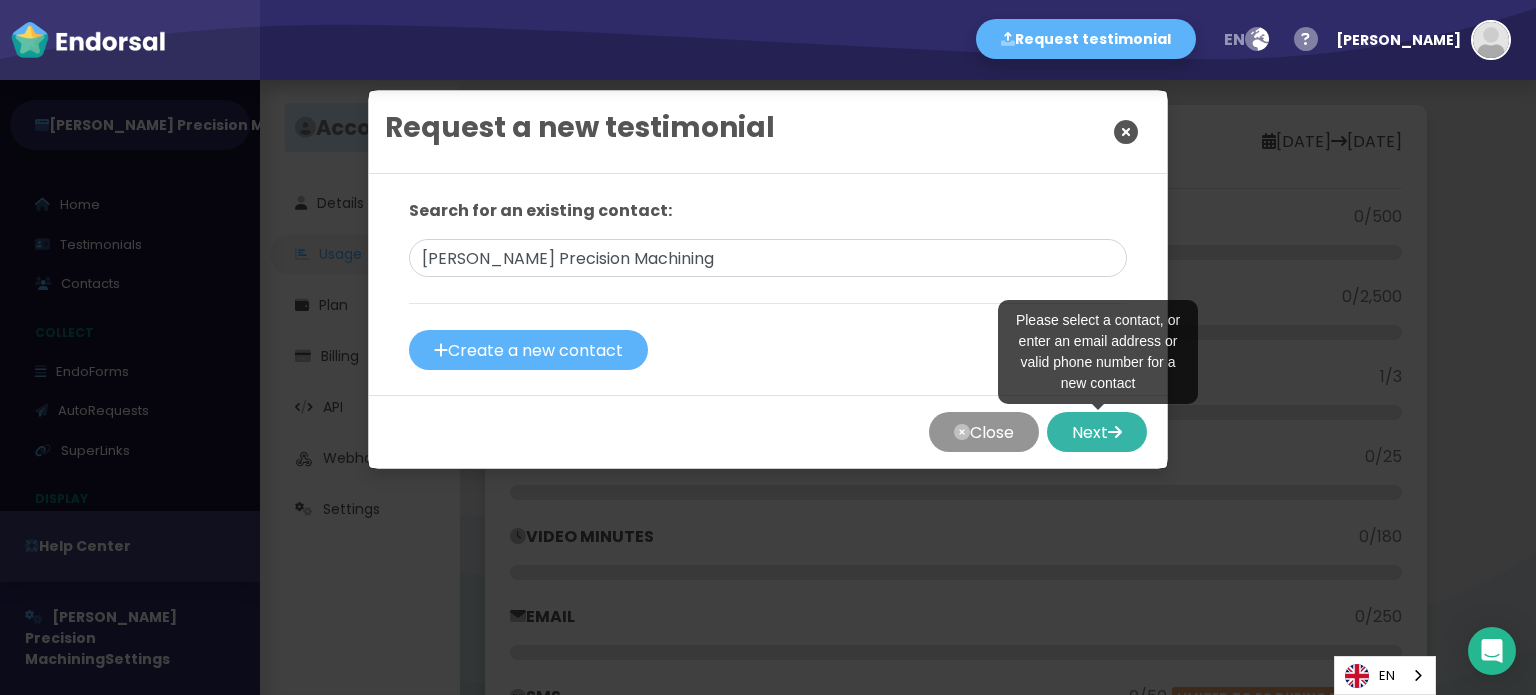click on "Next" at bounding box center (1097, 432) 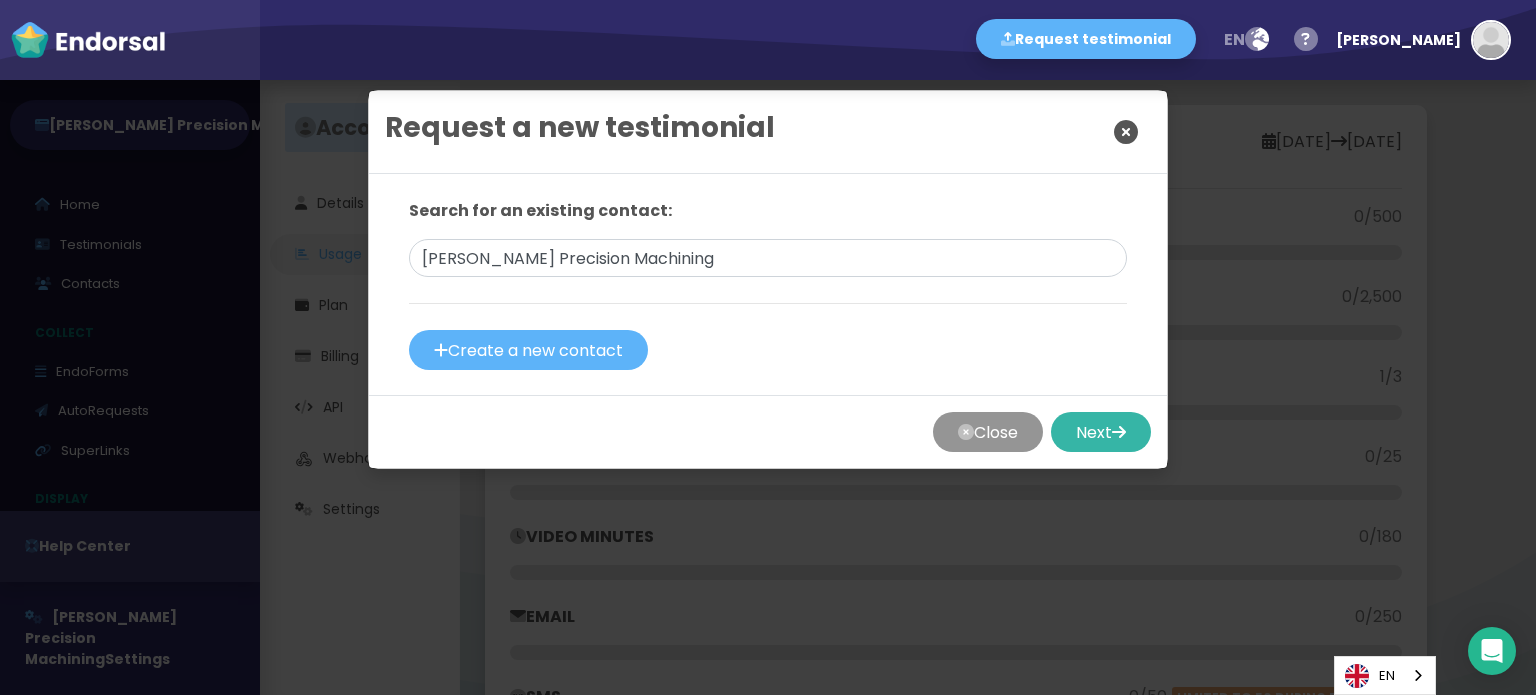click on "Next" at bounding box center [1101, 432] 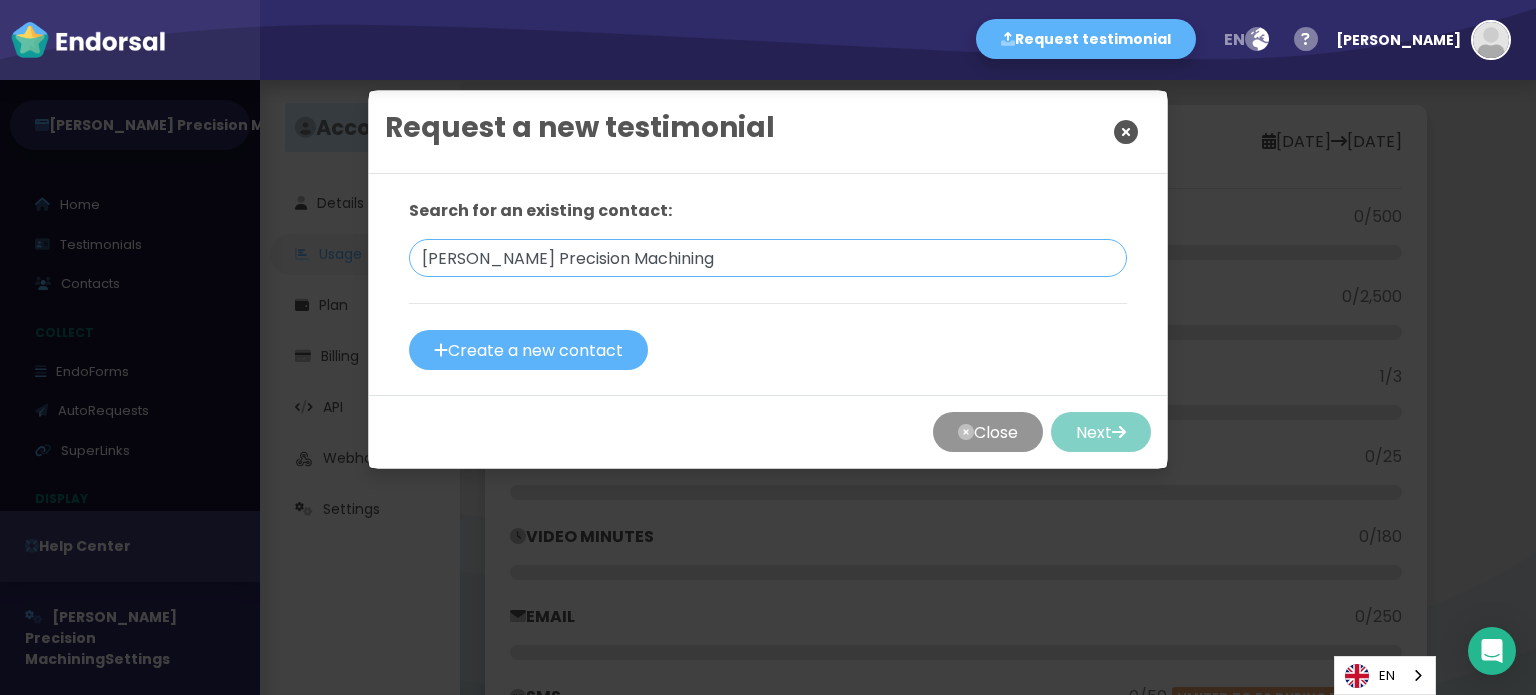 click on "[PERSON_NAME] Precision Machining" at bounding box center [768, 258] 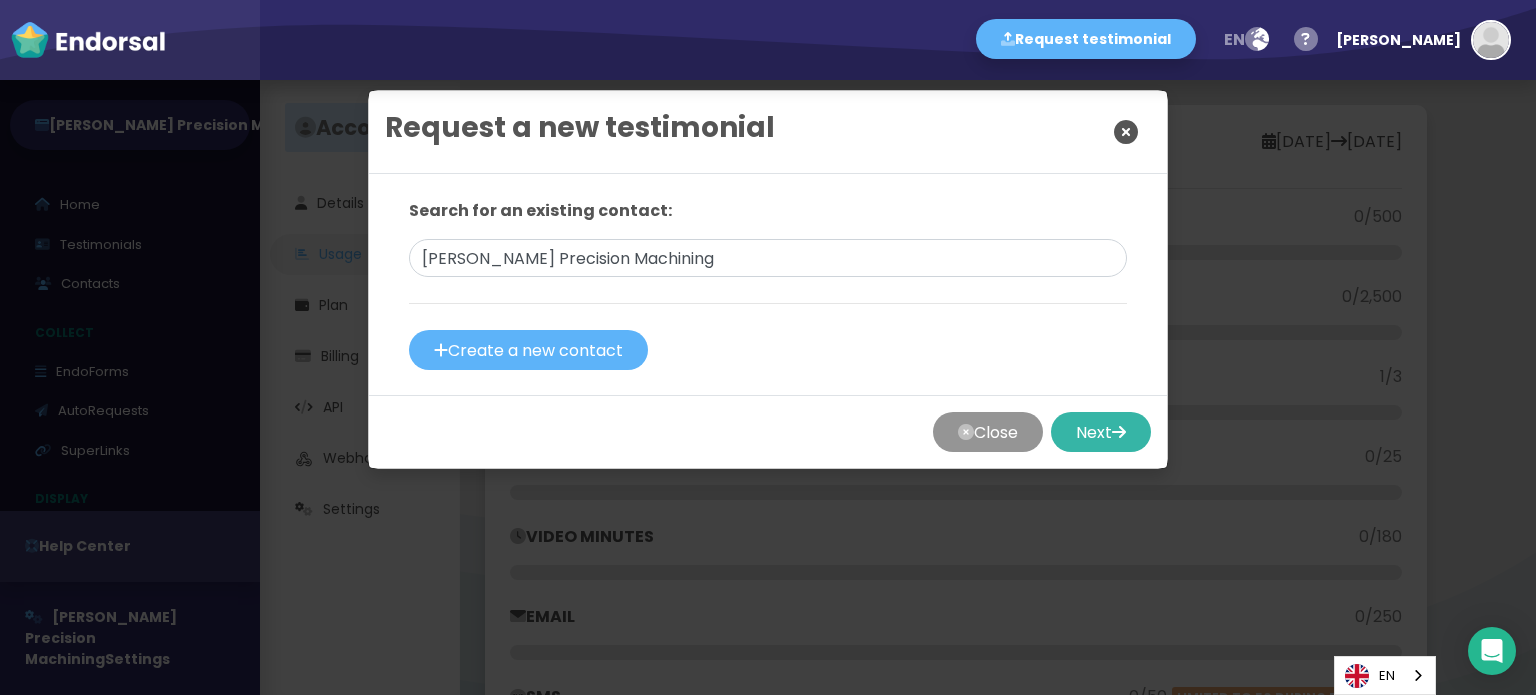 click on "Next" at bounding box center (1101, 432) 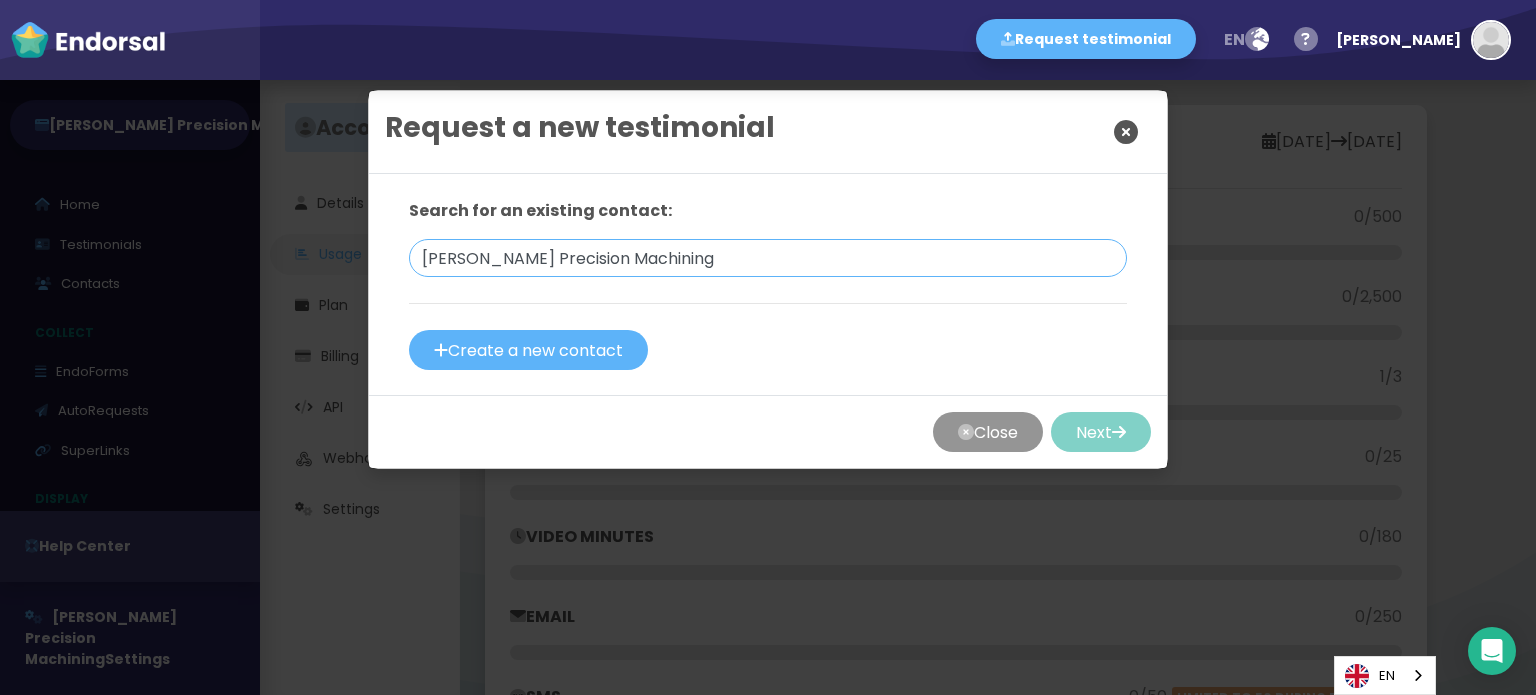 click on "[PERSON_NAME] Precision Machining" at bounding box center [768, 258] 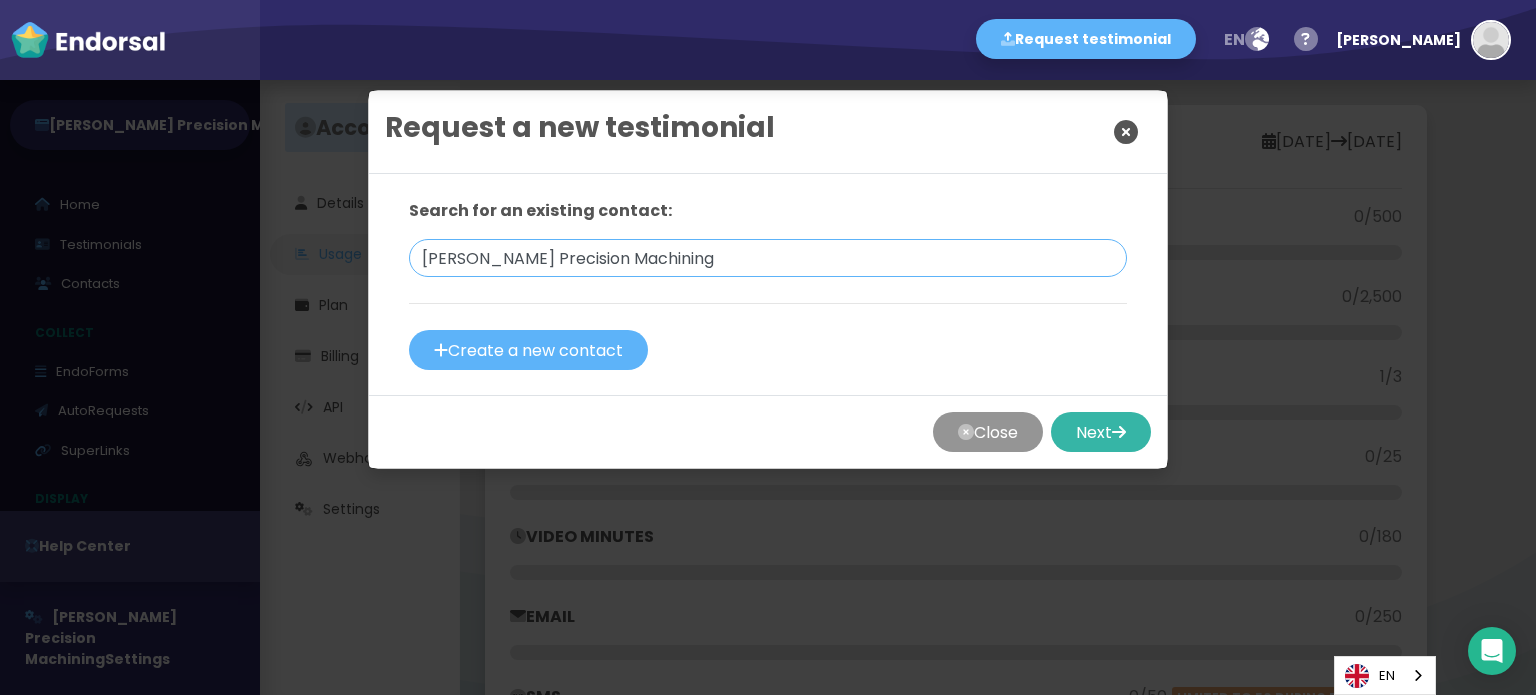 type on "[PERSON_NAME] Precision Machining" 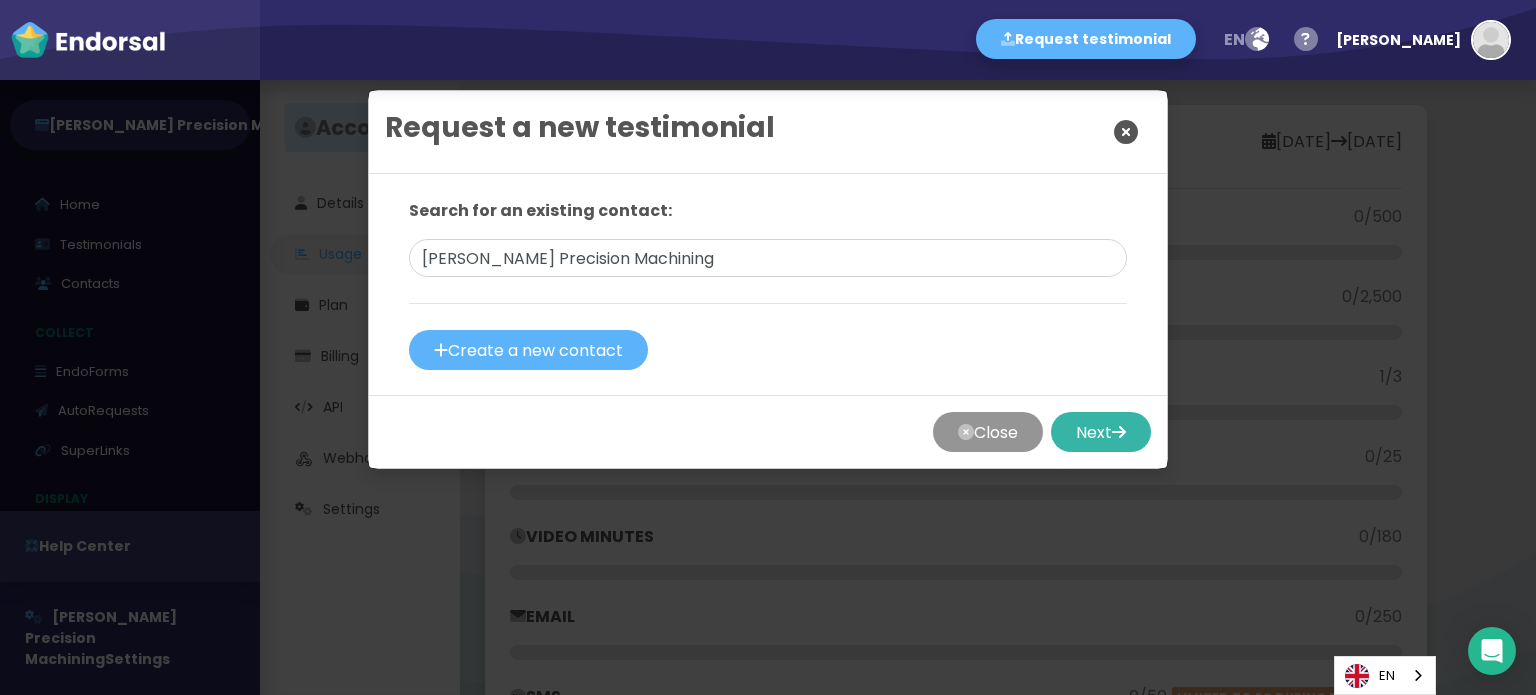 click on "Next" at bounding box center (1101, 432) 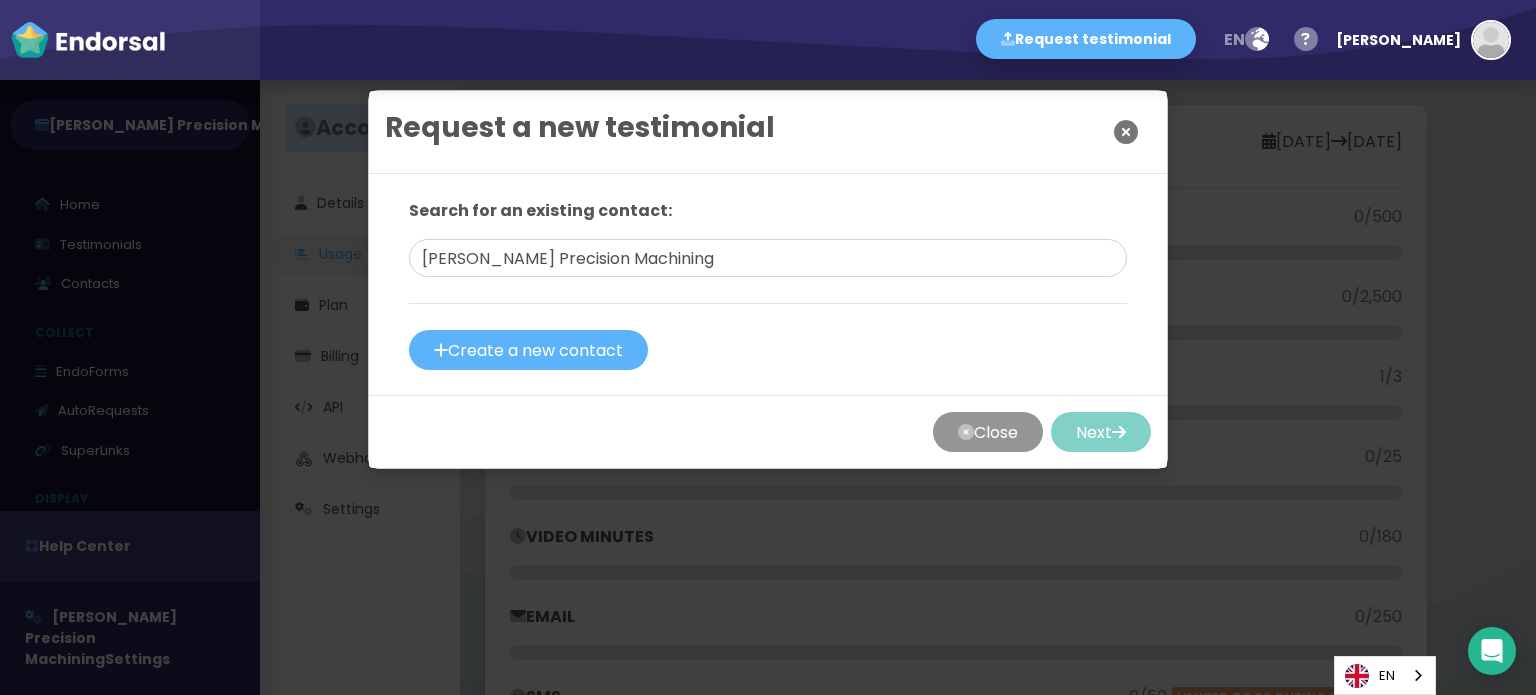 click at bounding box center [1126, 132] 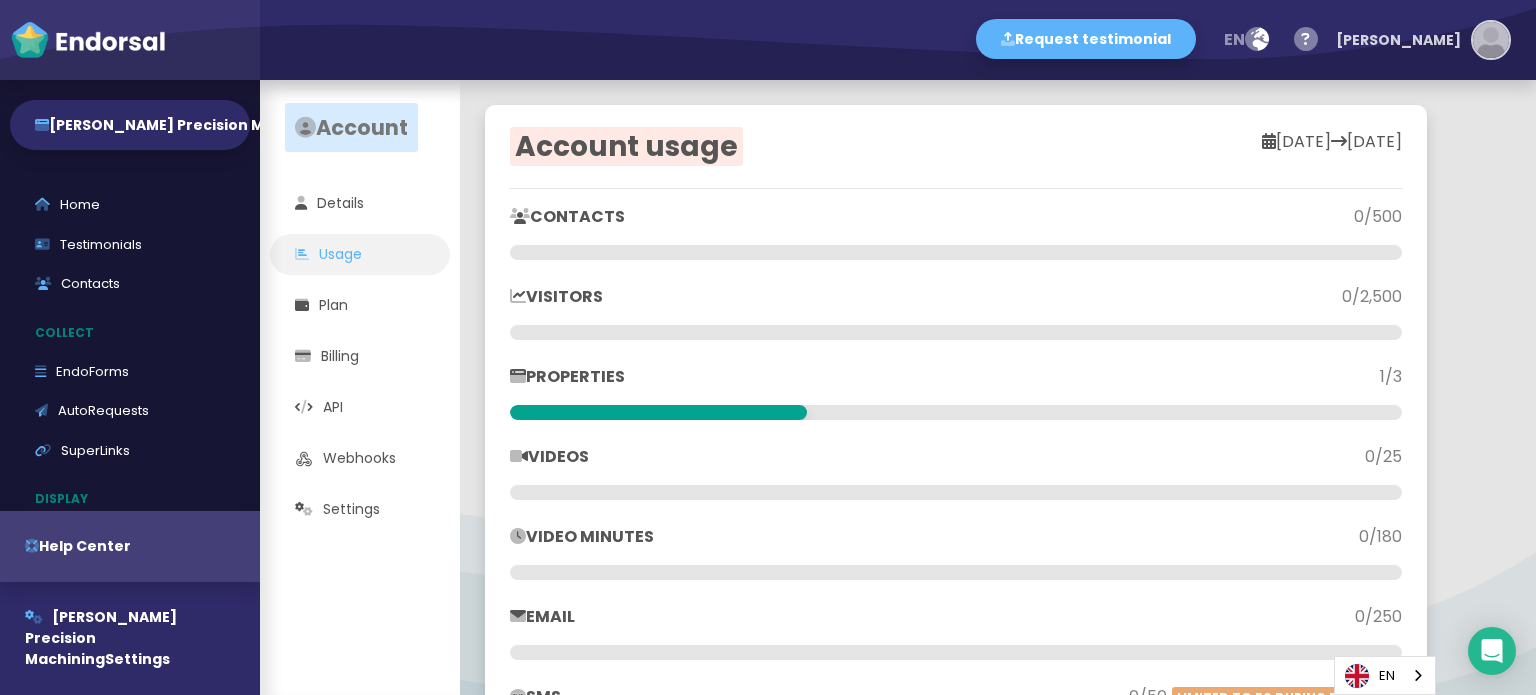 click at bounding box center [1491, 40] 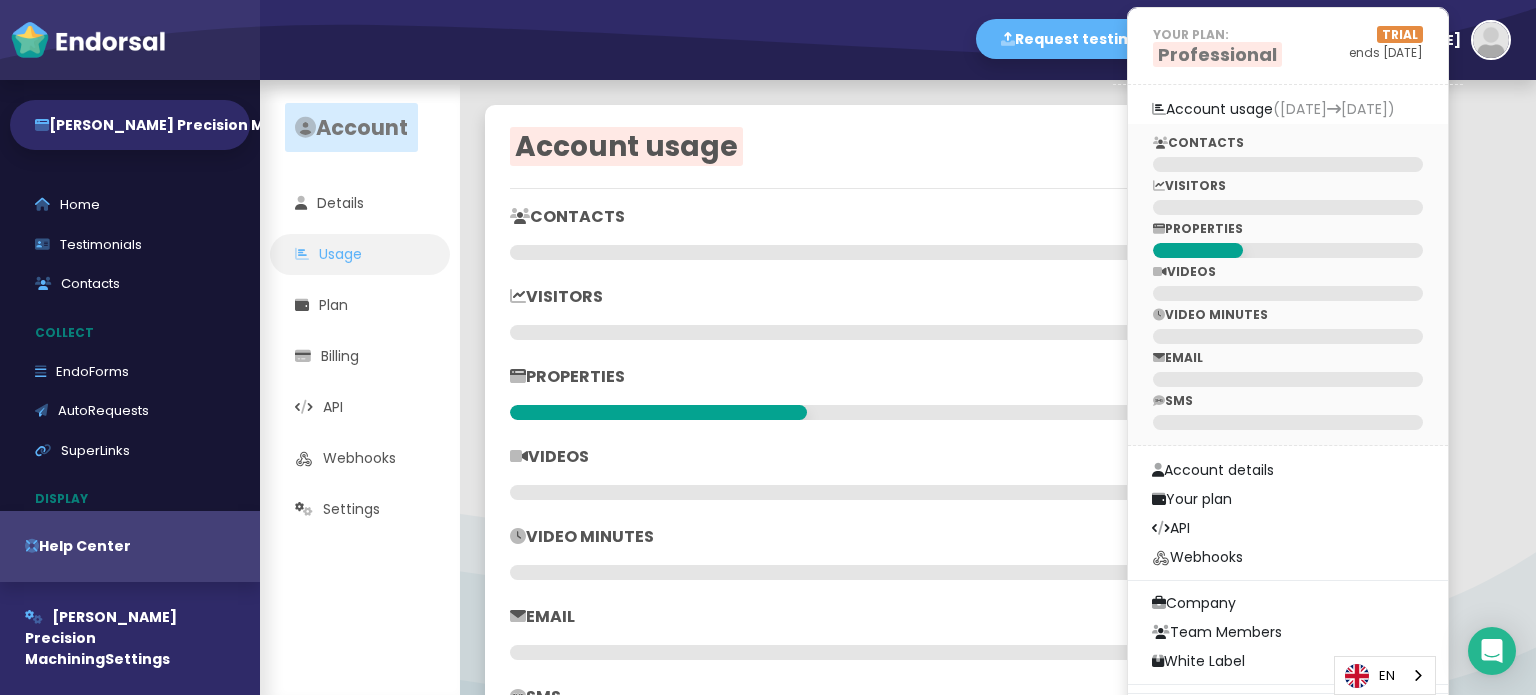 click on "PROPERTIES" at bounding box center (1288, 229) 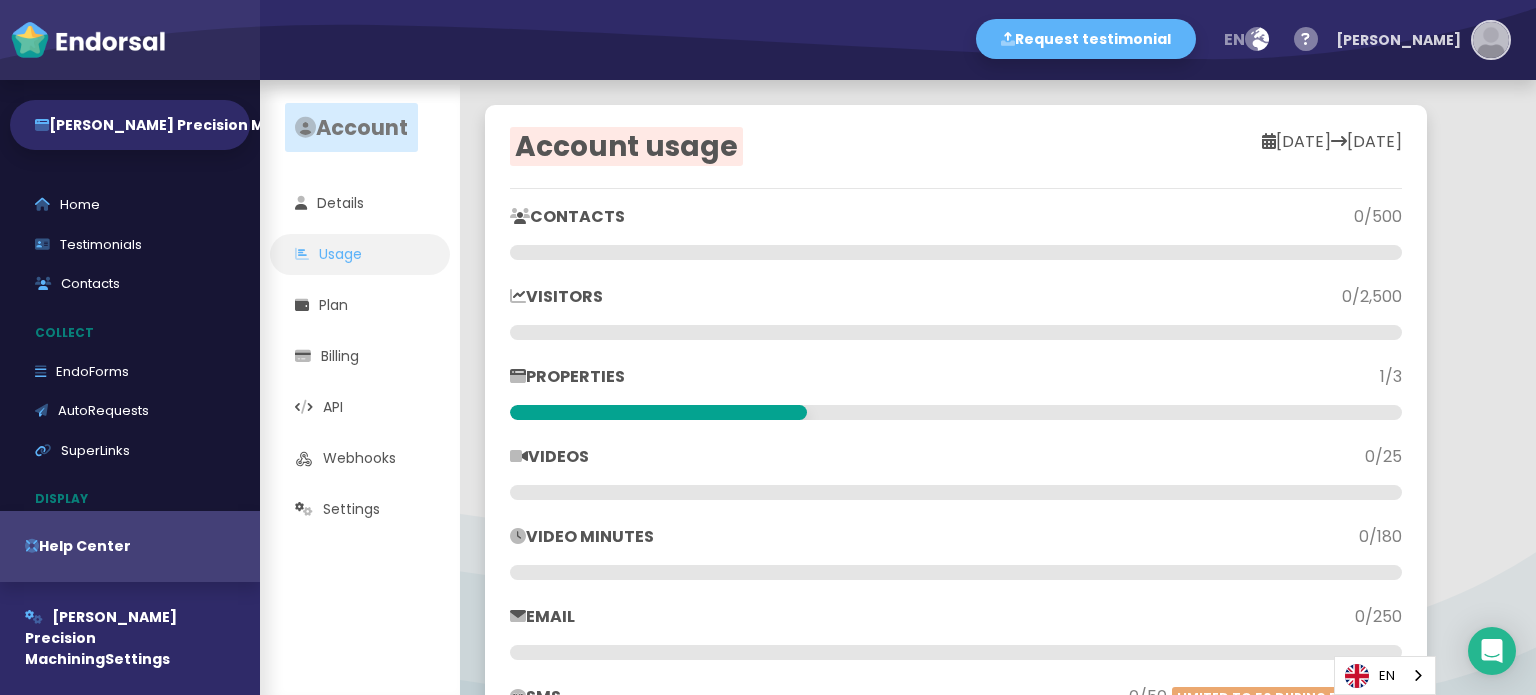 click at bounding box center (1491, 40) 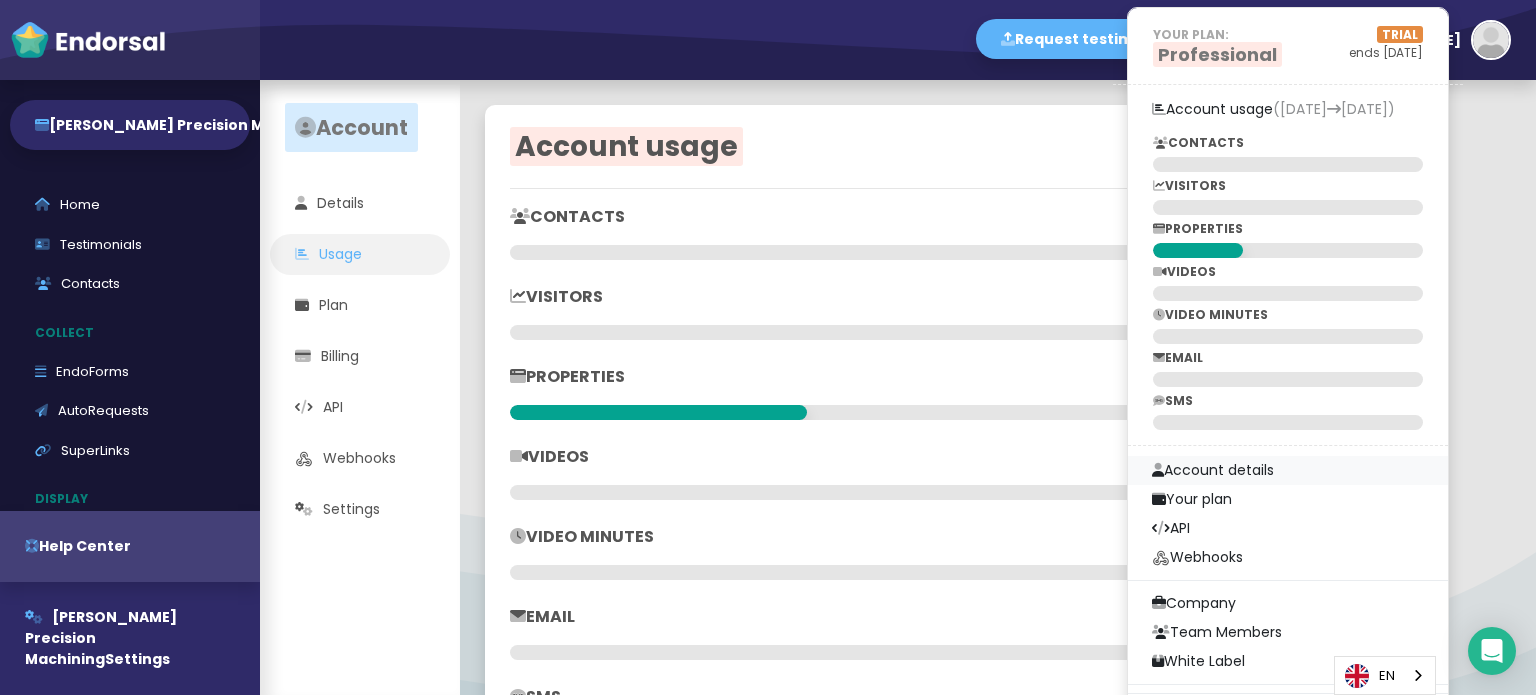 click on "Account details" at bounding box center (1288, 470) 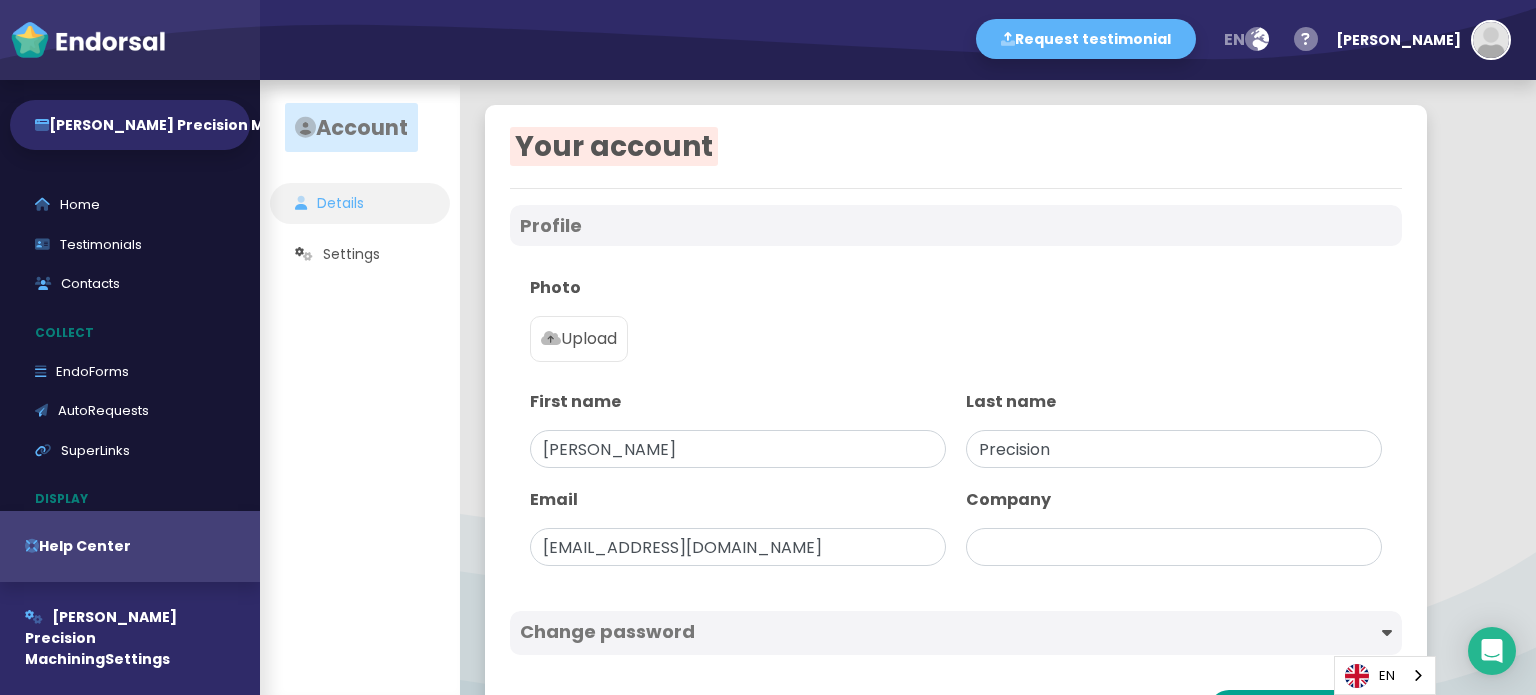 type on "[PERSON_NAME] Precision Machining" 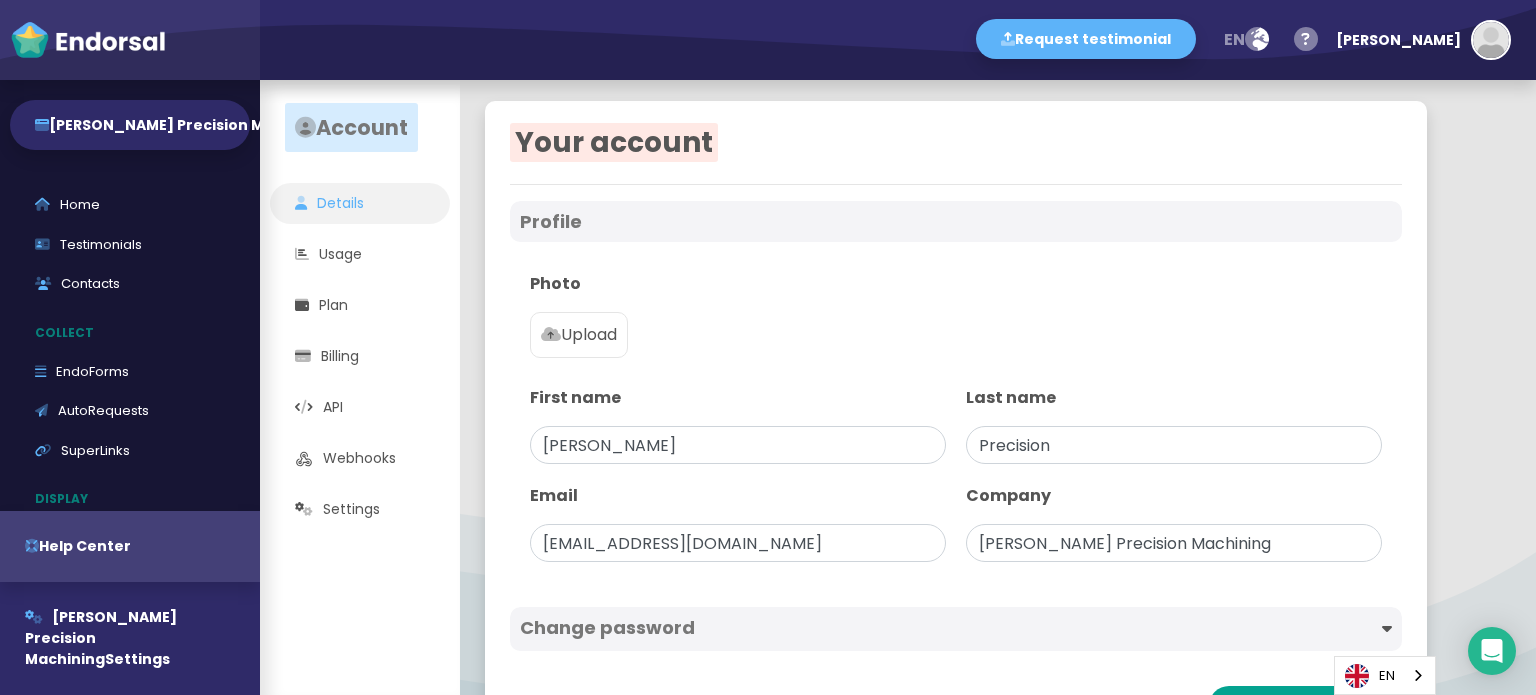 scroll, scrollTop: 4, scrollLeft: 0, axis: vertical 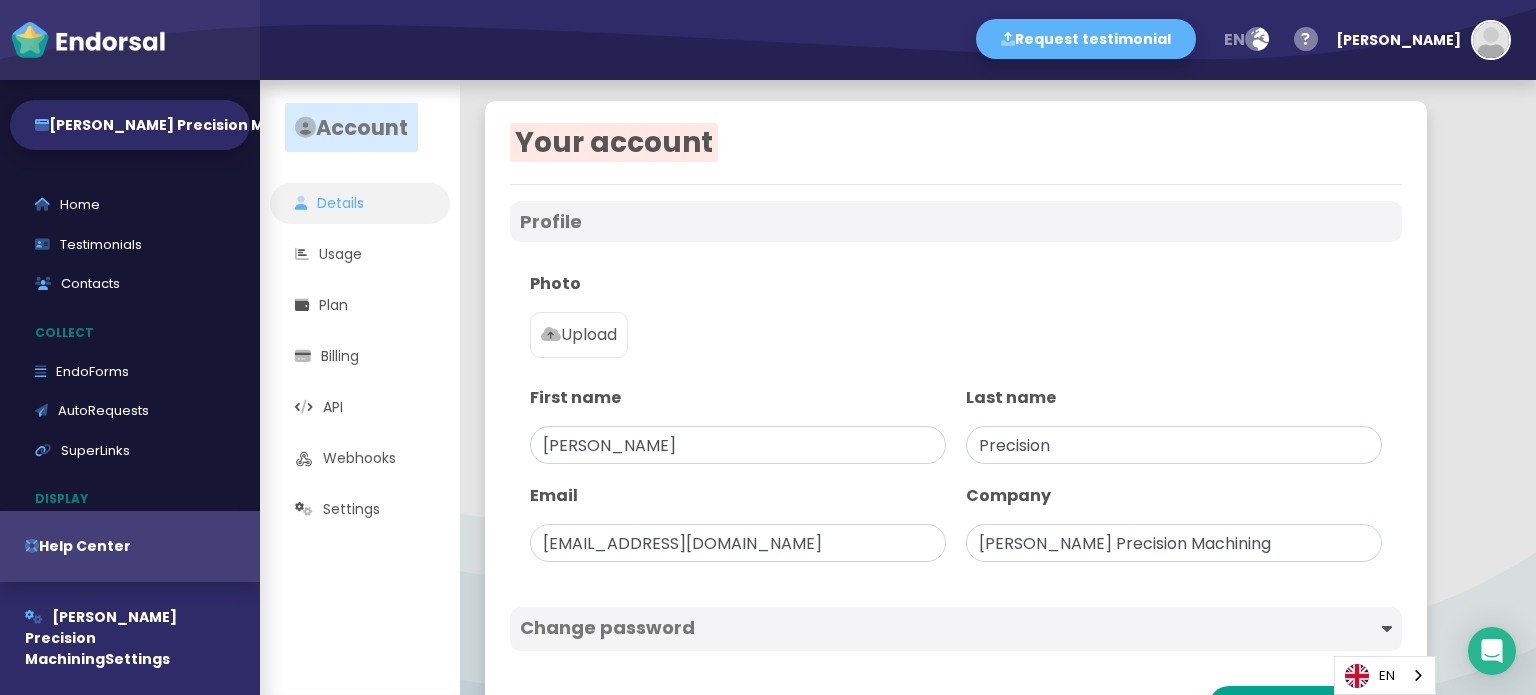 click on "Upload" at bounding box center [579, 335] 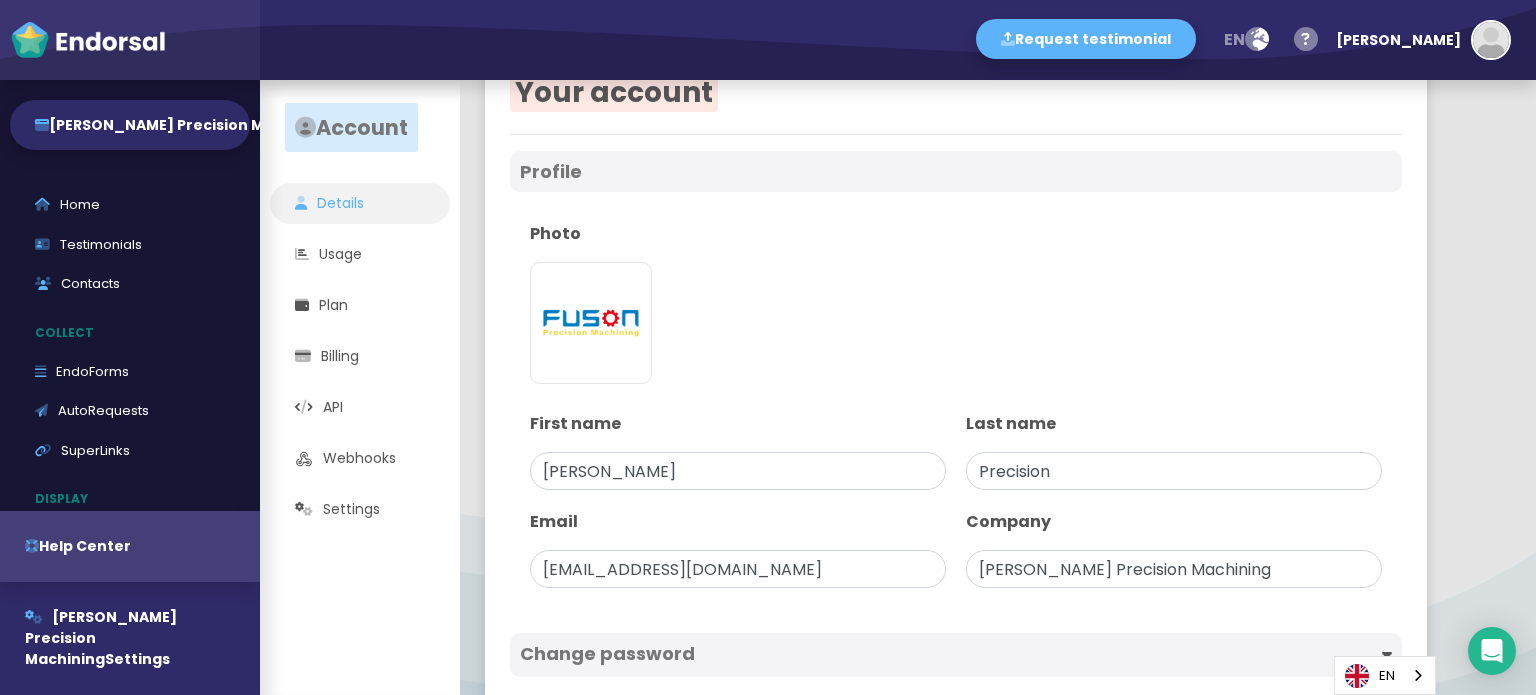 scroll, scrollTop: 80, scrollLeft: 0, axis: vertical 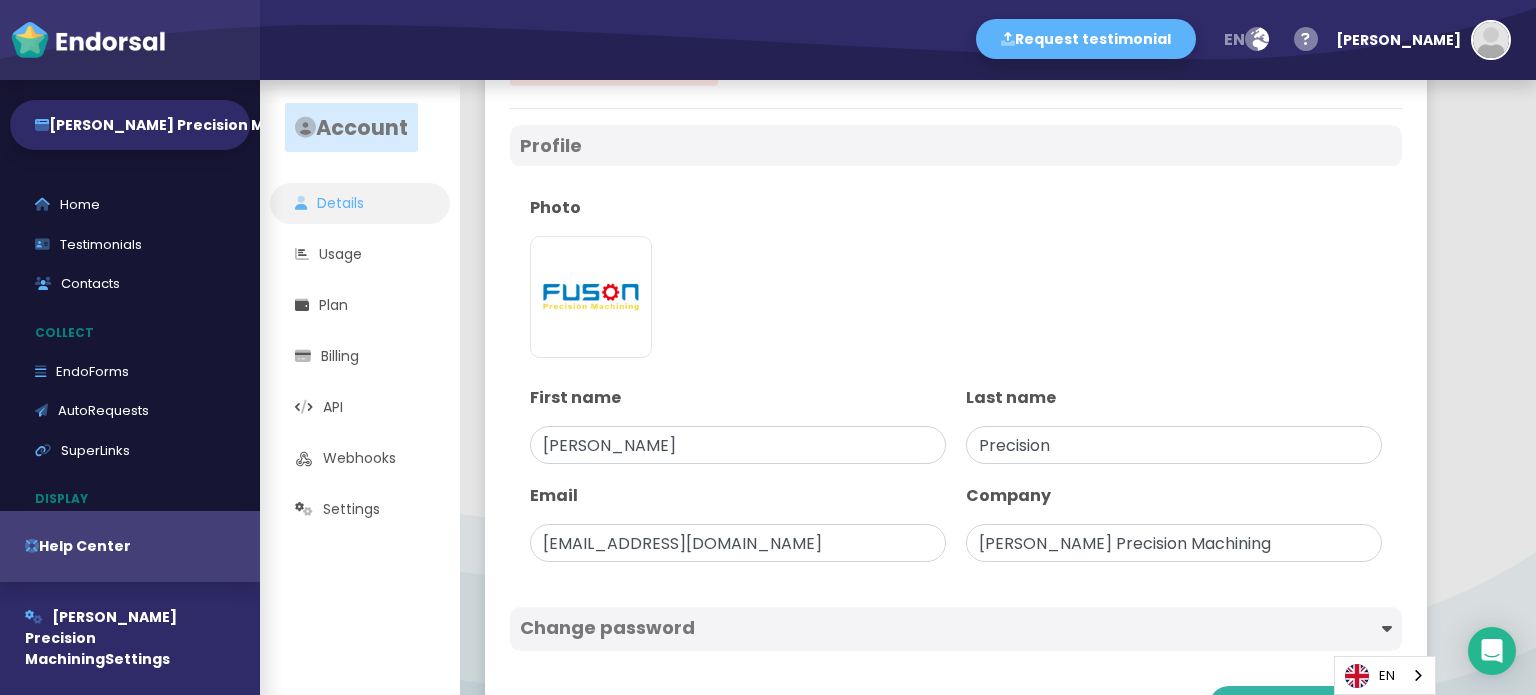 click on "Update account" 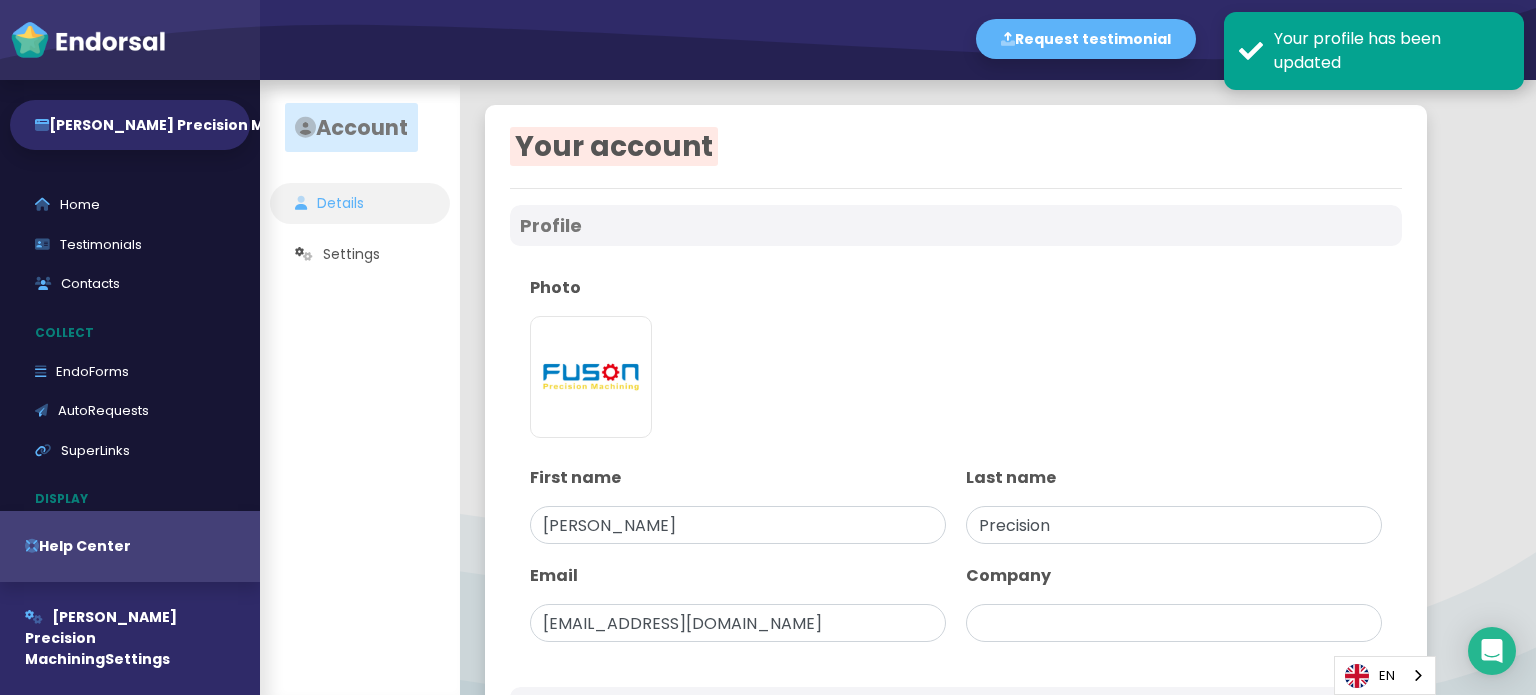 type on "[PERSON_NAME] Precision Machining" 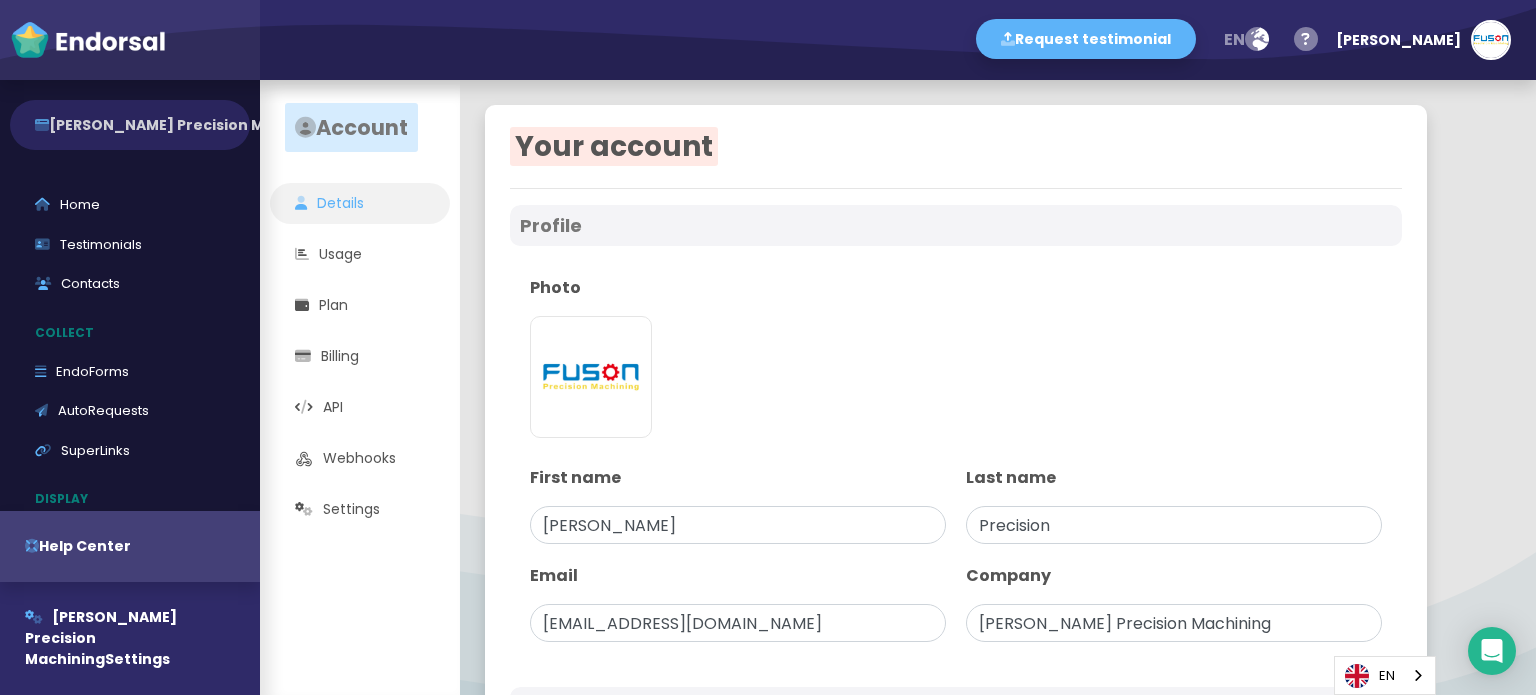 click on "[PERSON_NAME] Precision Mach..." at bounding box center [130, 125] 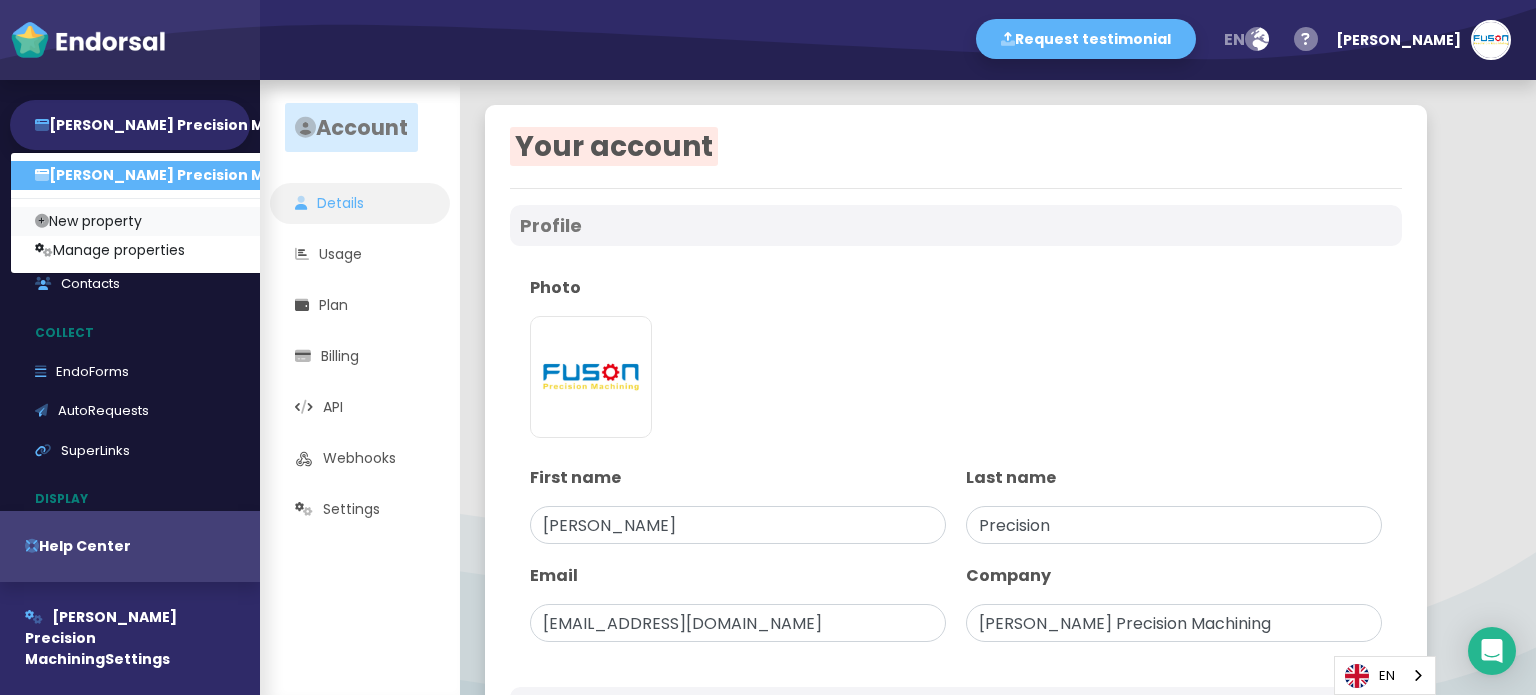 click on "New property" at bounding box center [183, 221] 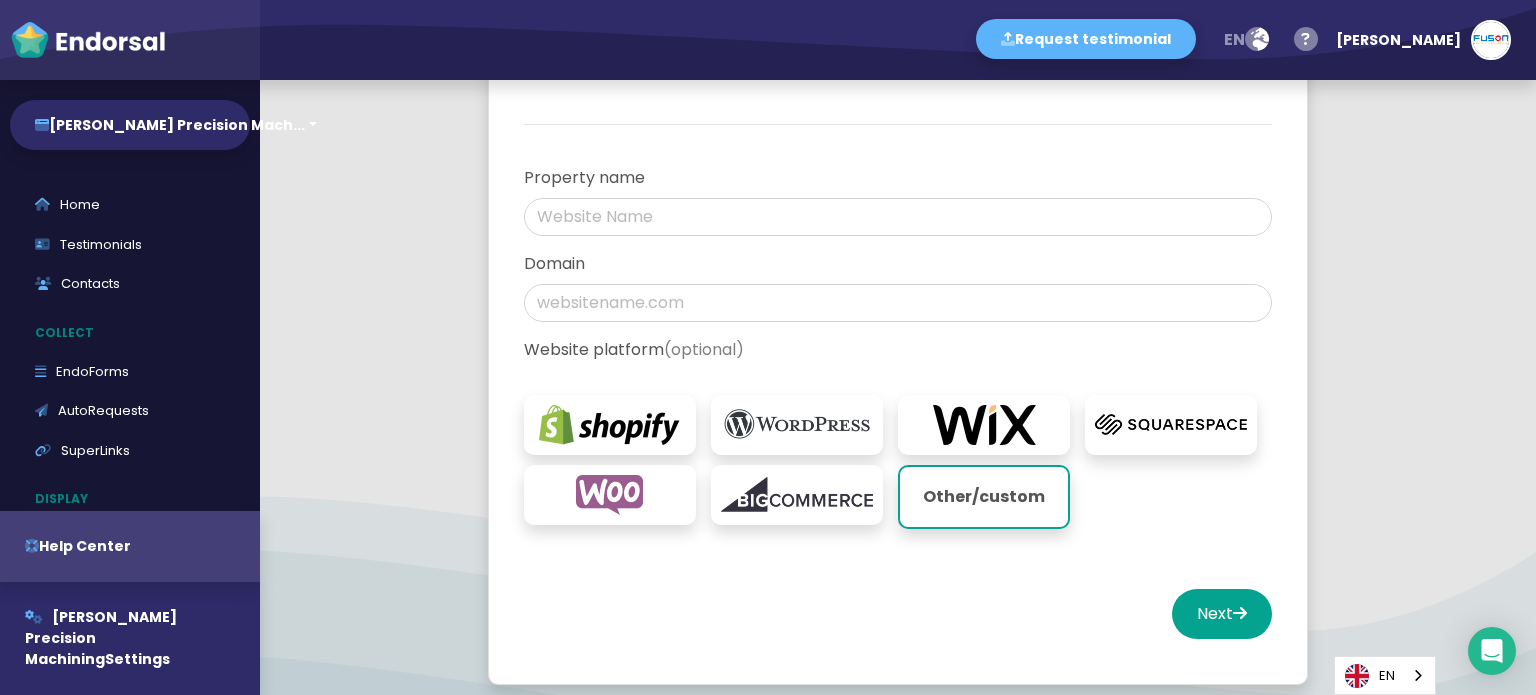scroll, scrollTop: 0, scrollLeft: 0, axis: both 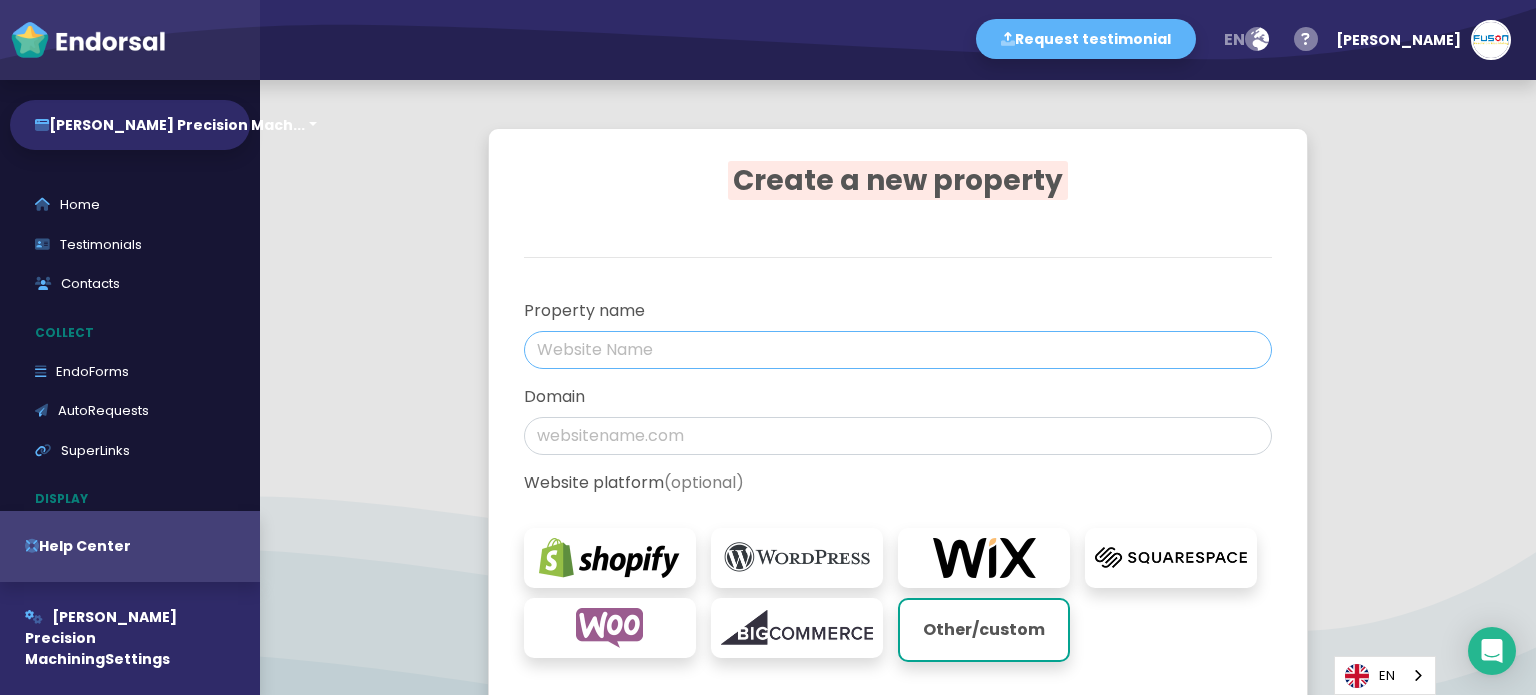 click 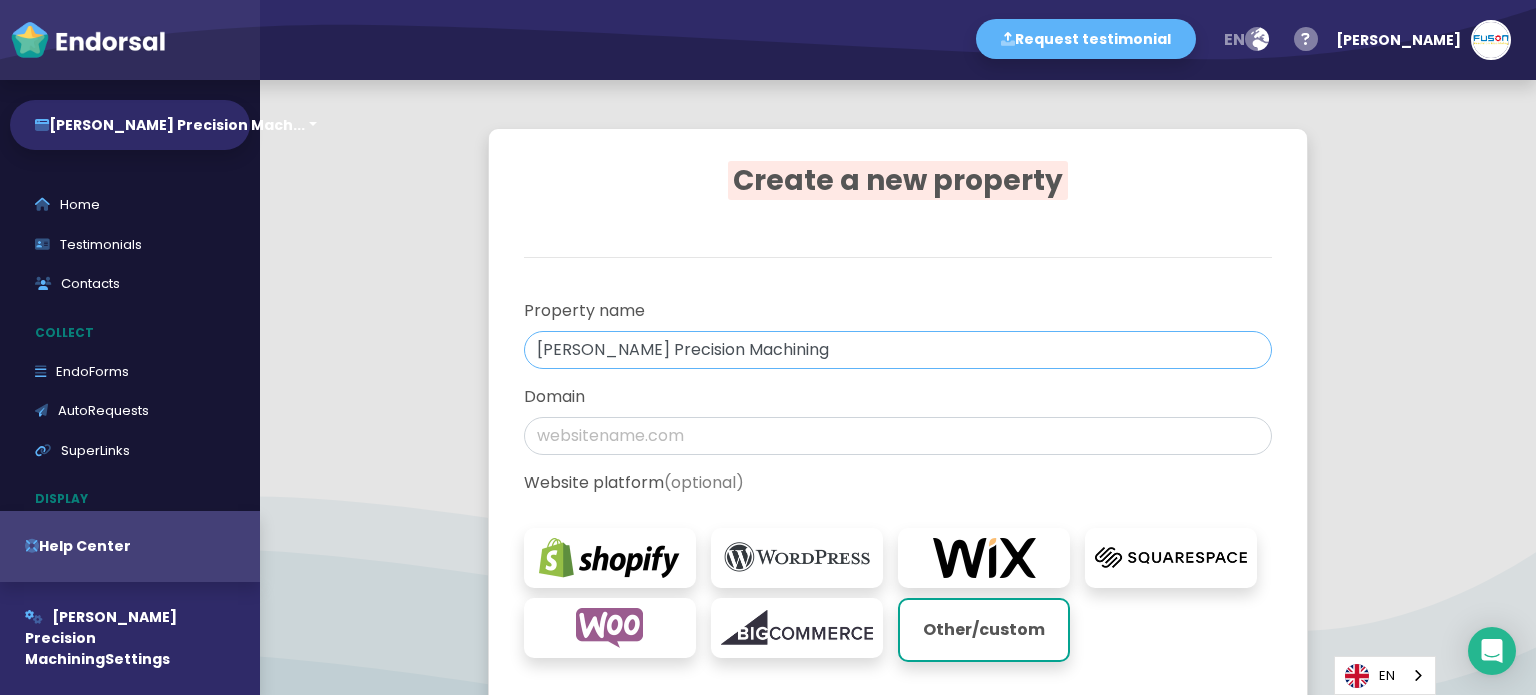 type on "[PERSON_NAME] Precision Machining" 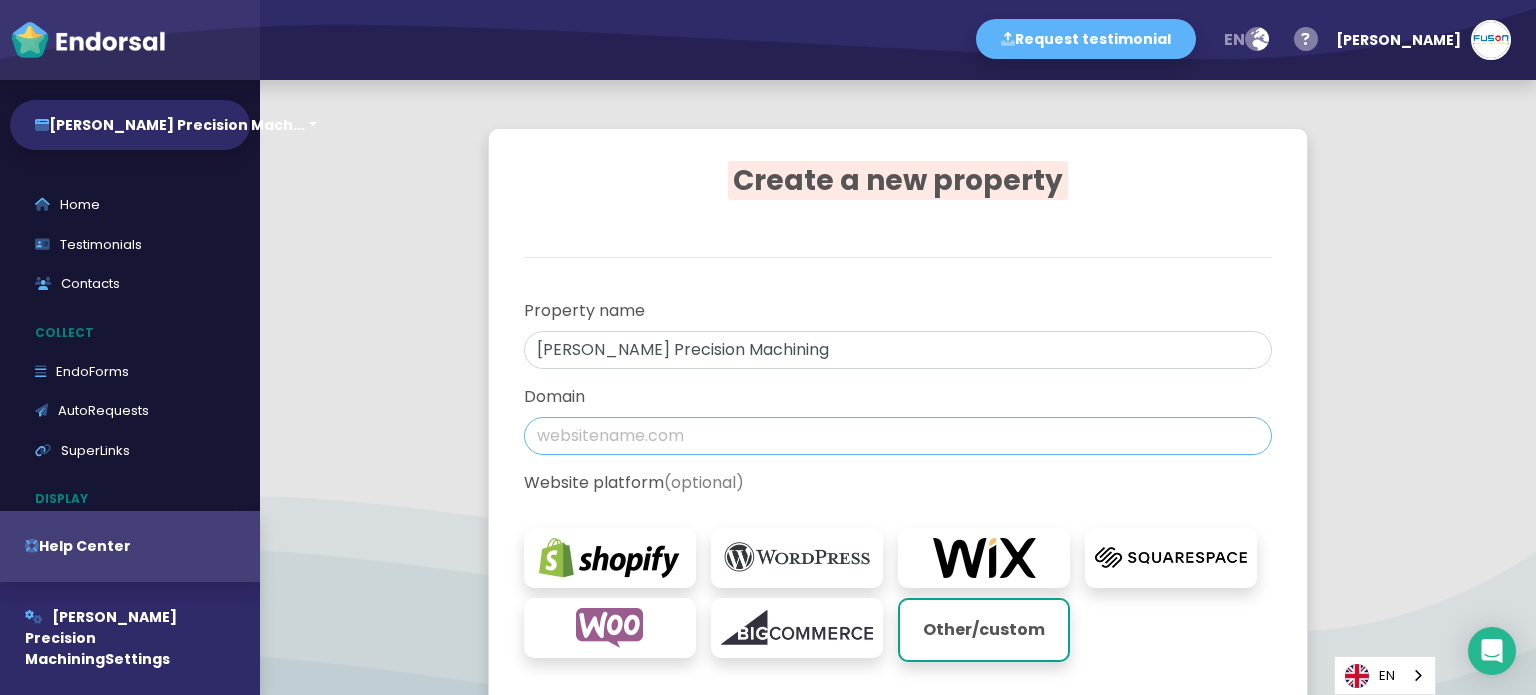 click 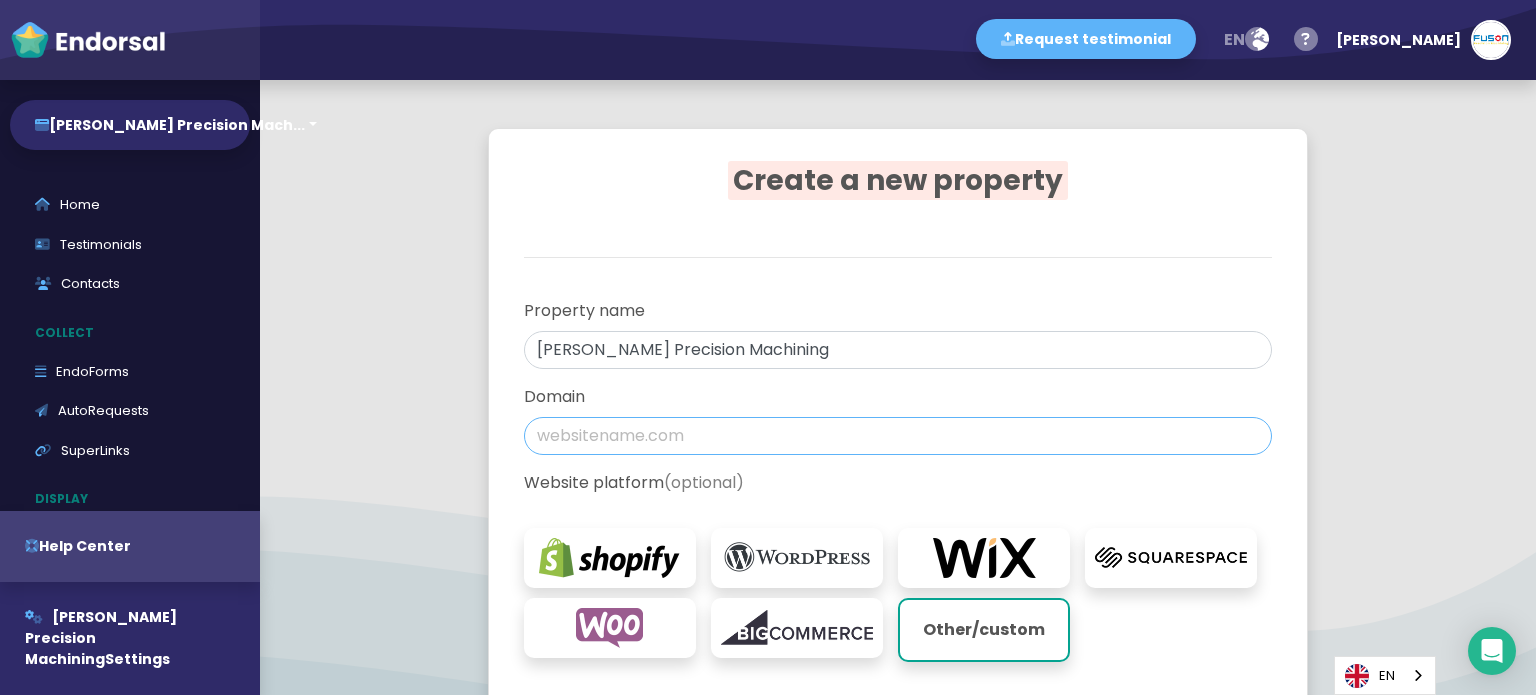 paste on "[PERSON_NAME] Precision Machining" 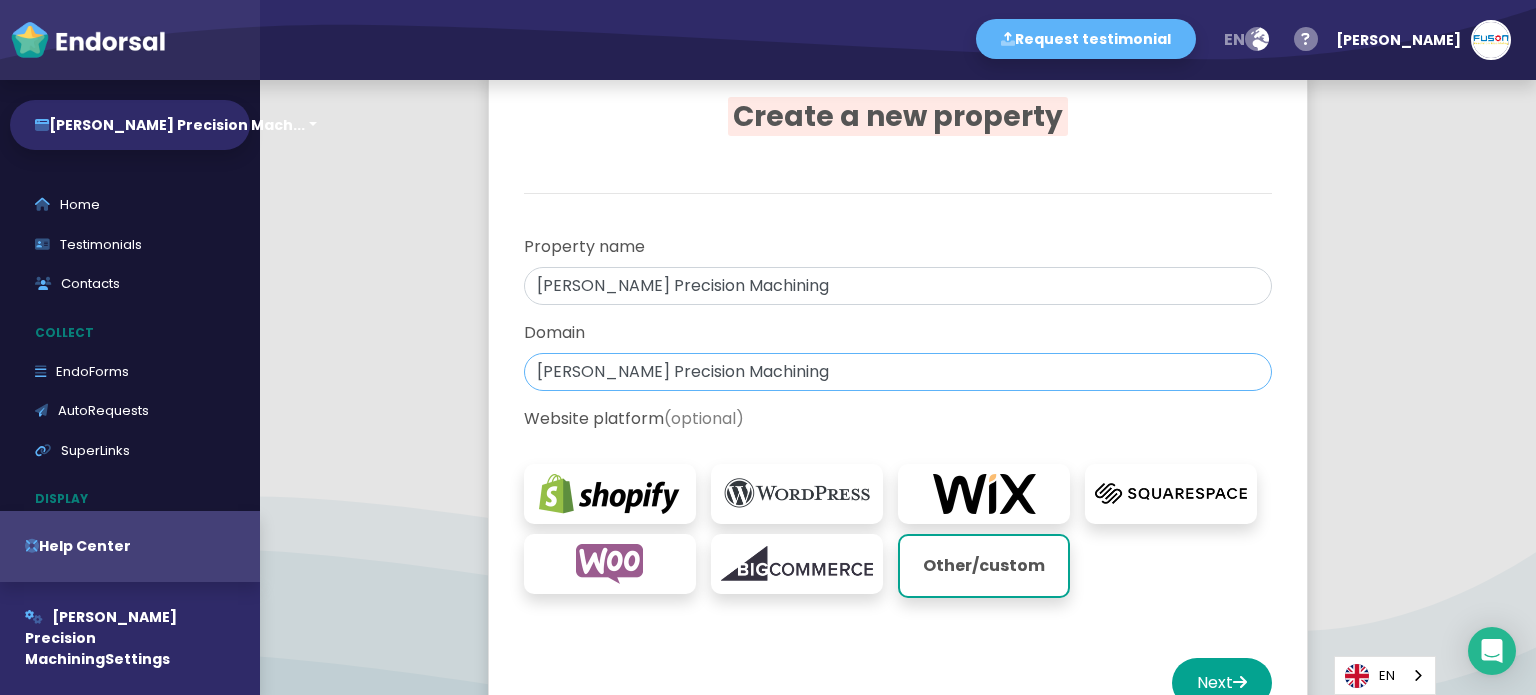 scroll, scrollTop: 140, scrollLeft: 0, axis: vertical 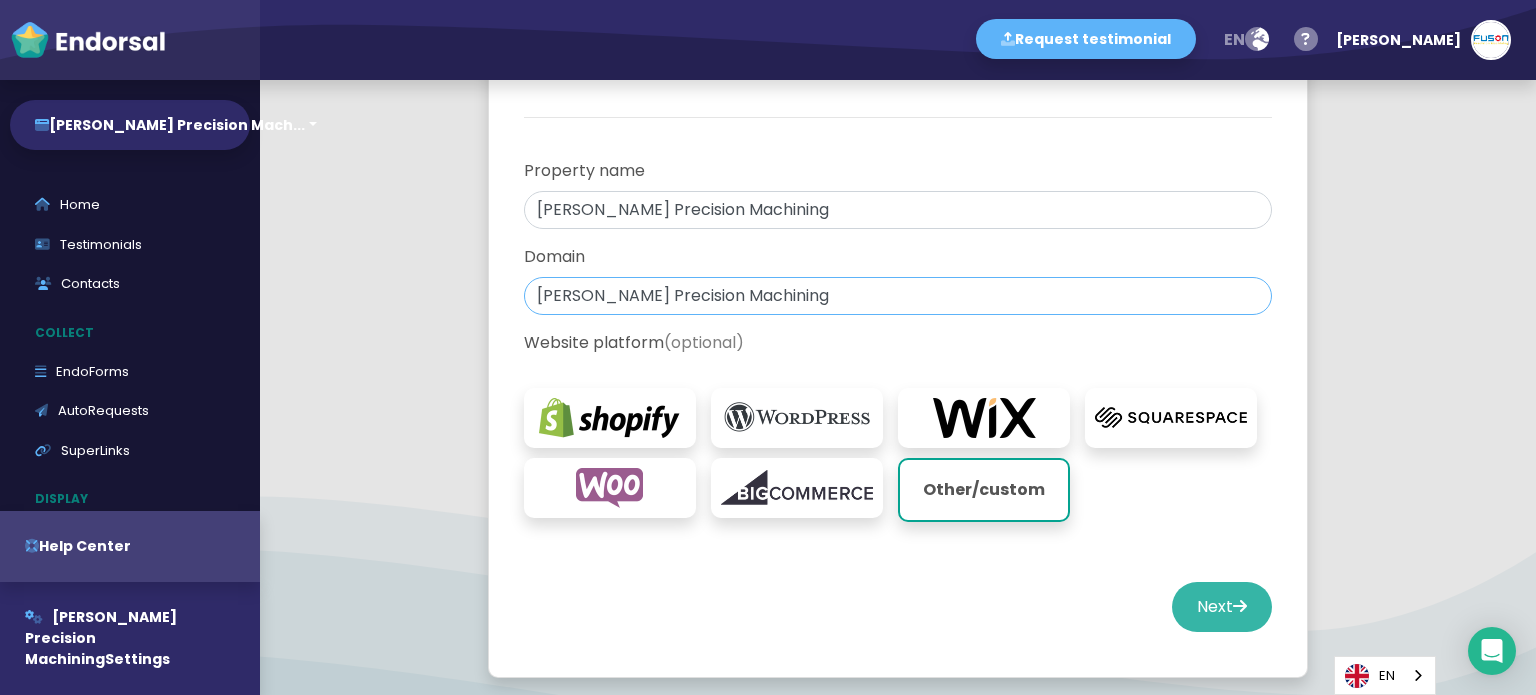 type on "[PERSON_NAME] Precision Machining" 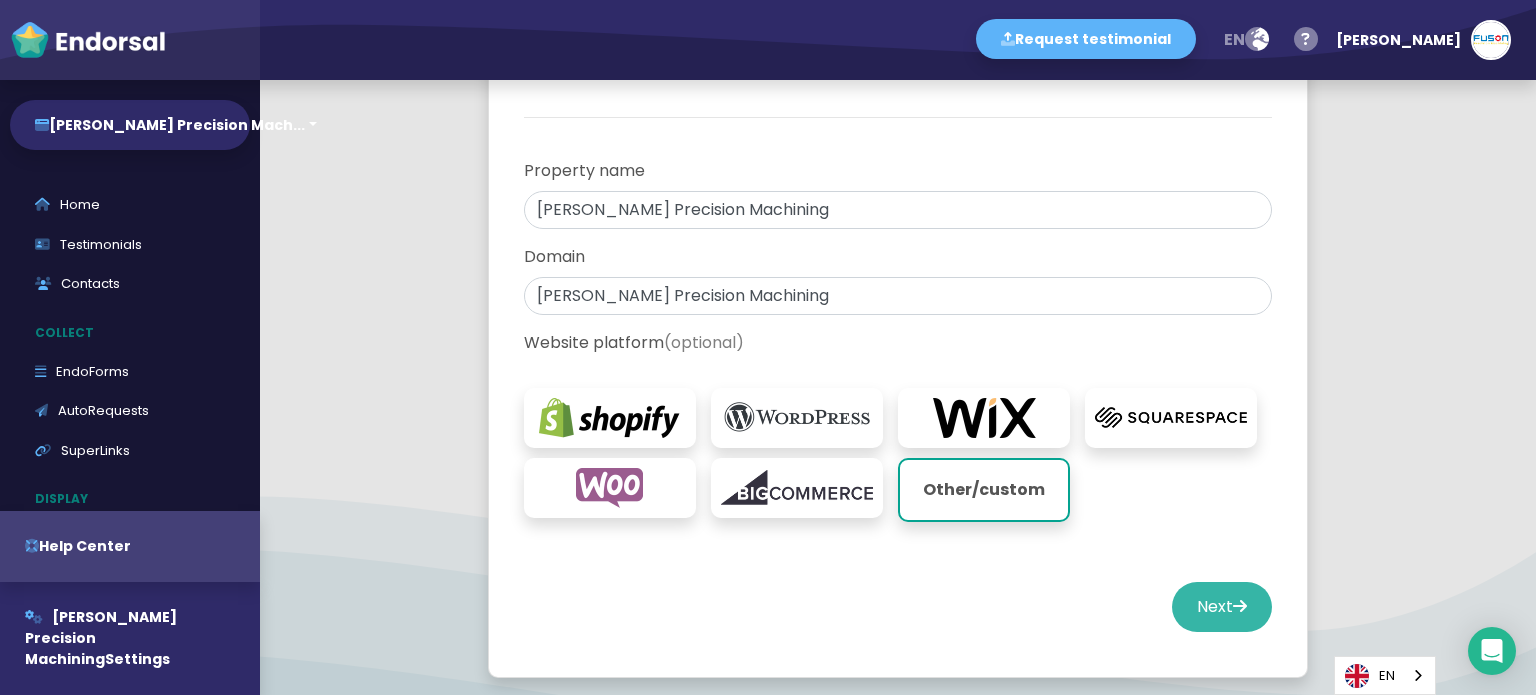 click on "Next" 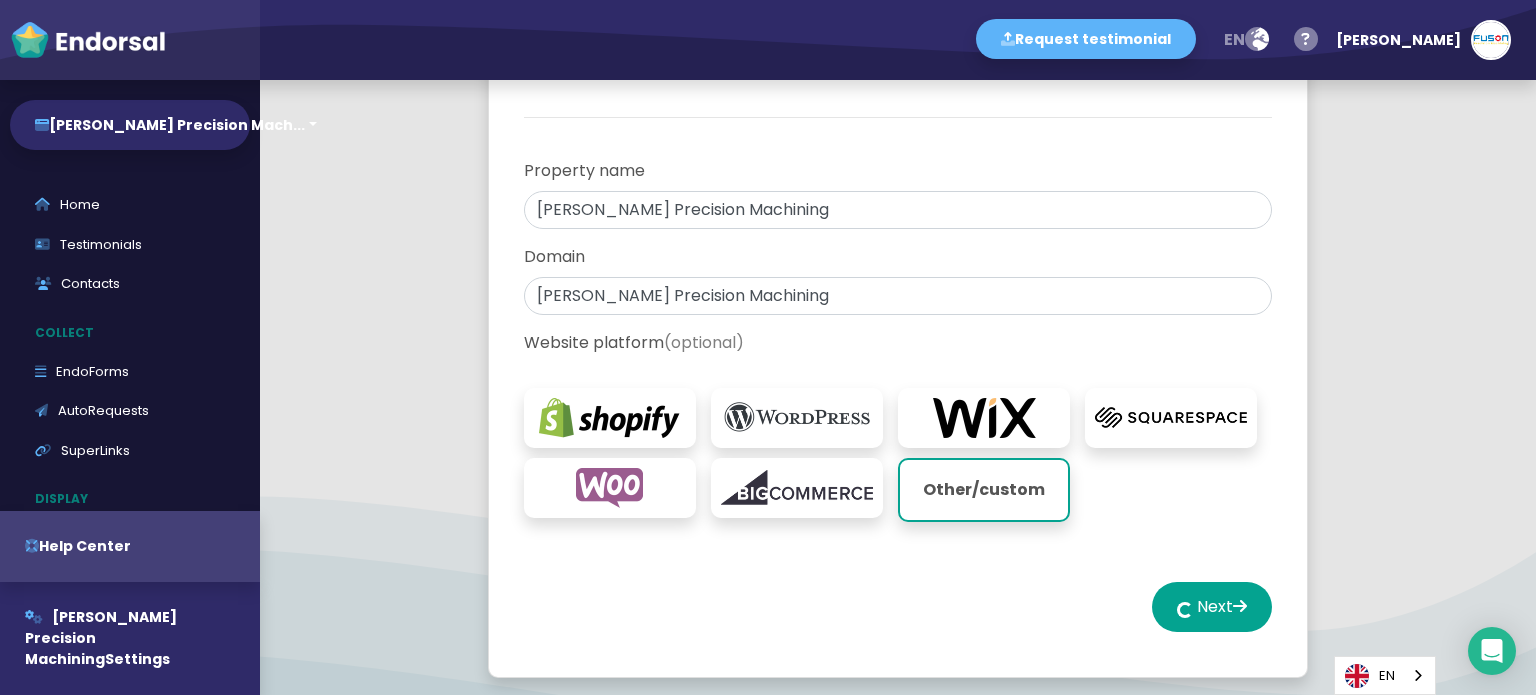 select on "14" 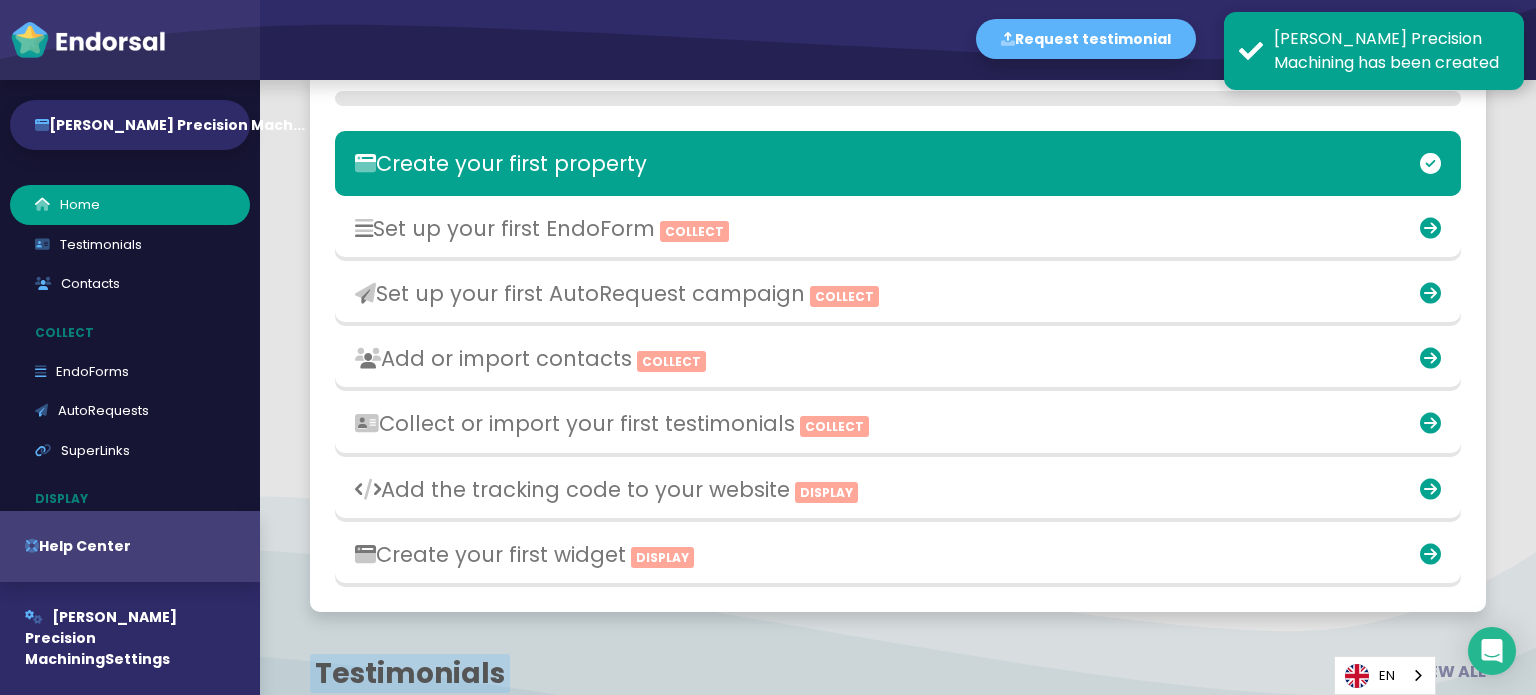 scroll, scrollTop: 3069, scrollLeft: 0, axis: vertical 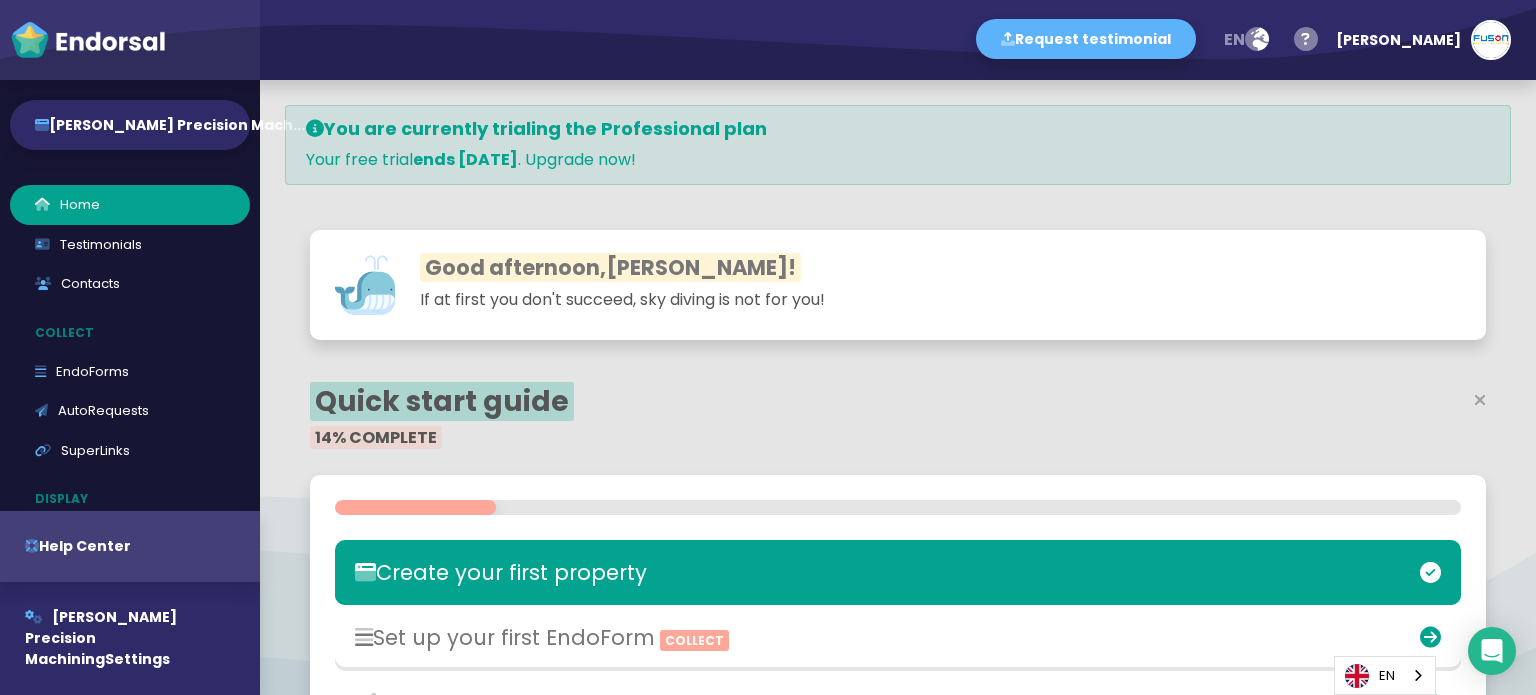click on "You are currently trialing the Professional plan" 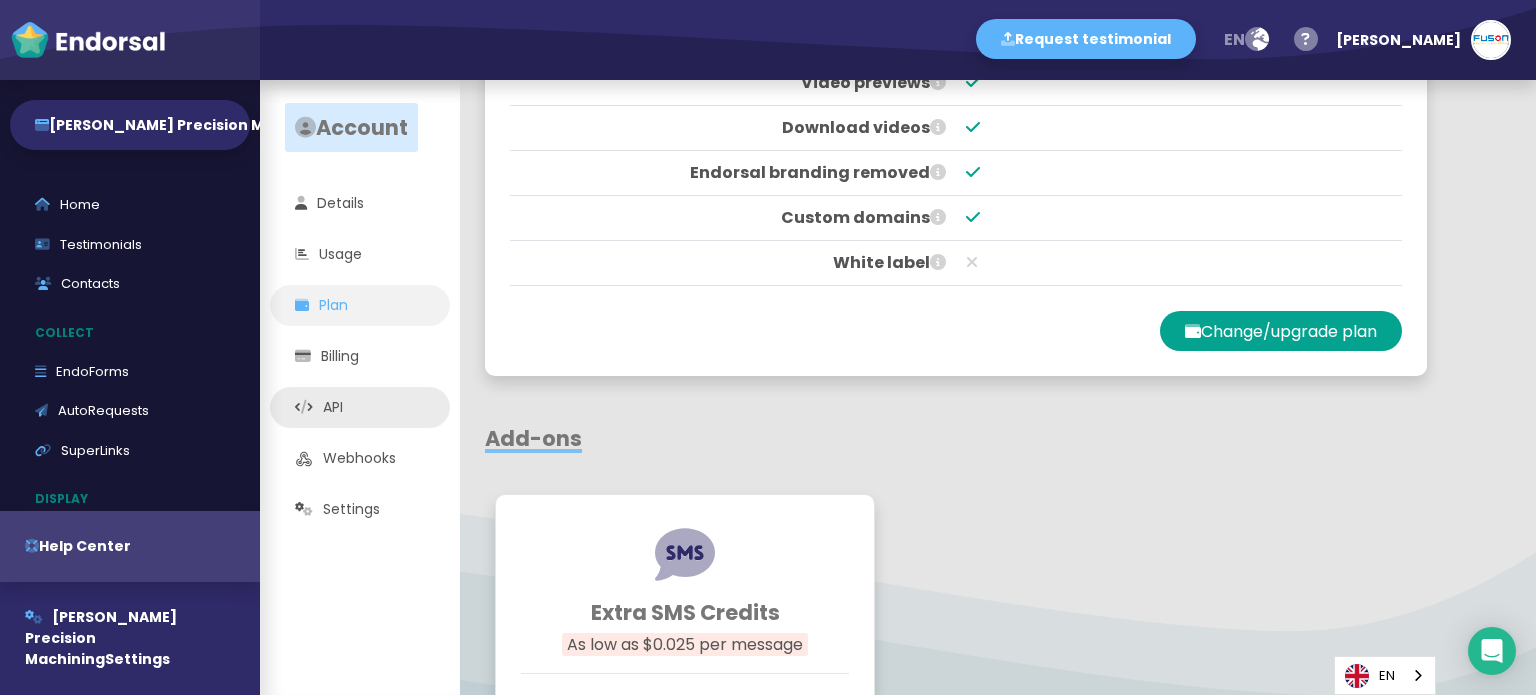 scroll, scrollTop: 721, scrollLeft: 0, axis: vertical 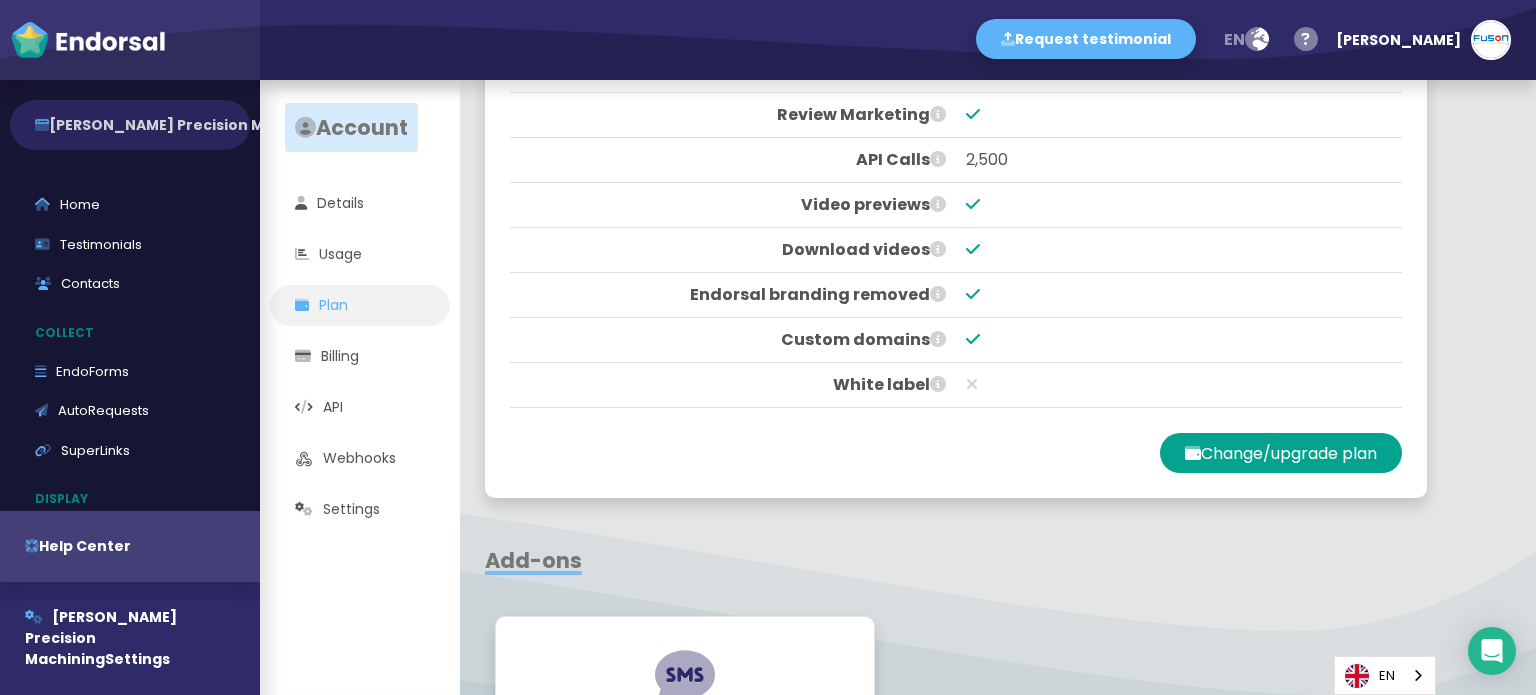 click on "[PERSON_NAME] Precision Mach..." at bounding box center [130, 125] 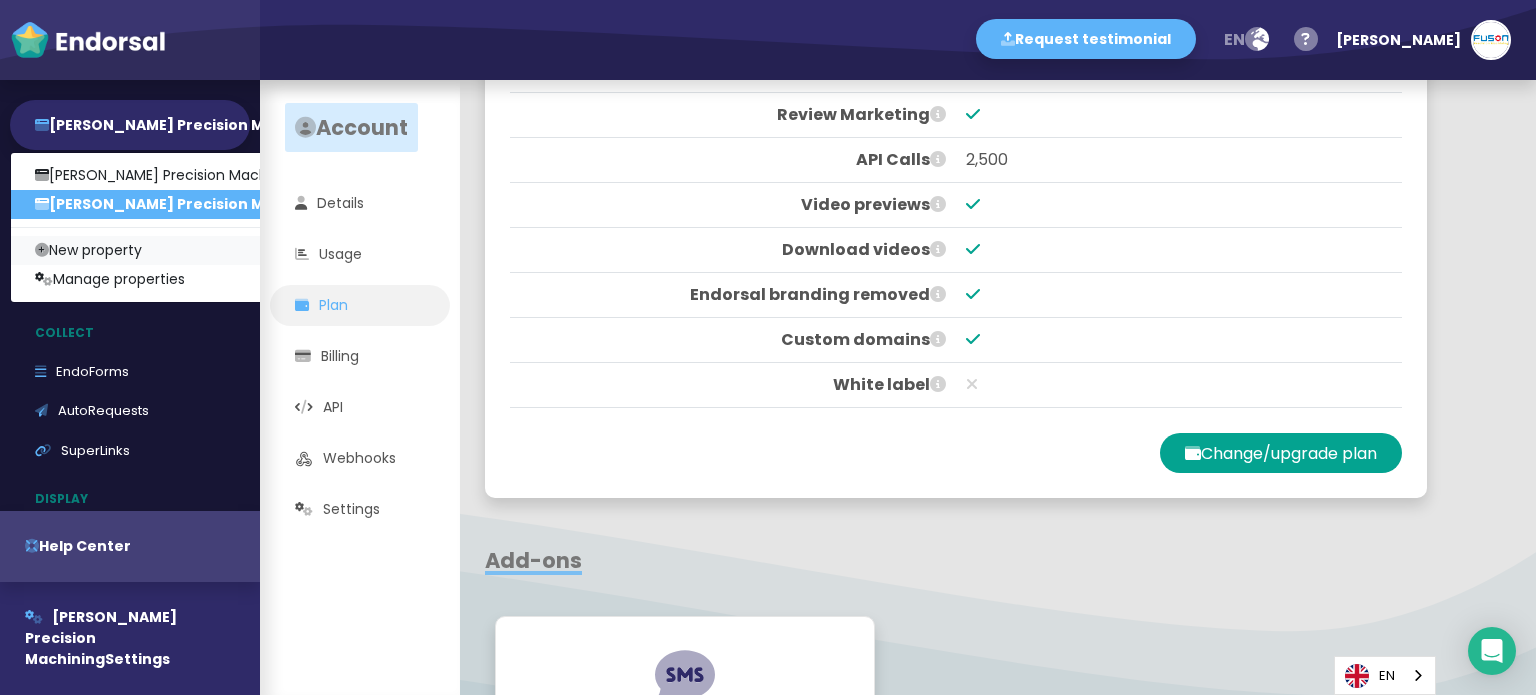 click on "New property" at bounding box center [183, 250] 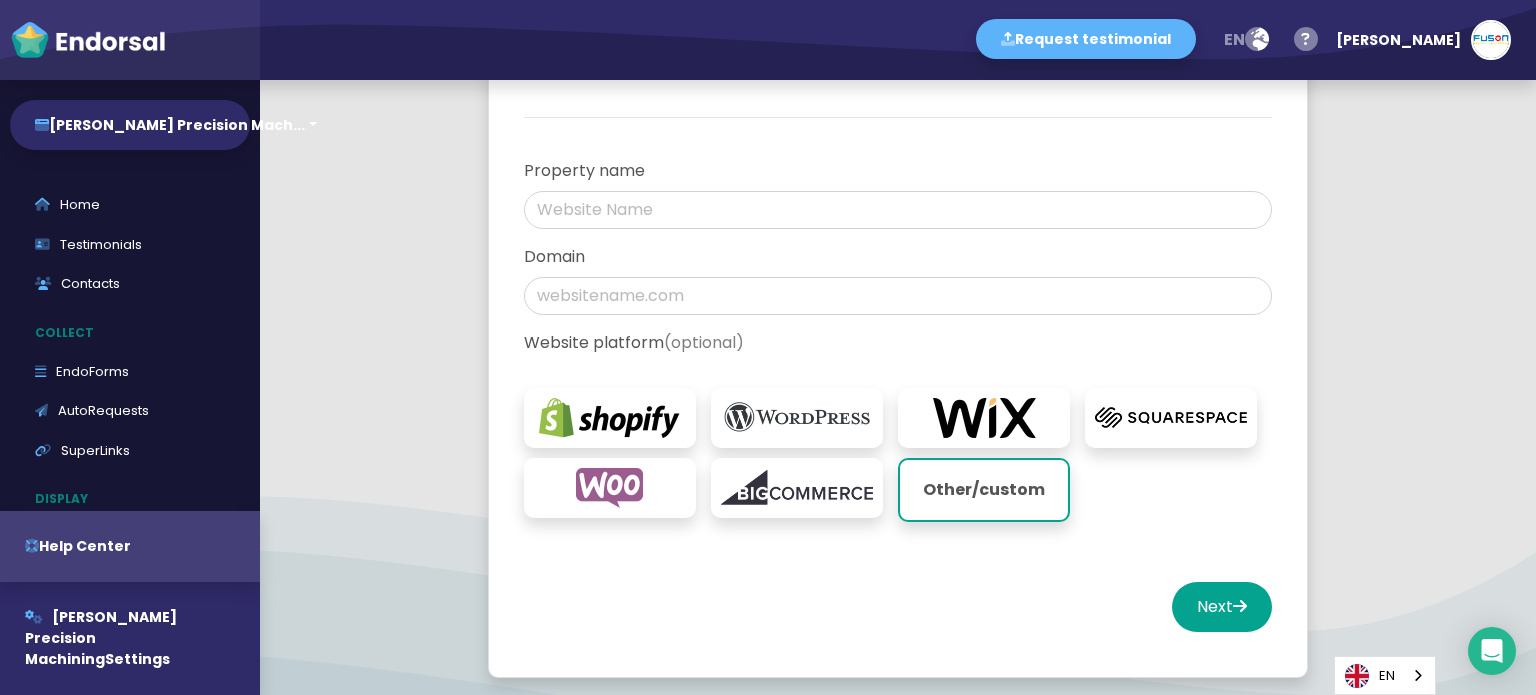 scroll, scrollTop: 0, scrollLeft: 0, axis: both 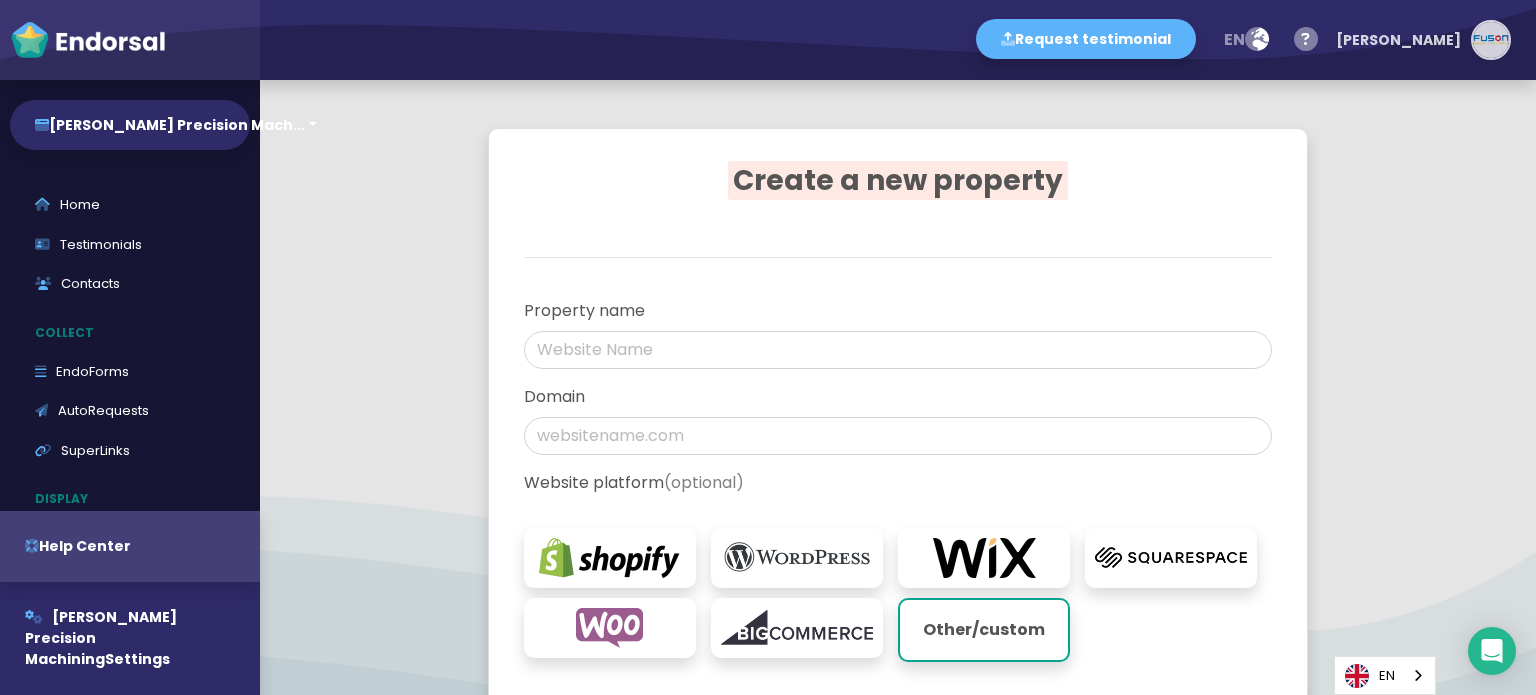 click at bounding box center [1491, 40] 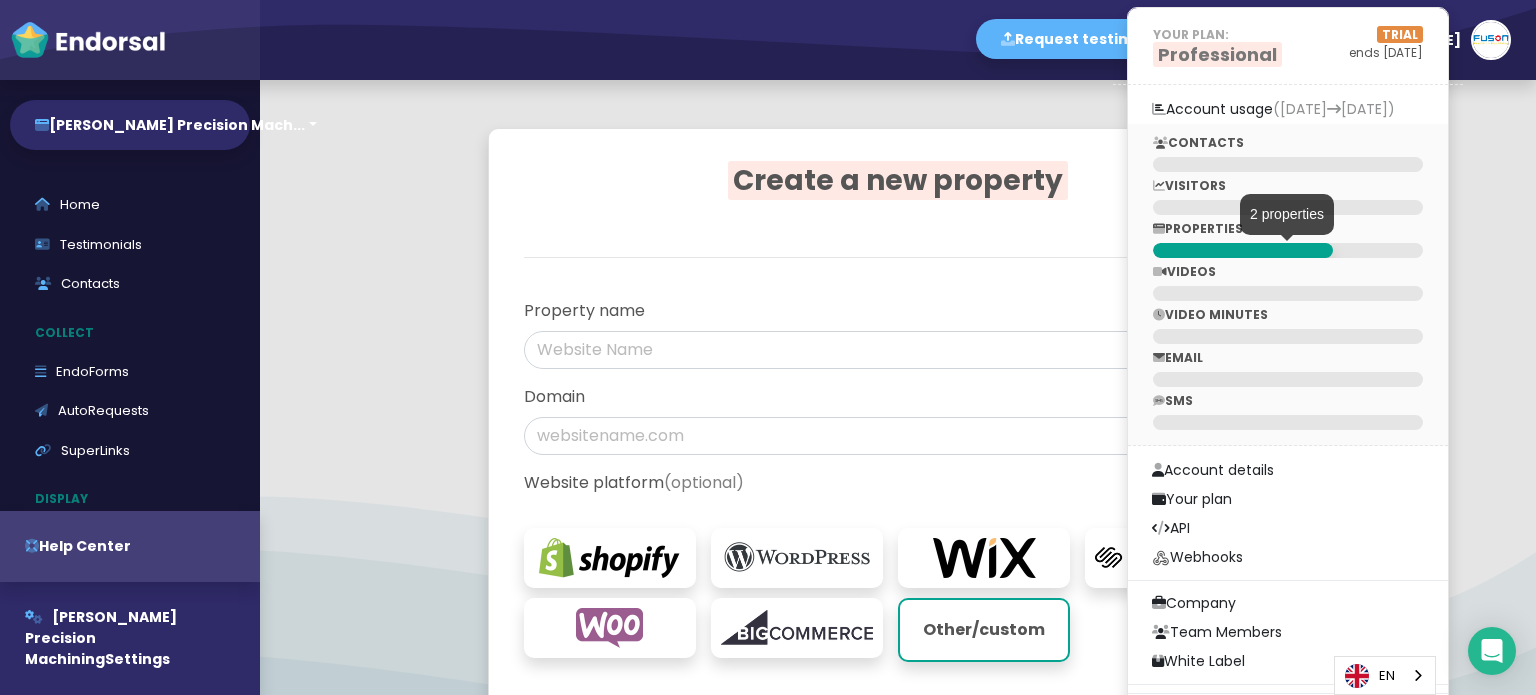 click at bounding box center [1243, 250] 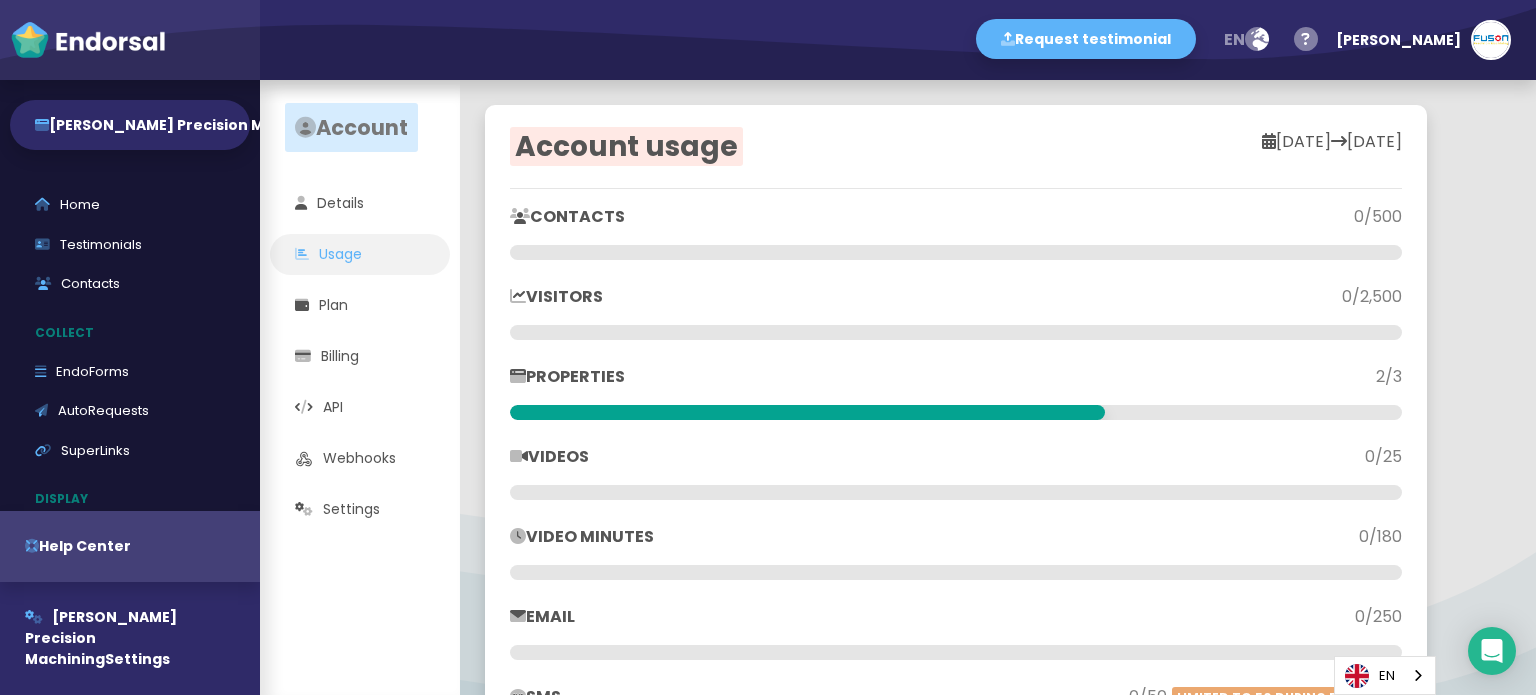 click on "PROPERTIES" 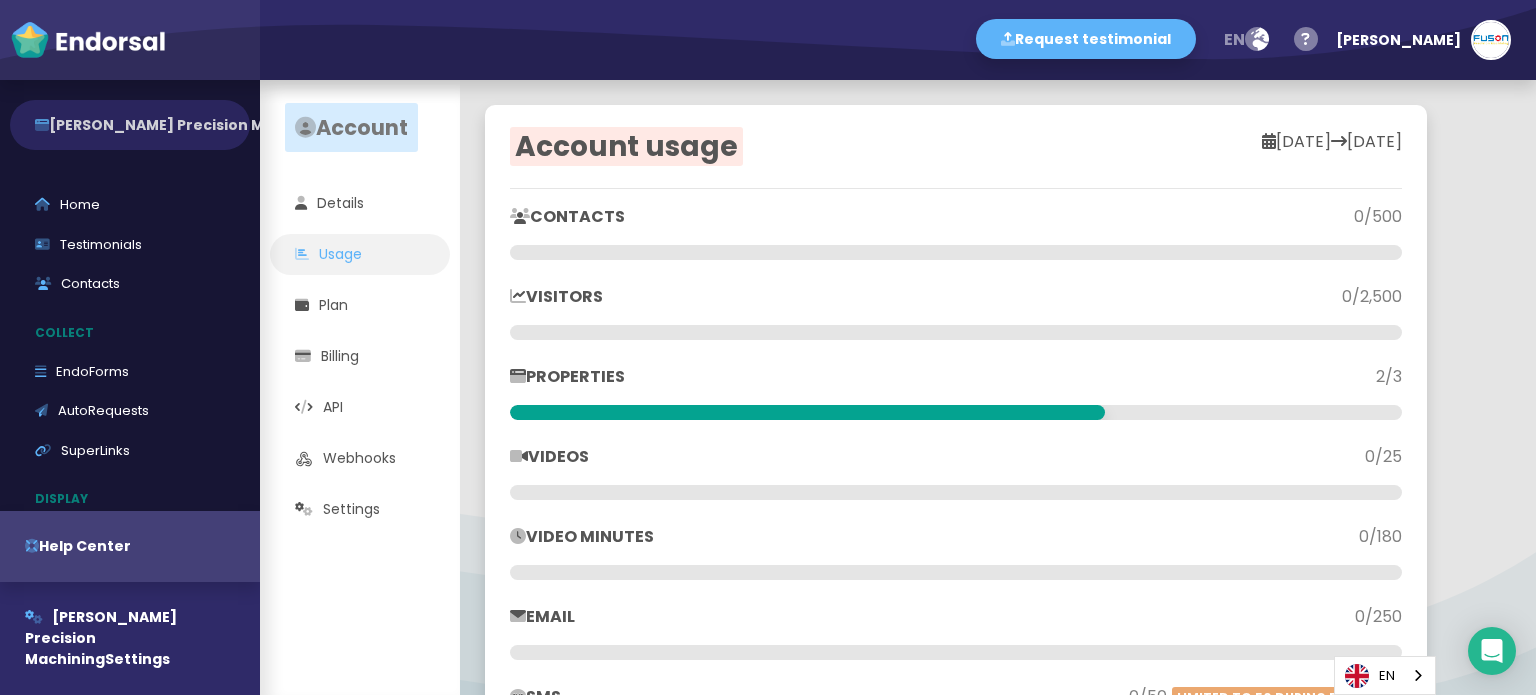 click on "[PERSON_NAME] Precision Mach..." at bounding box center (130, 125) 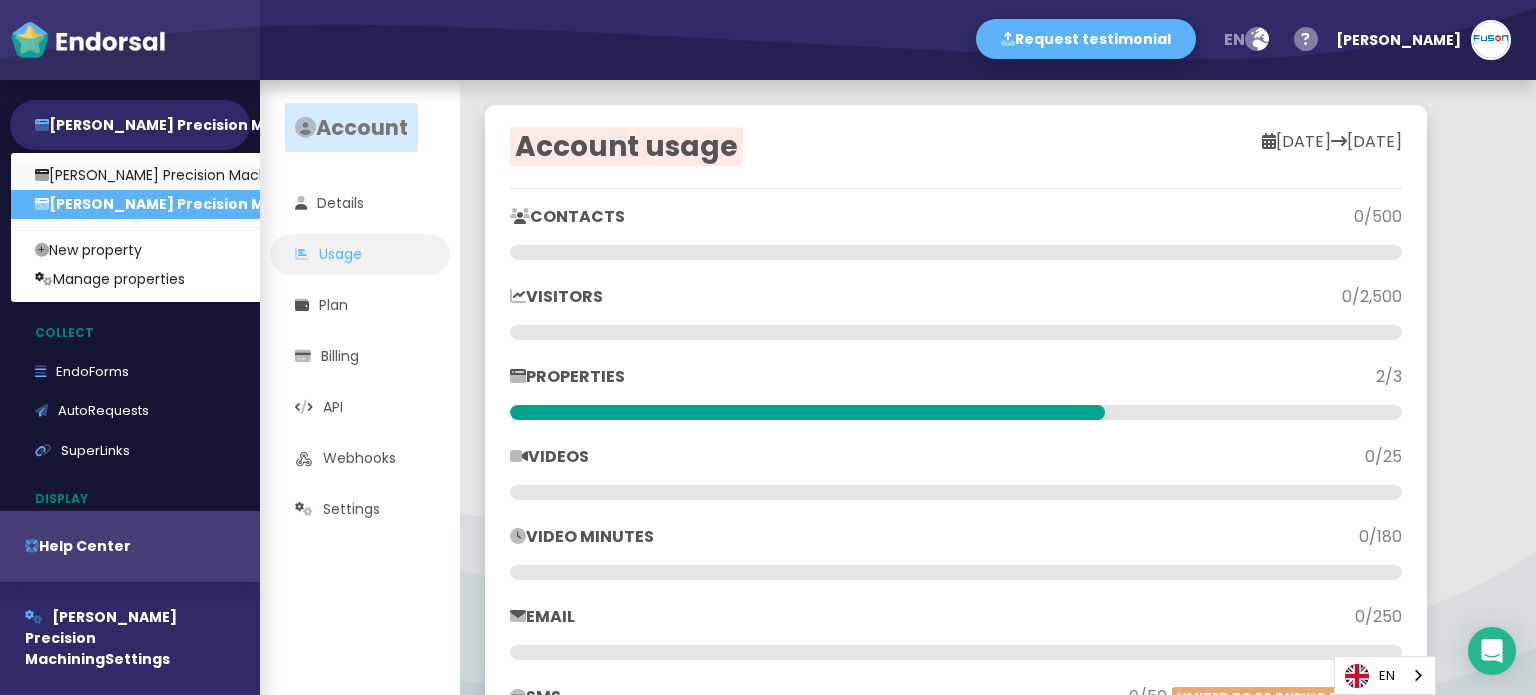 click on "[PERSON_NAME] Precision Machining" at bounding box center [183, 175] 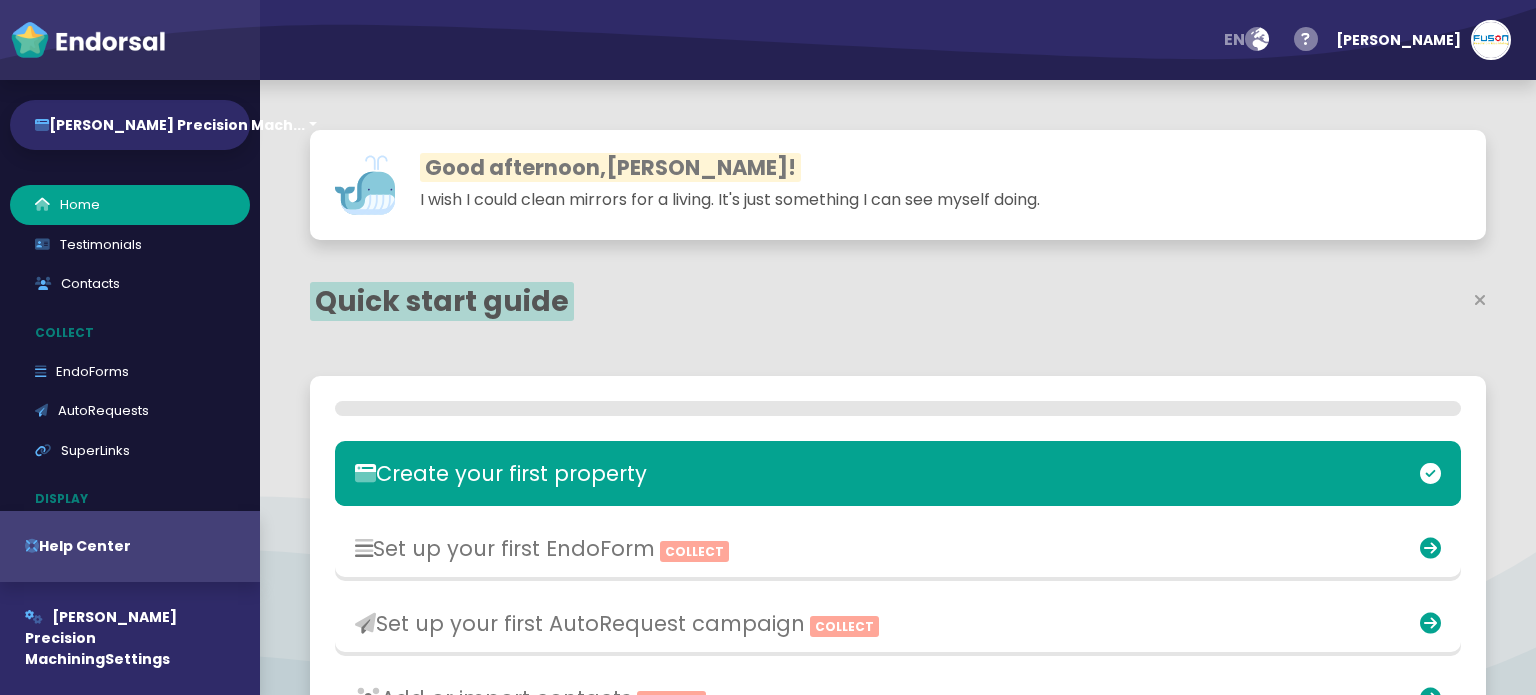 select on "14" 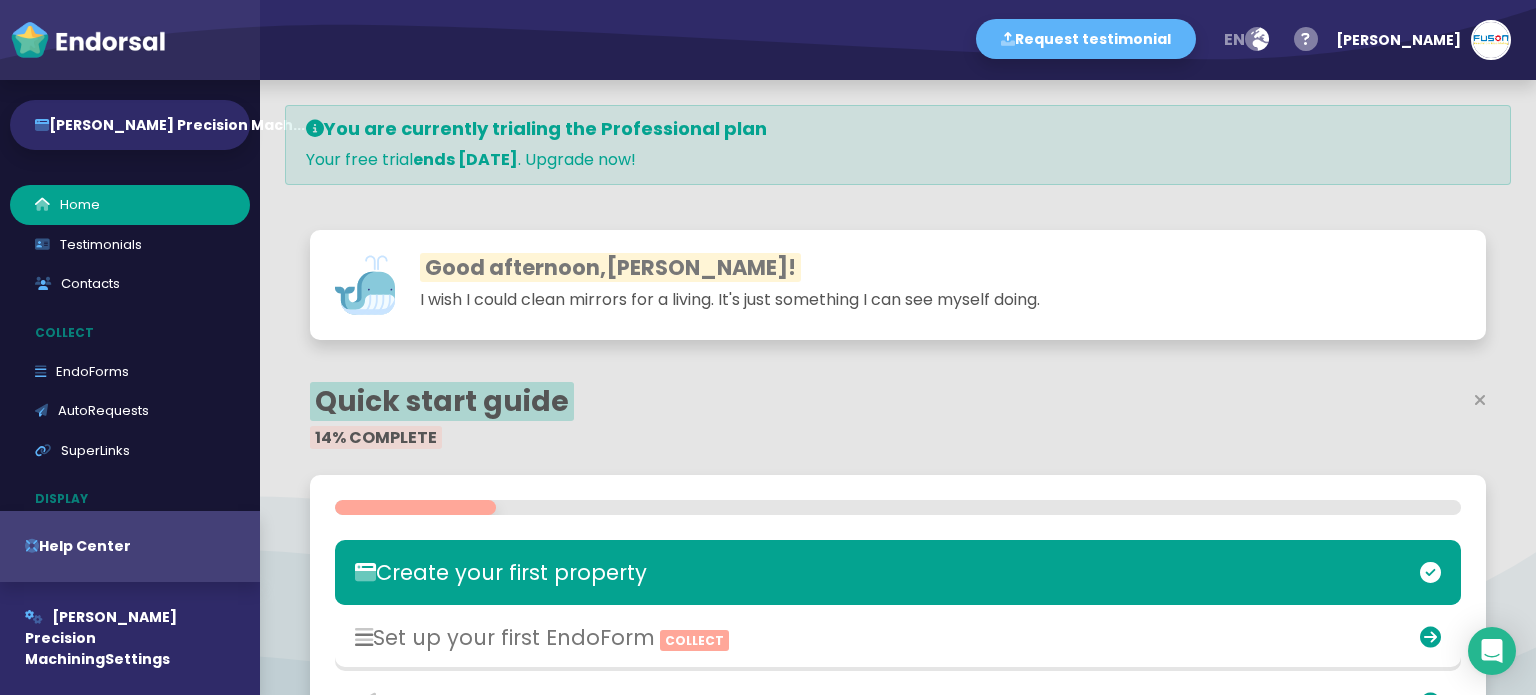 scroll, scrollTop: 400, scrollLeft: 0, axis: vertical 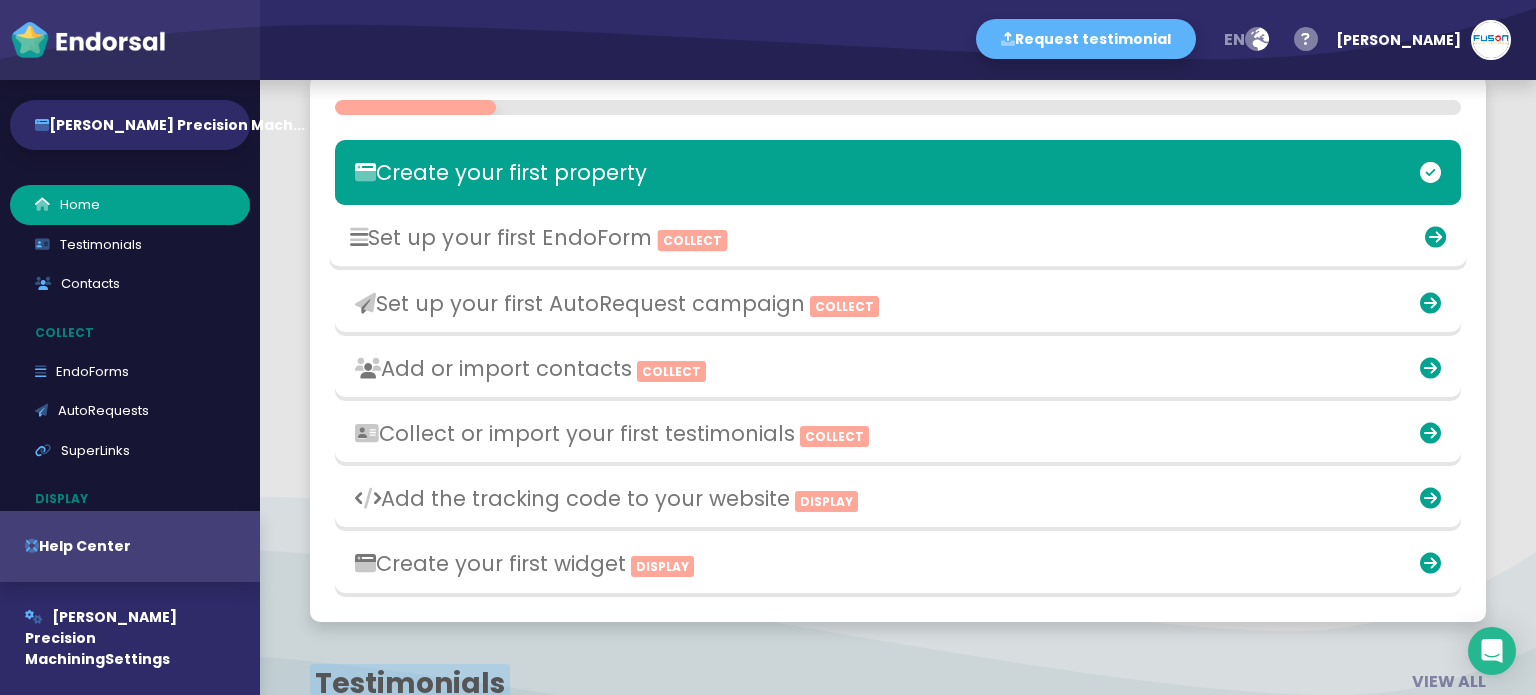 click on "Set up your first EndoForm  Collect" at bounding box center [712, 237] 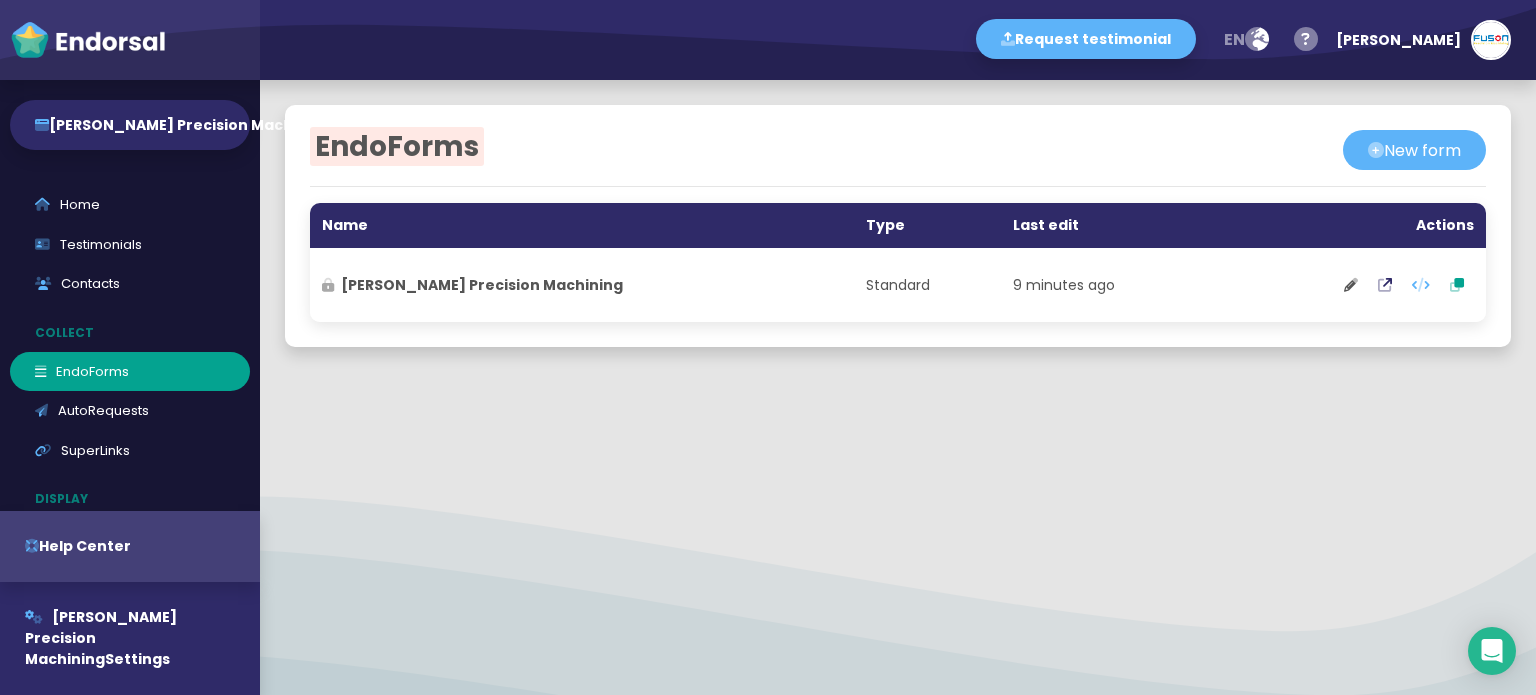 scroll, scrollTop: 0, scrollLeft: 0, axis: both 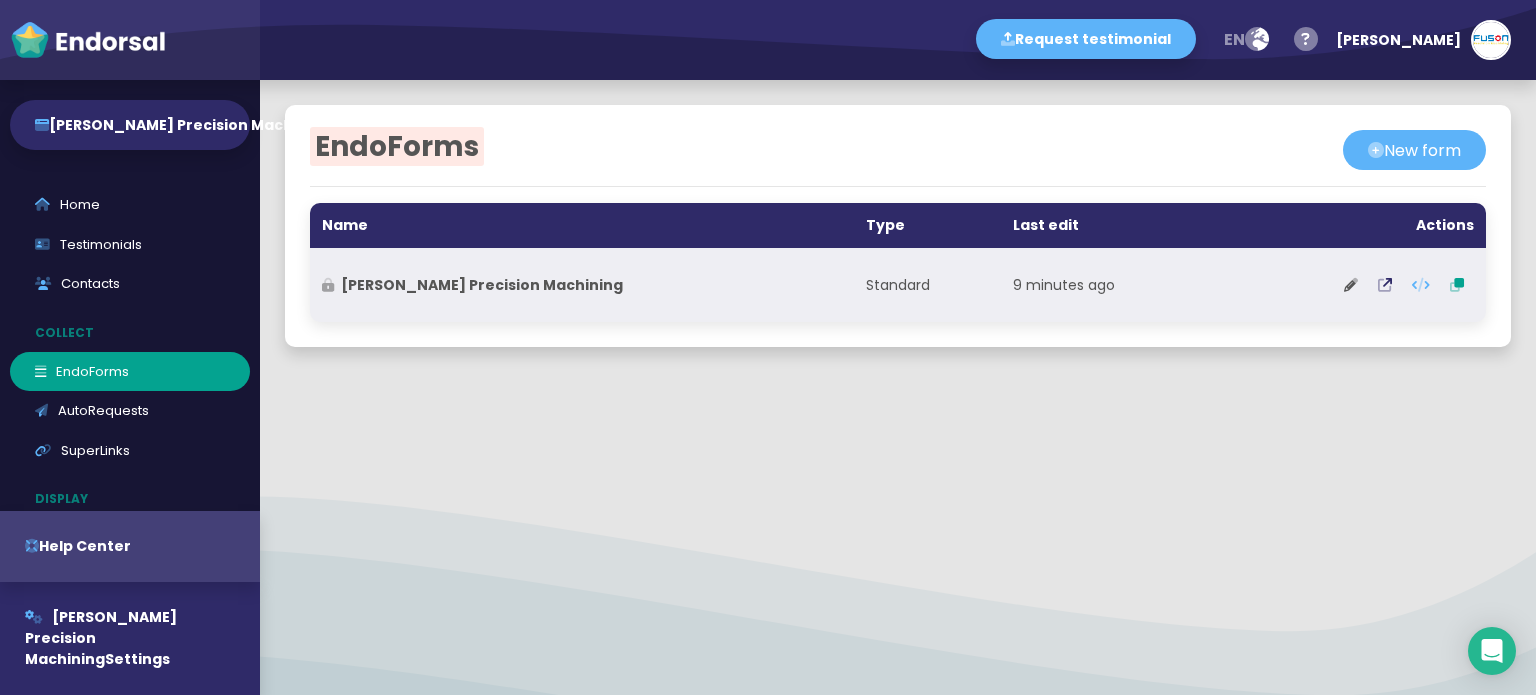 click on "[PERSON_NAME] Precision Machining" 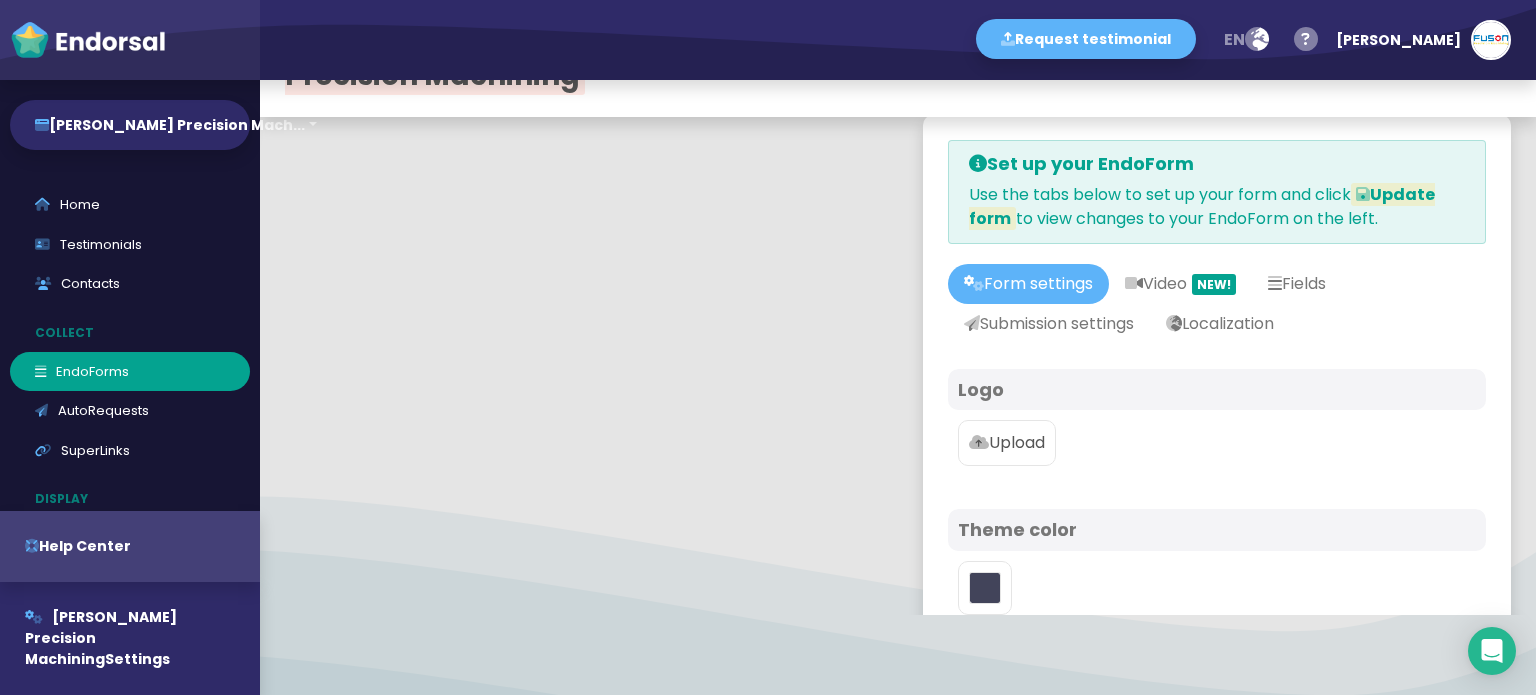 scroll, scrollTop: 100, scrollLeft: 0, axis: vertical 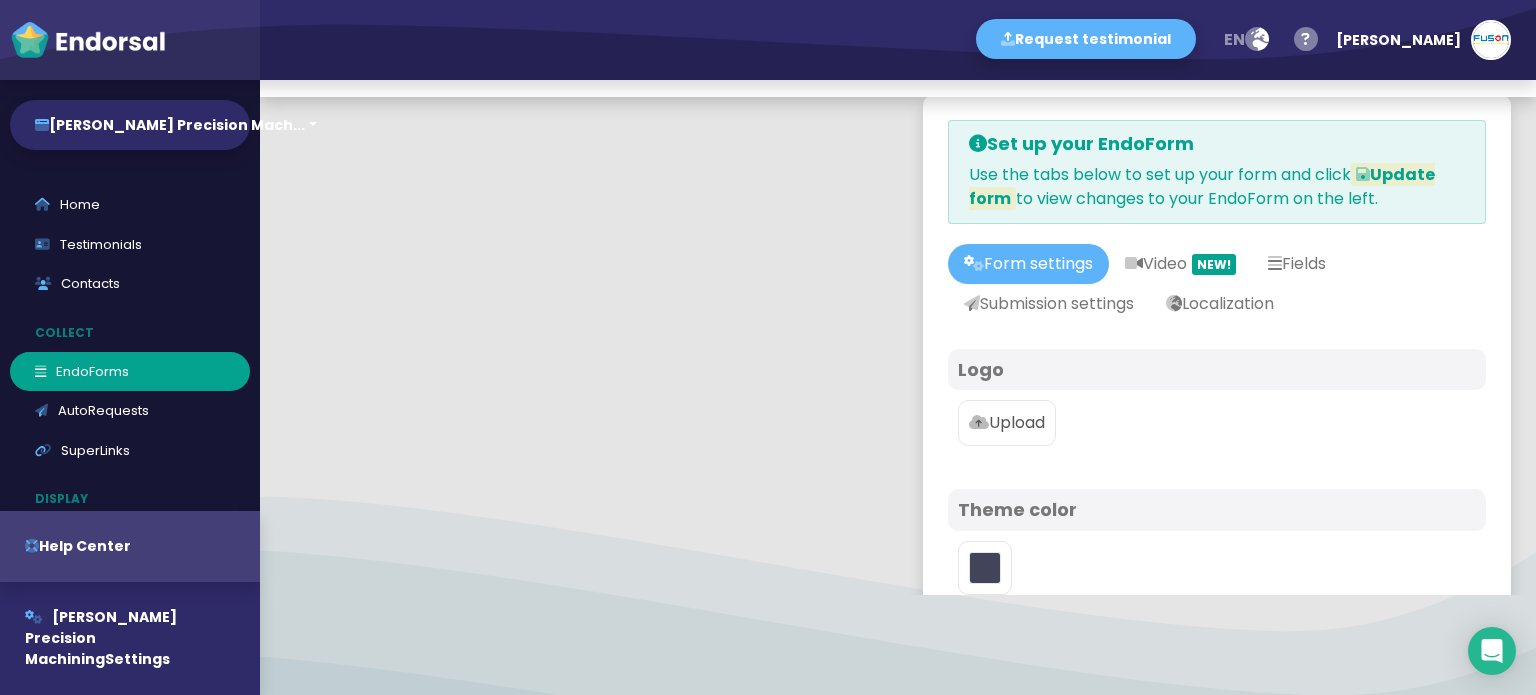 type on "#5DB3F9" 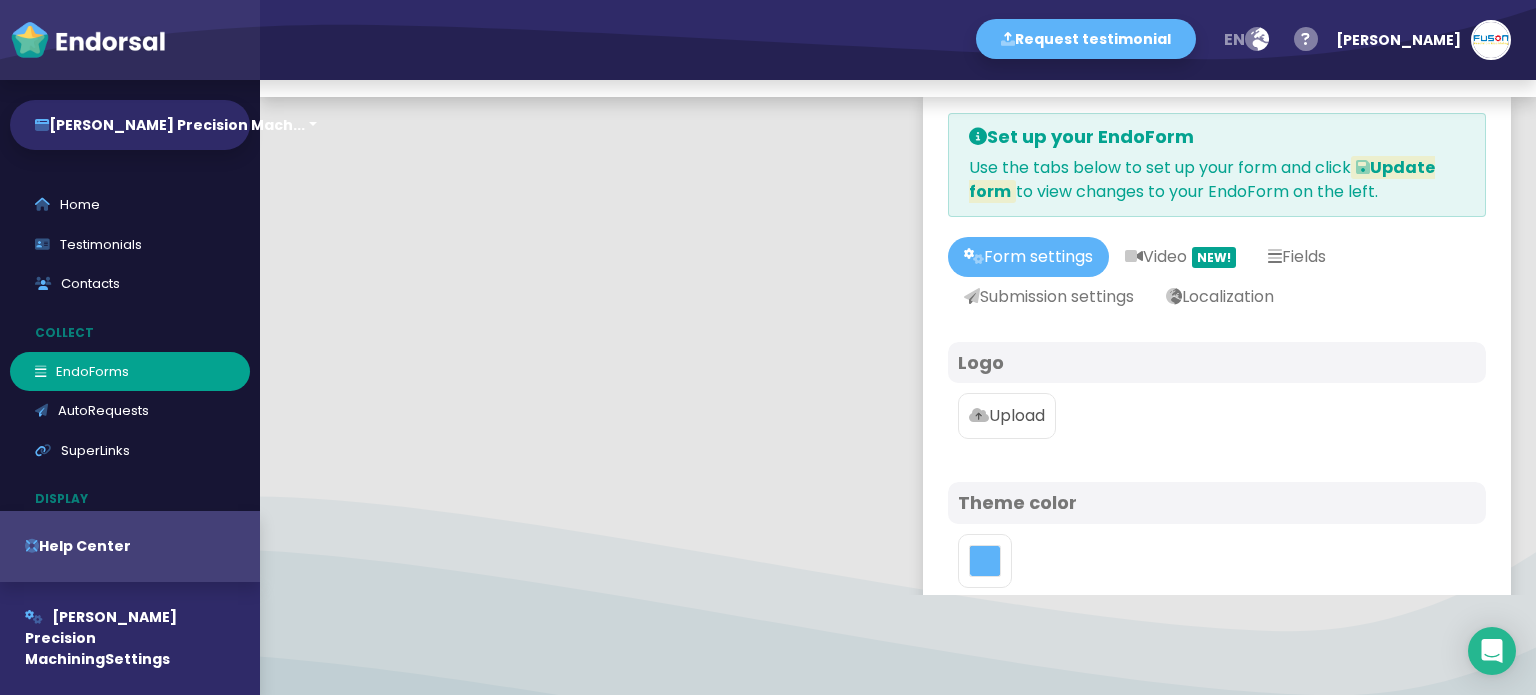 scroll, scrollTop: 0, scrollLeft: 0, axis: both 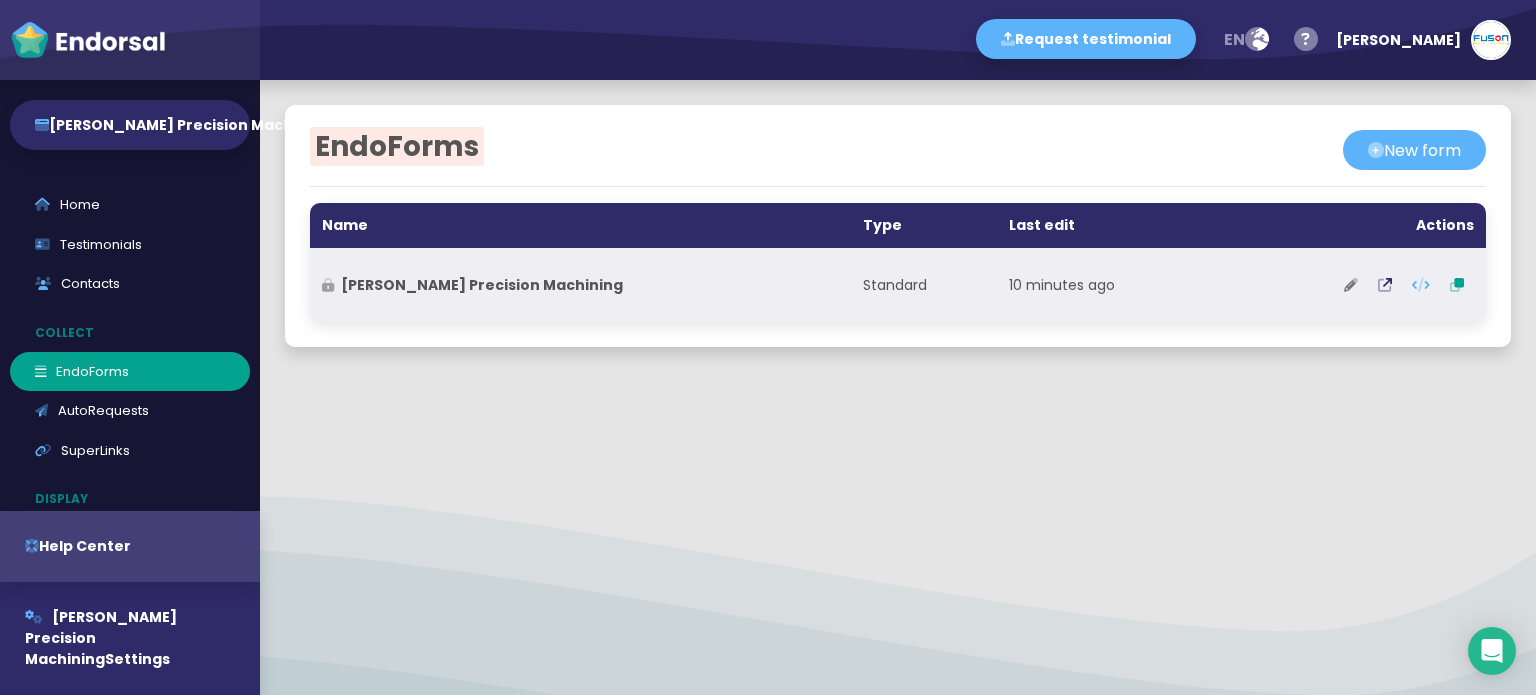 click 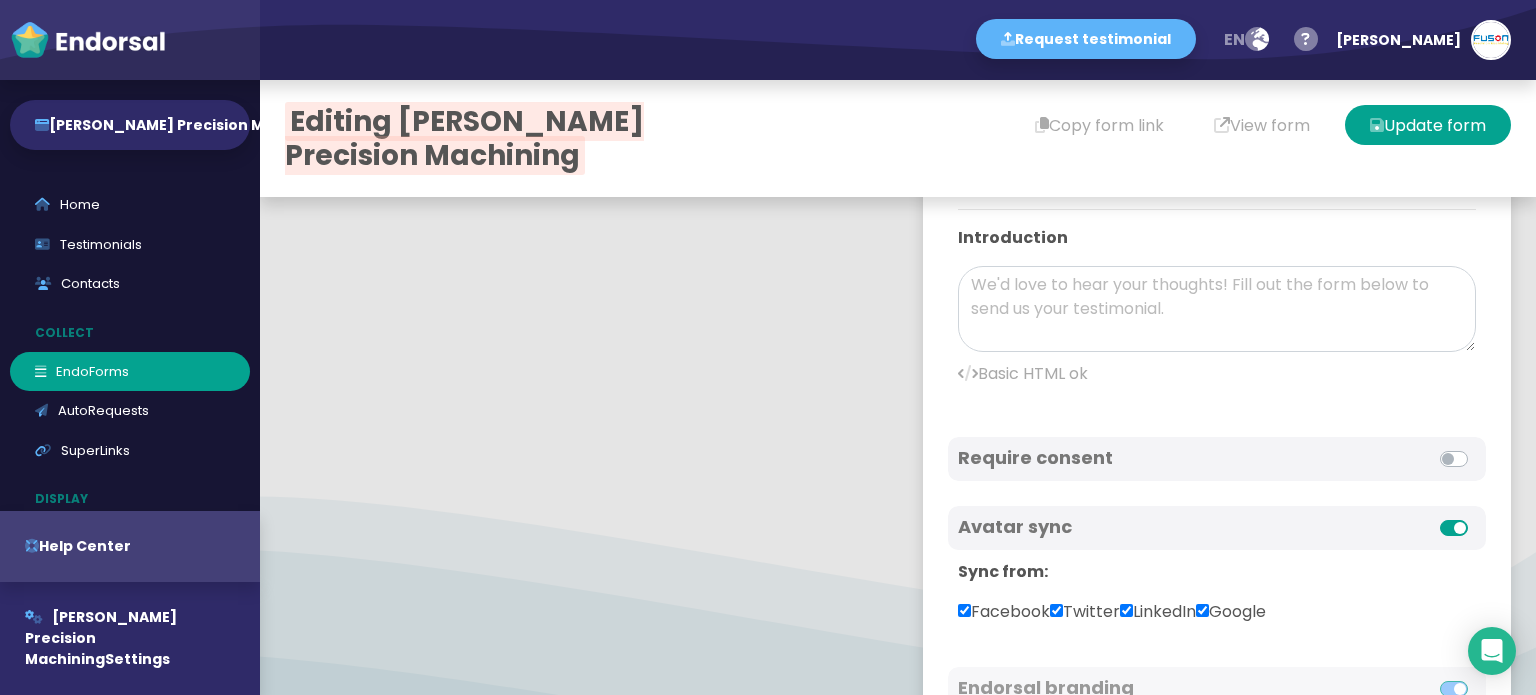 type on "#5DB3F9" 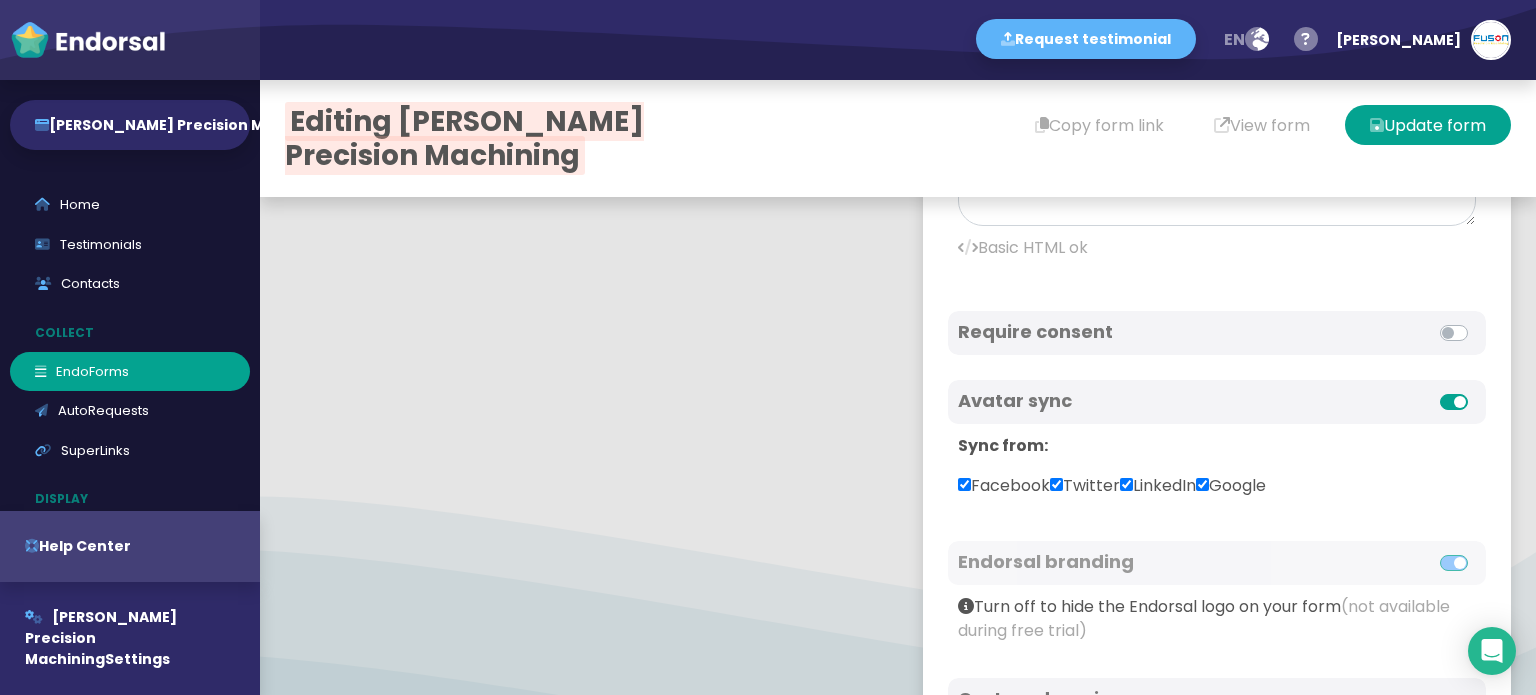 scroll, scrollTop: 899, scrollLeft: 0, axis: vertical 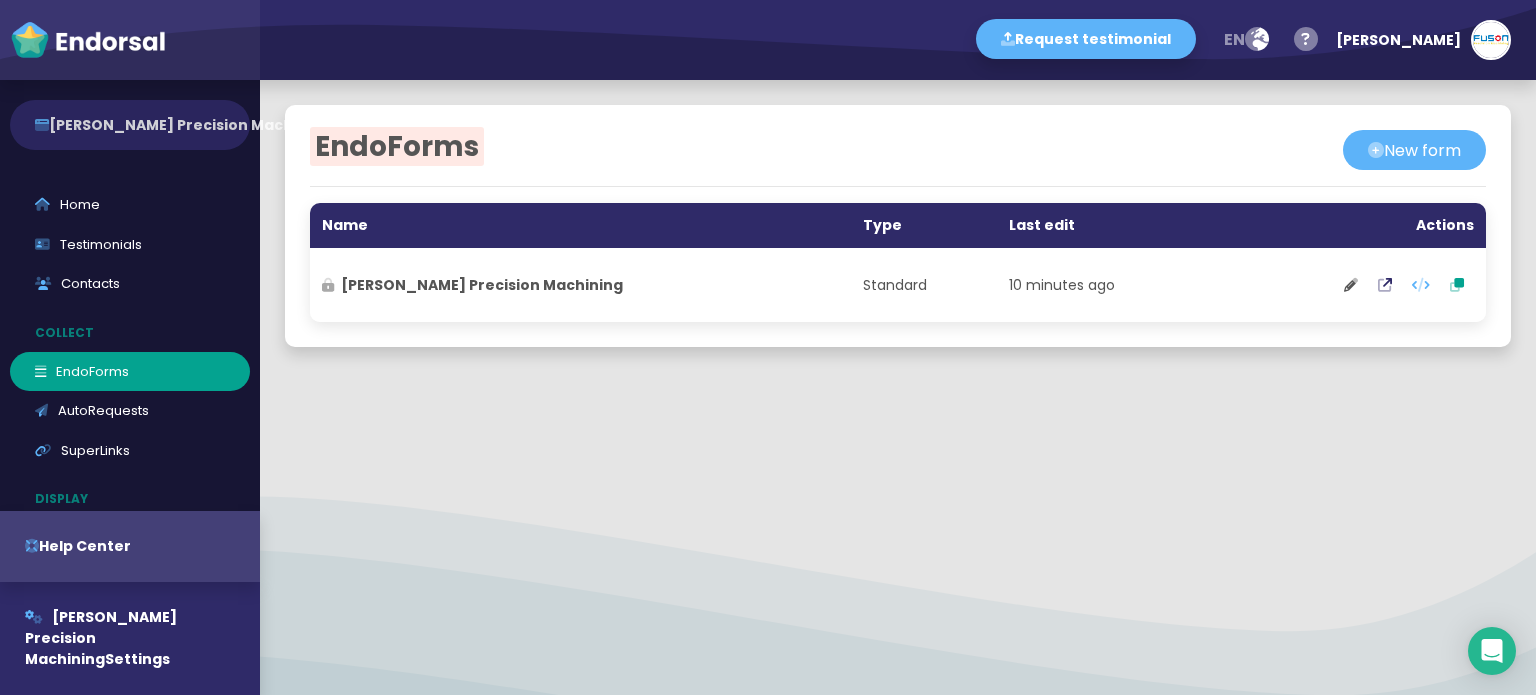 click on "[PERSON_NAME] Precision Mach..." at bounding box center [130, 125] 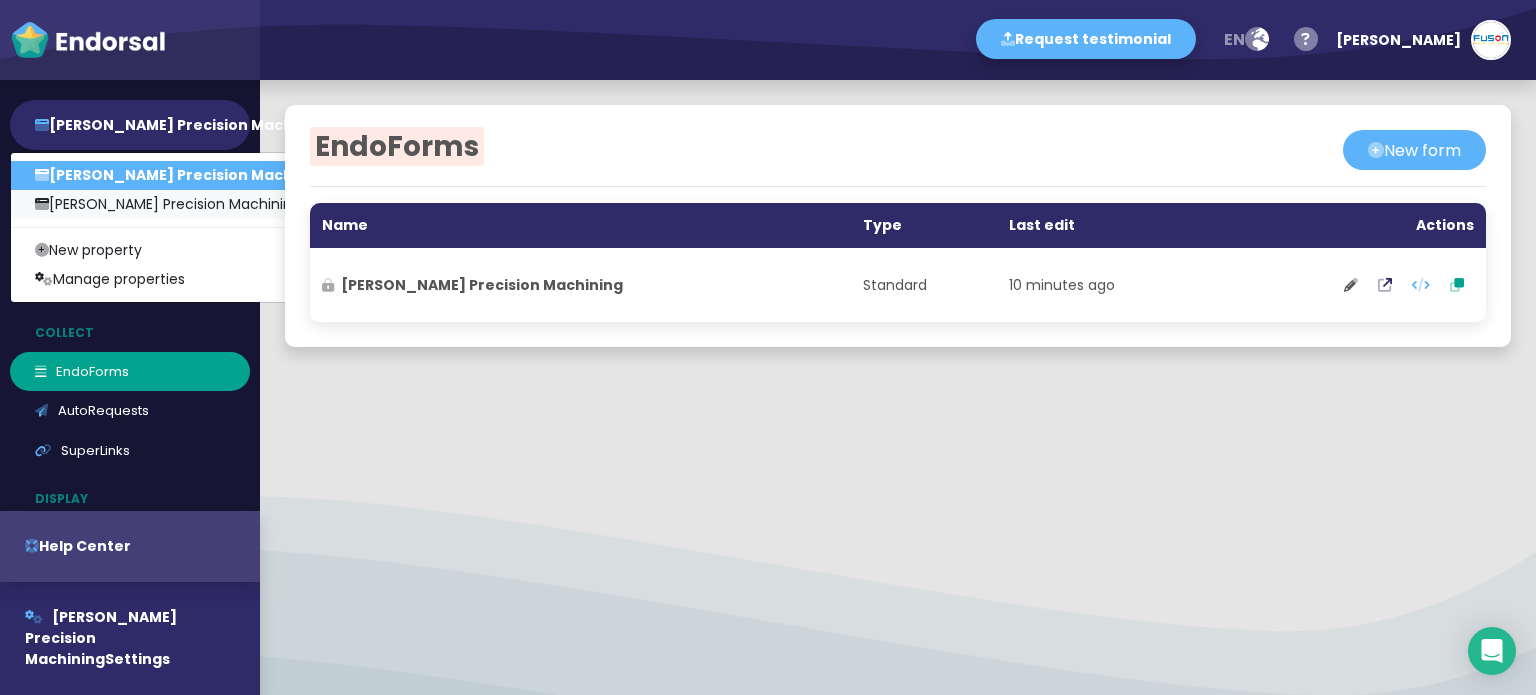 click on "[PERSON_NAME] Precision Machining" at bounding box center (183, 204) 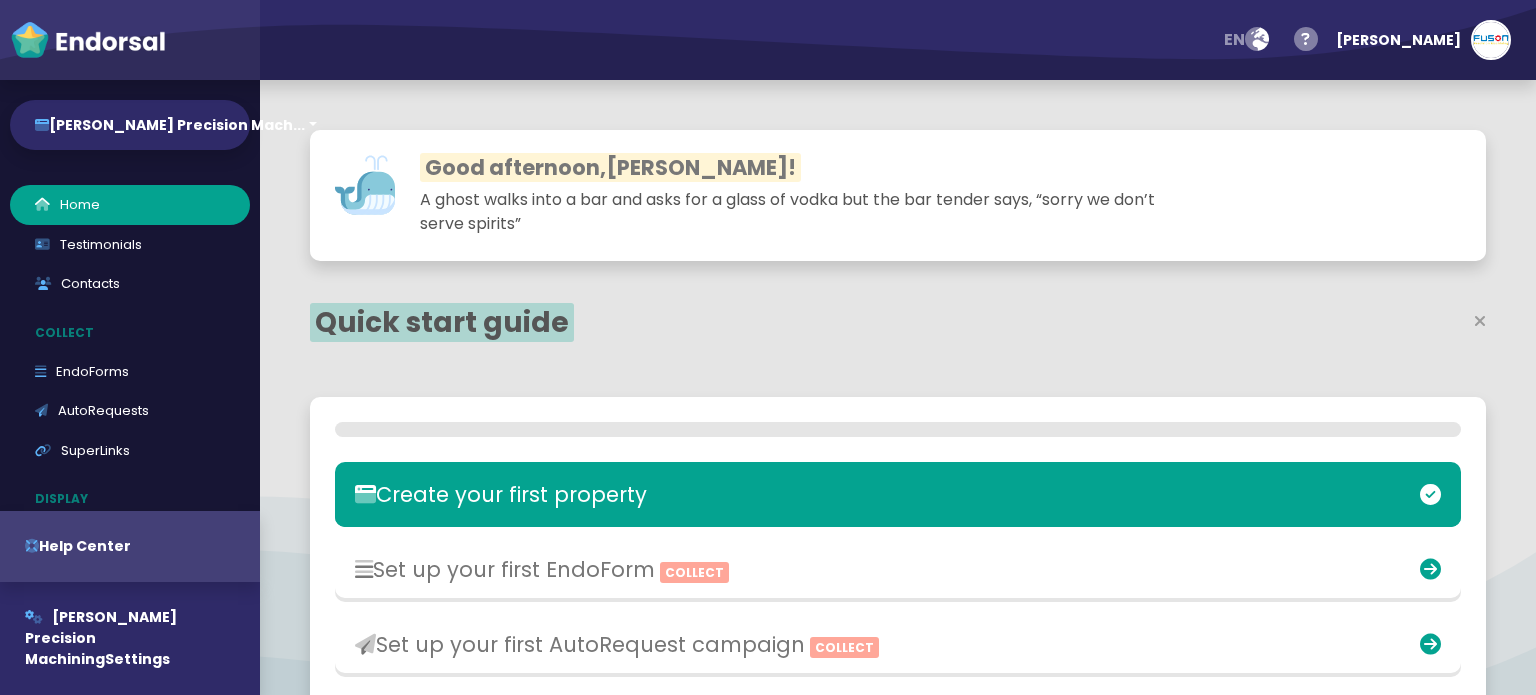 select on "14" 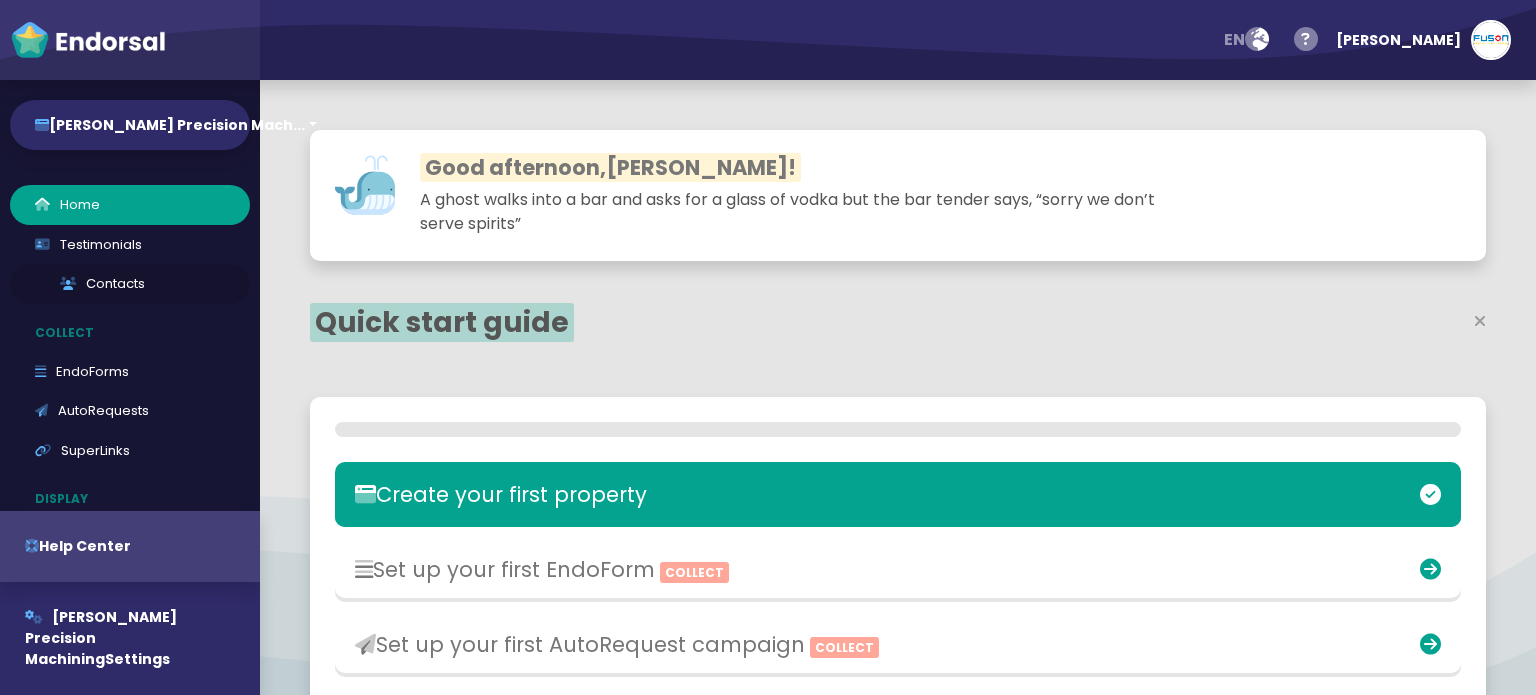 scroll, scrollTop: 0, scrollLeft: 0, axis: both 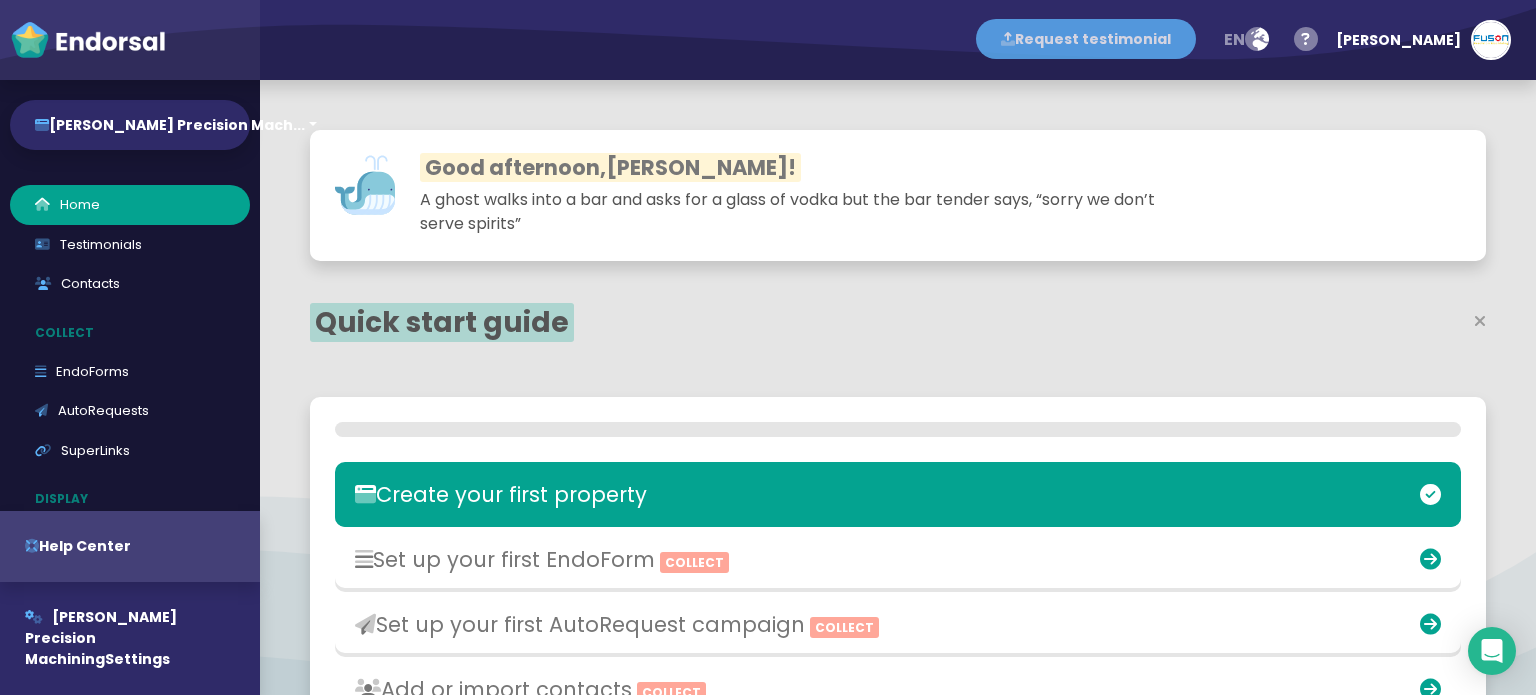 click on "Request testimonial" at bounding box center (1086, 39) 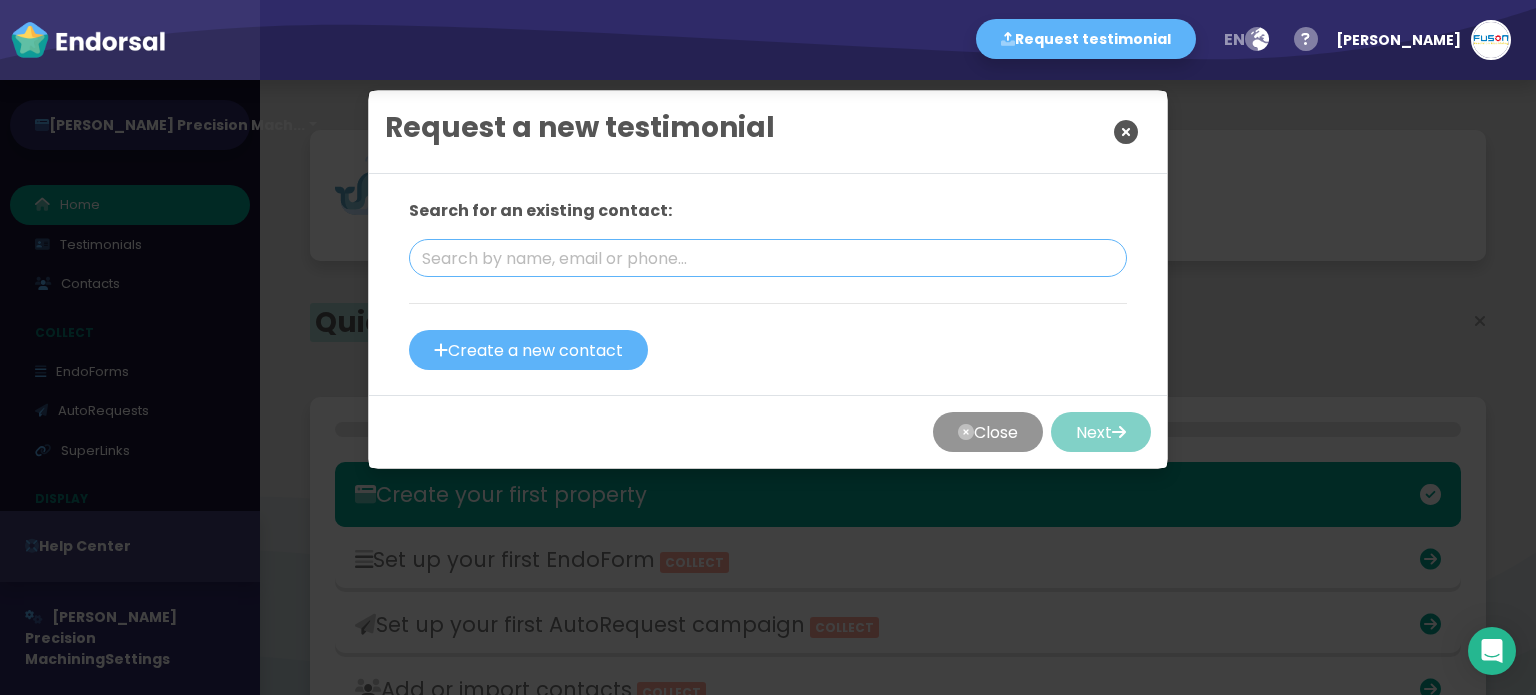 click at bounding box center (768, 258) 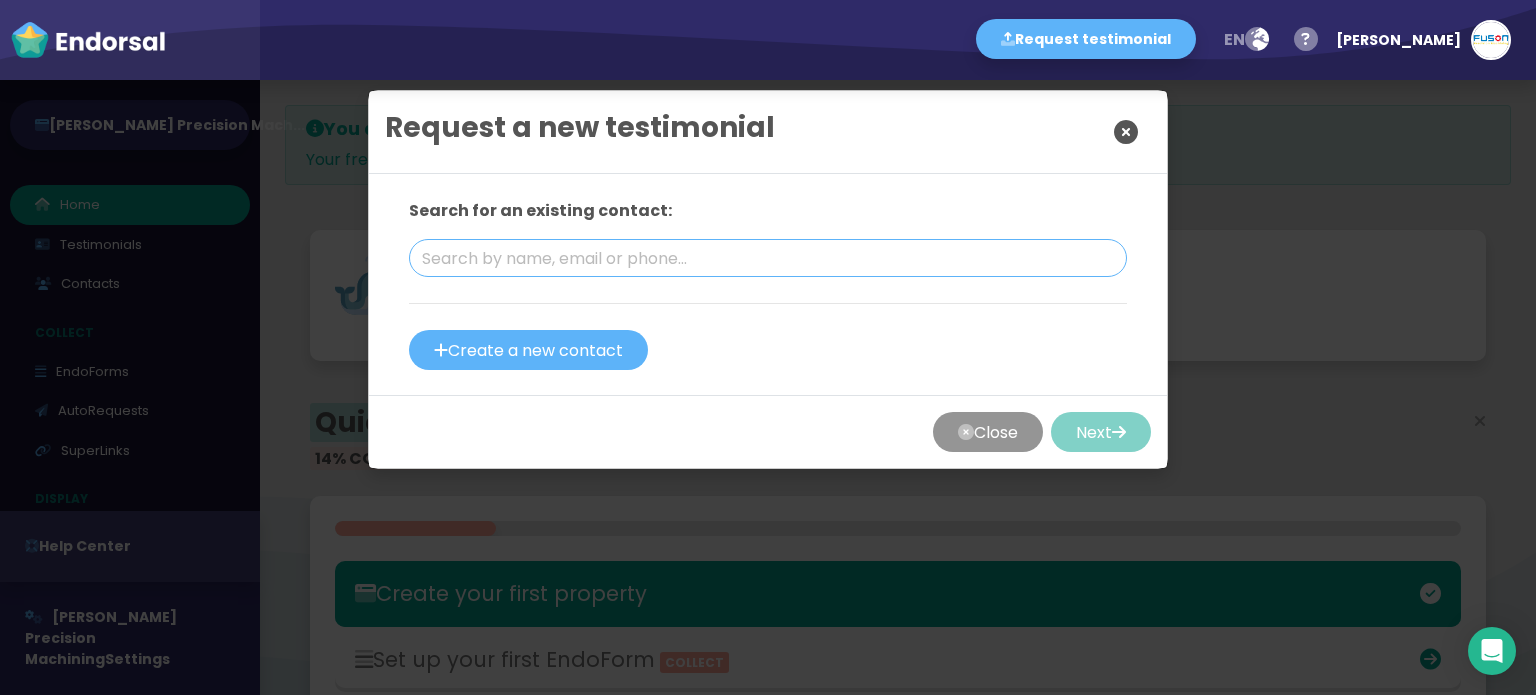 paste on "[PERSON_NAME] Precision Machining" 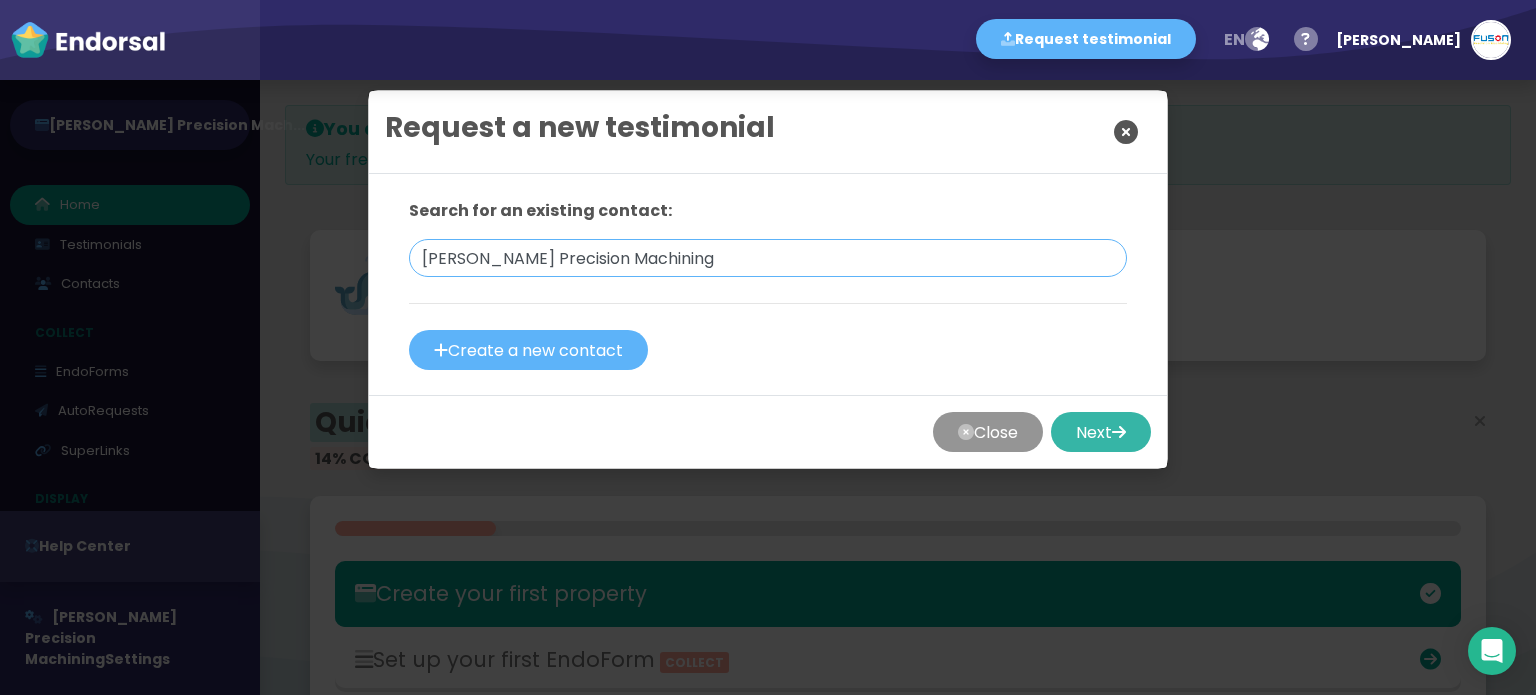 type on "[PERSON_NAME] Precision Machining" 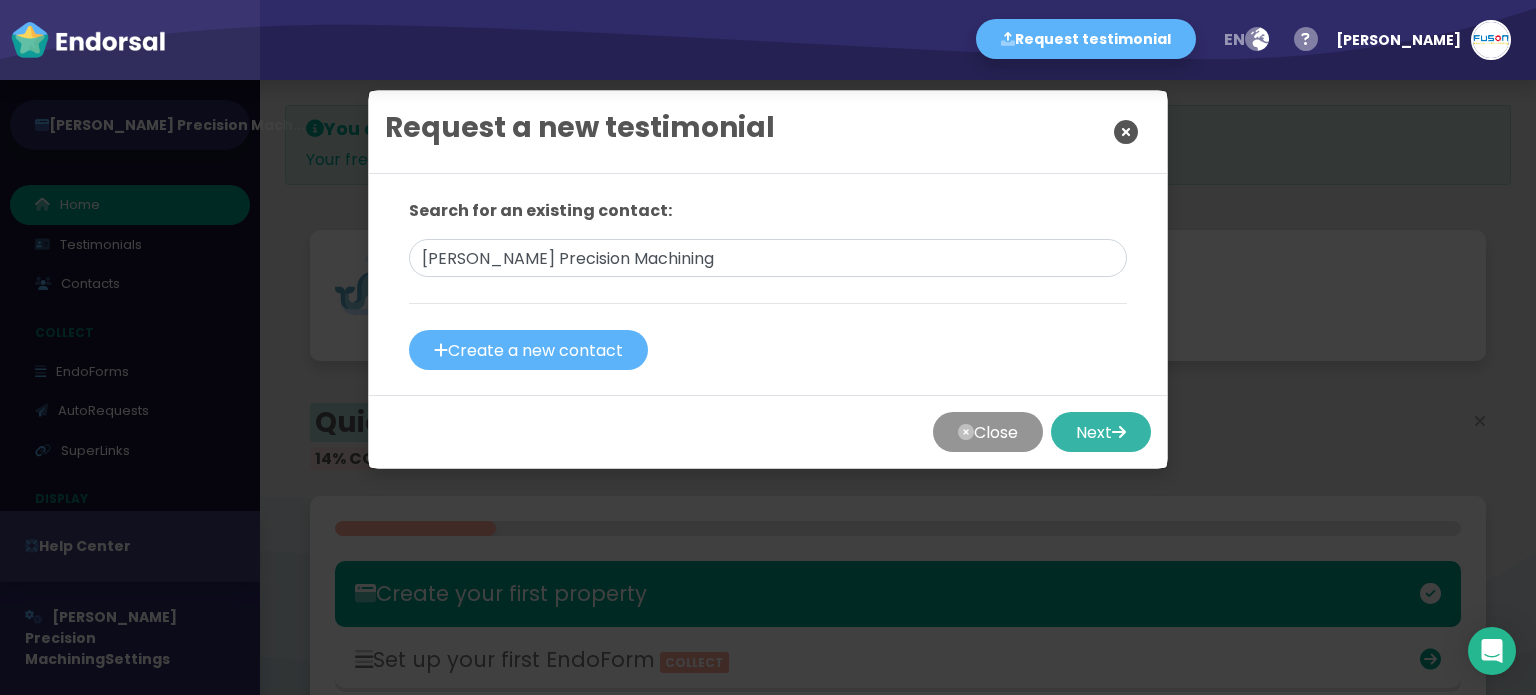 click on "Next" at bounding box center [1101, 432] 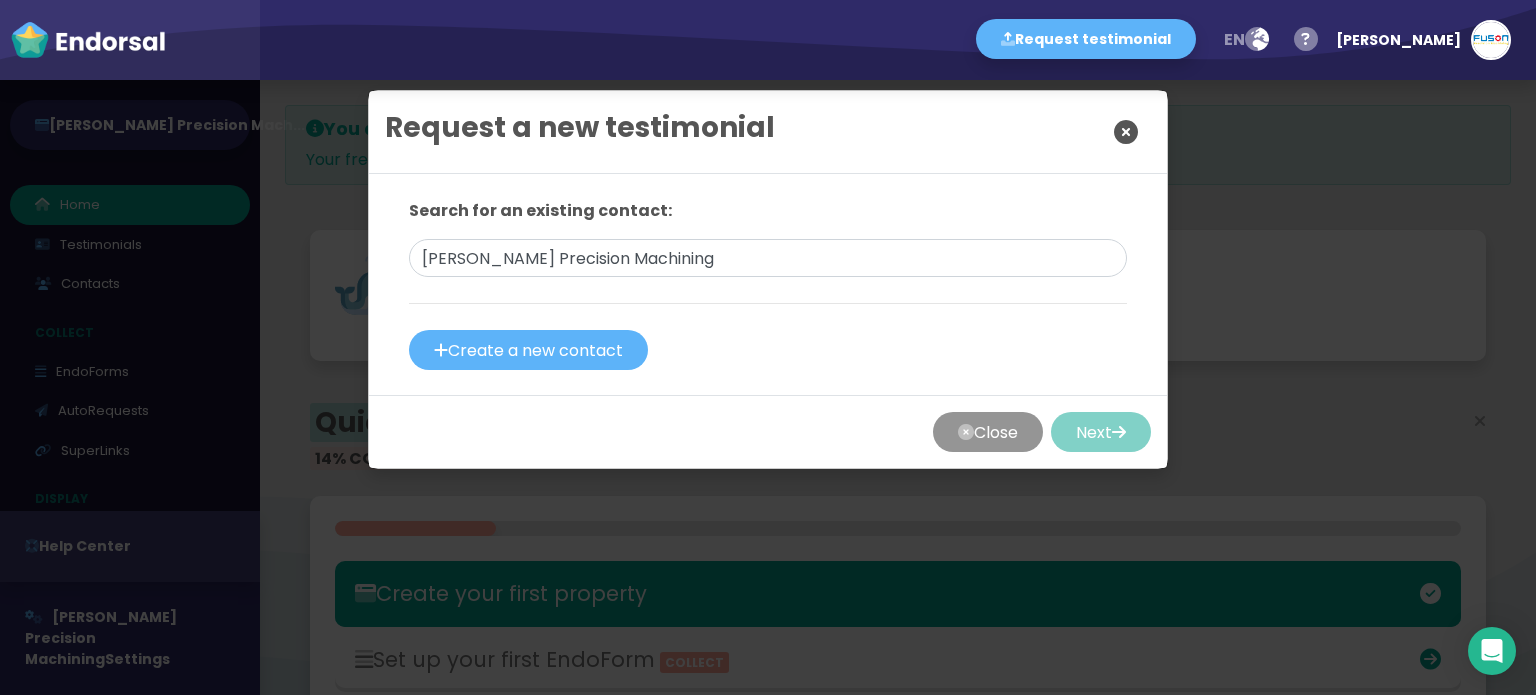 click at bounding box center (768, 325) 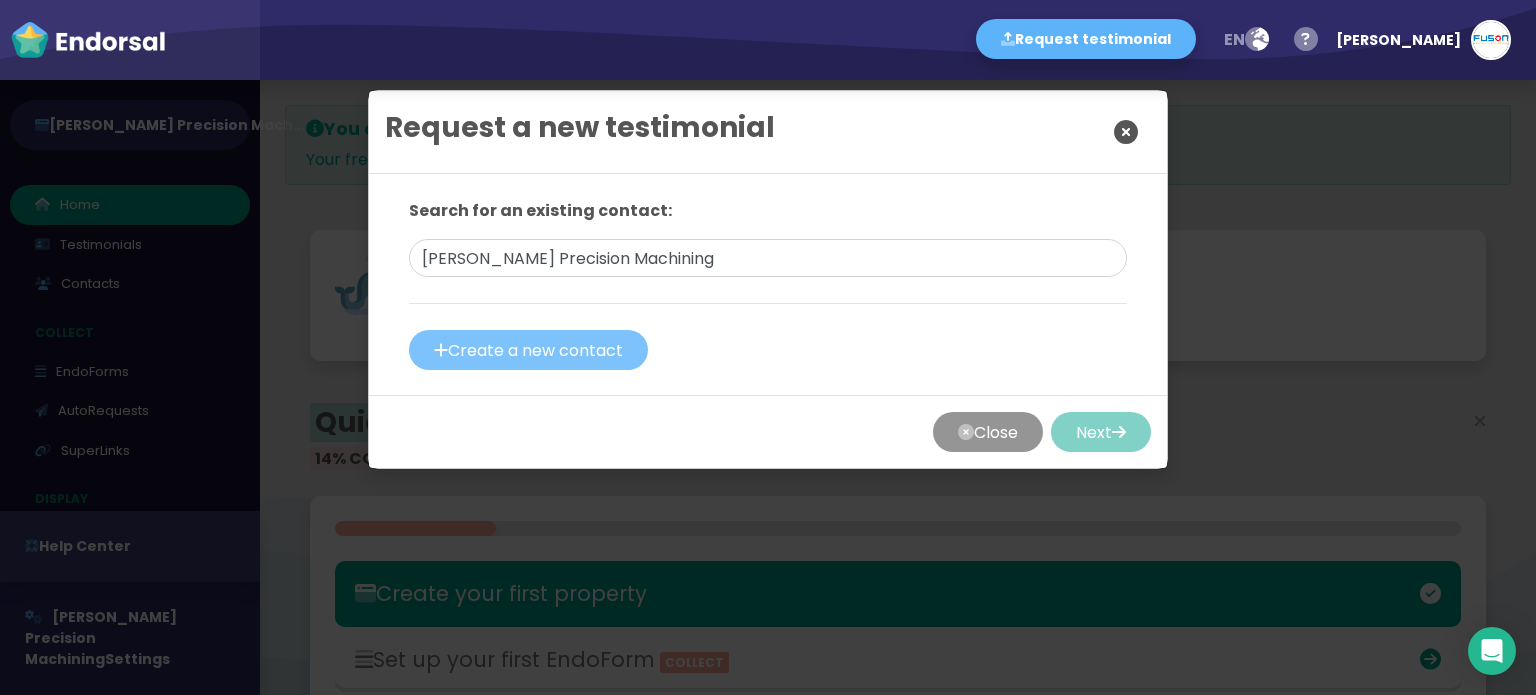 click on "Create a new contact" at bounding box center (528, 350) 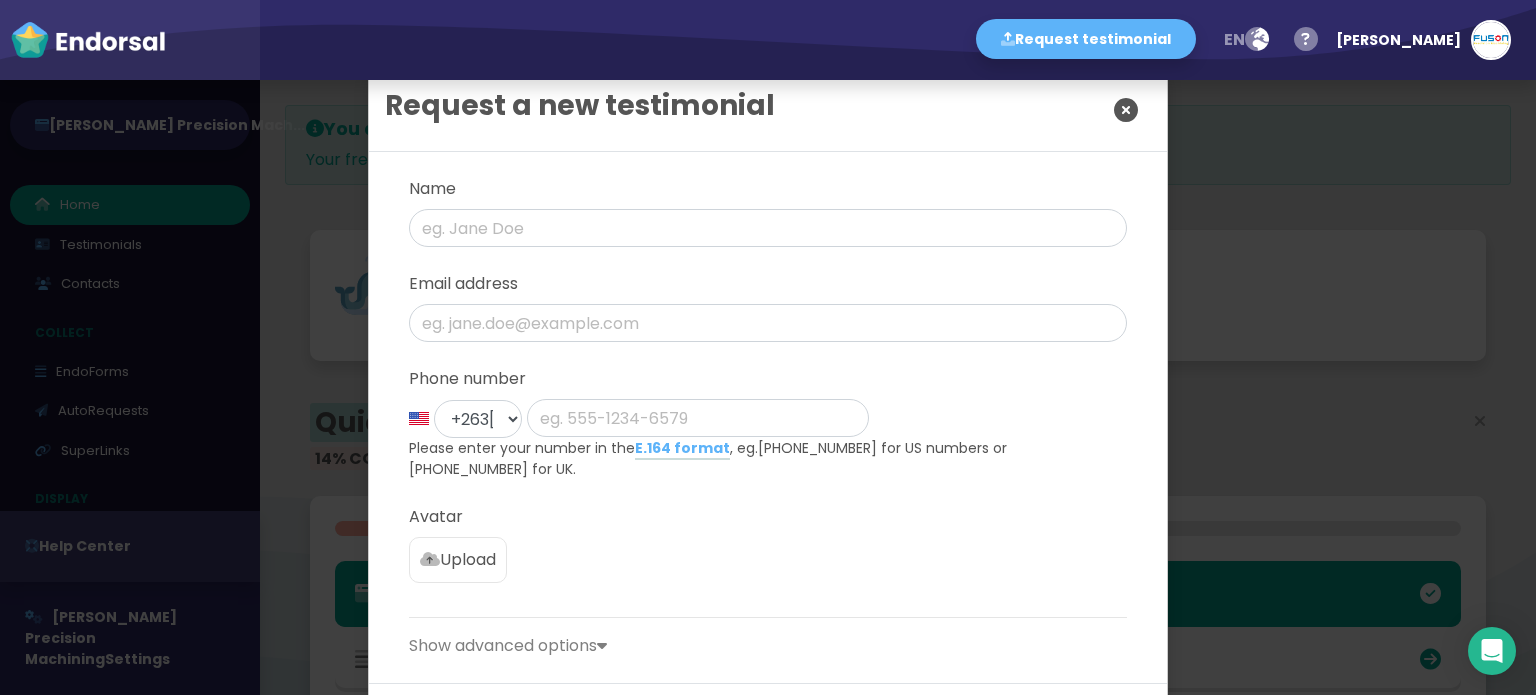 scroll, scrollTop: 0, scrollLeft: 0, axis: both 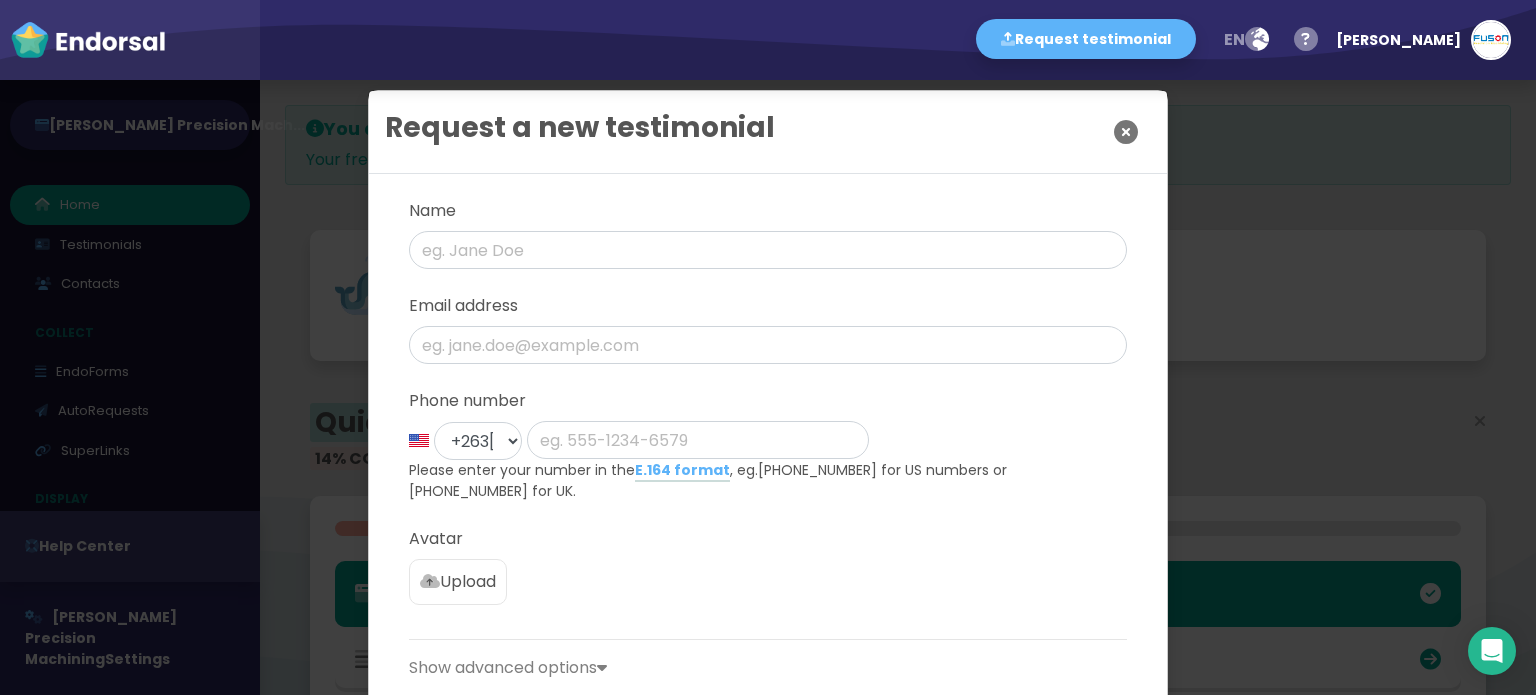 click at bounding box center [1126, 132] 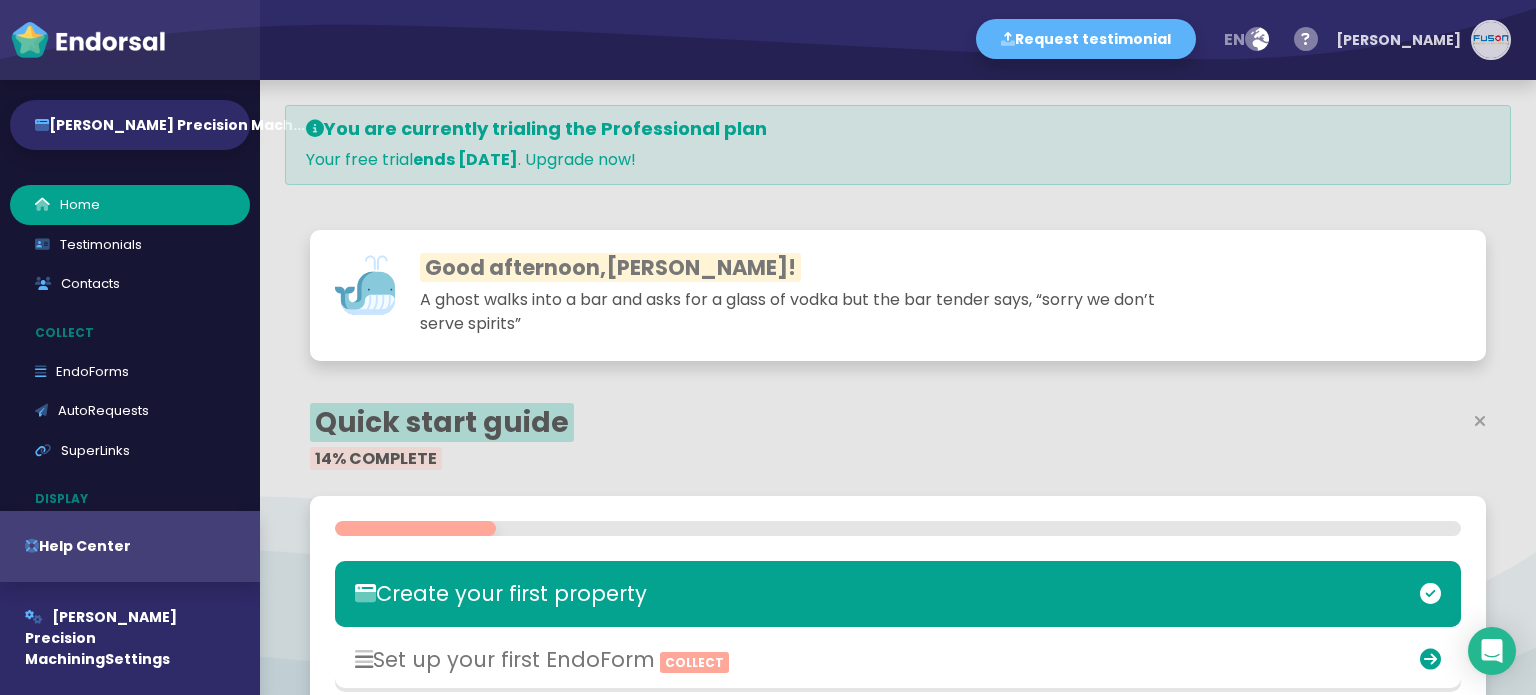 click on "[PERSON_NAME]" at bounding box center (1398, 40) 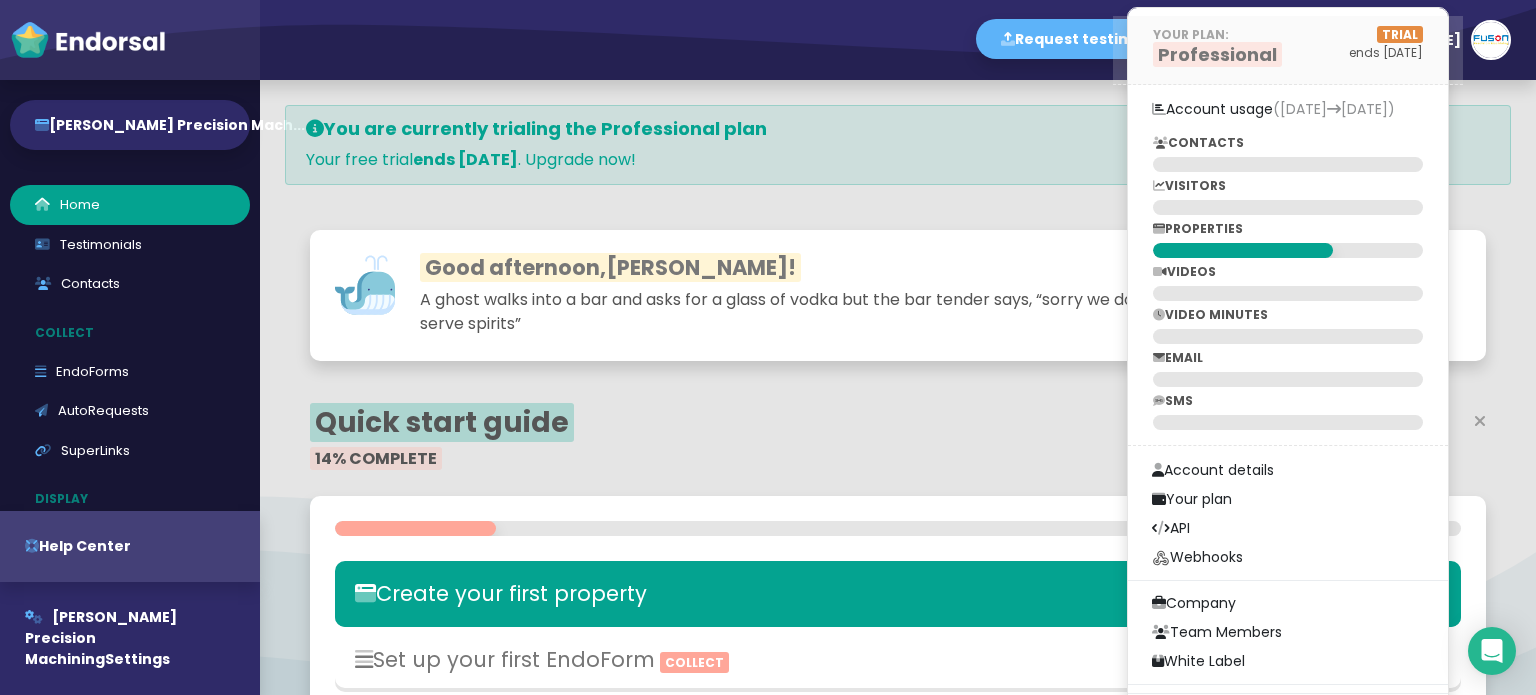 click on "TRIAL" at bounding box center [1367, 35] 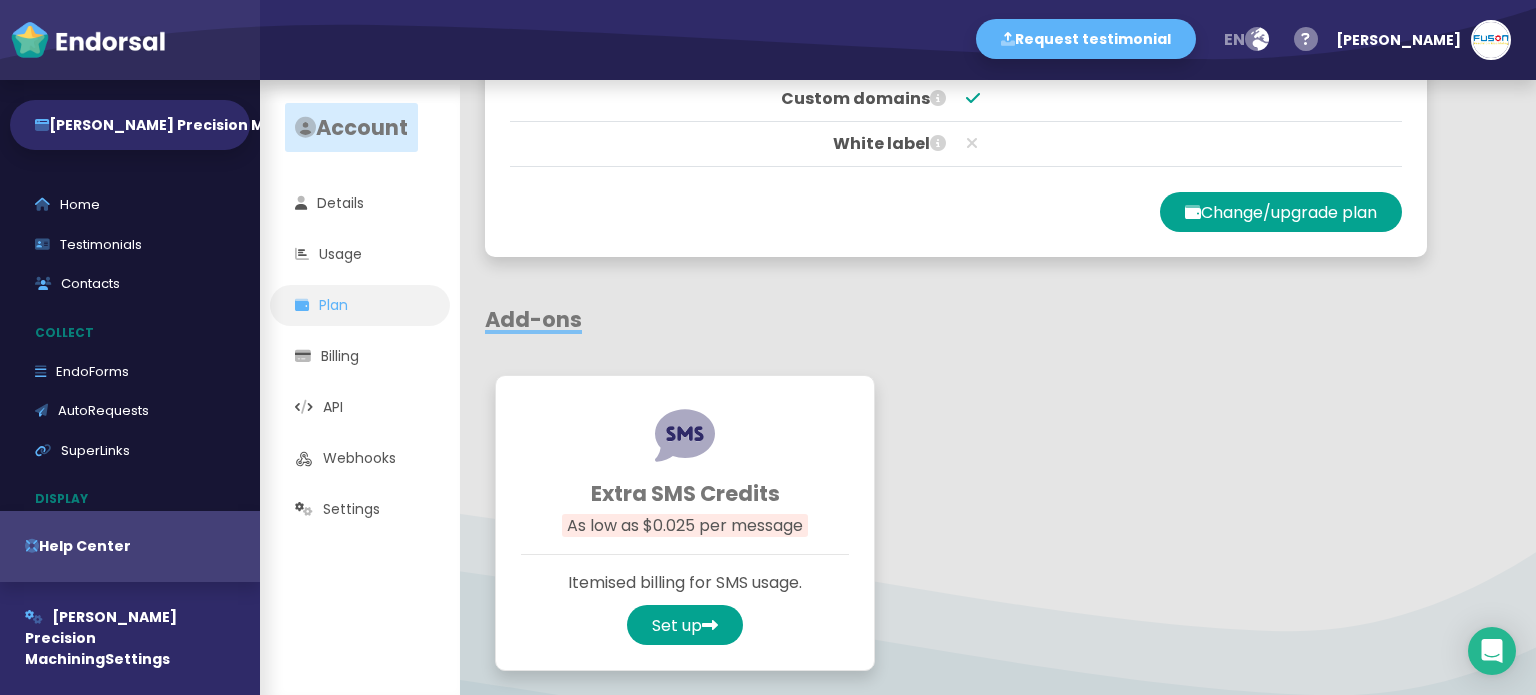 scroll, scrollTop: 988, scrollLeft: 0, axis: vertical 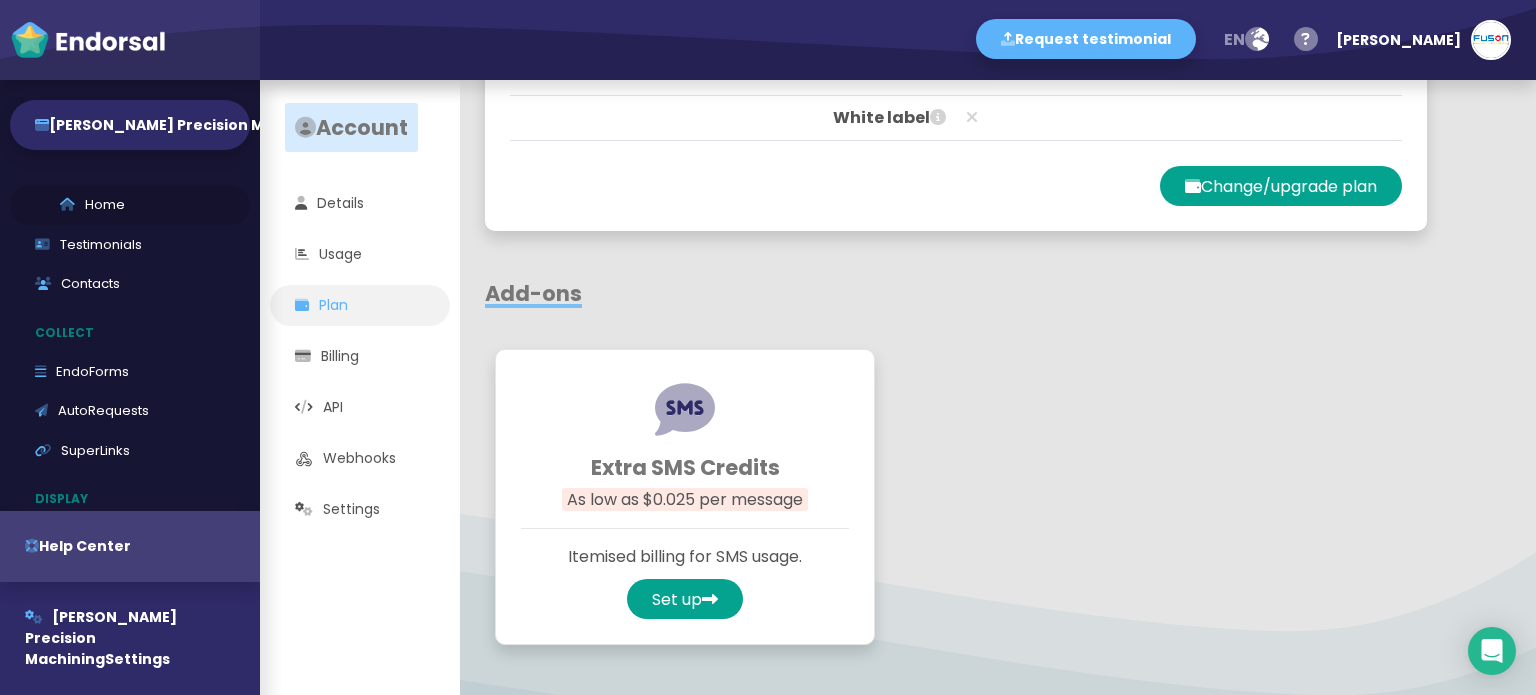 click on "Home" at bounding box center [130, 205] 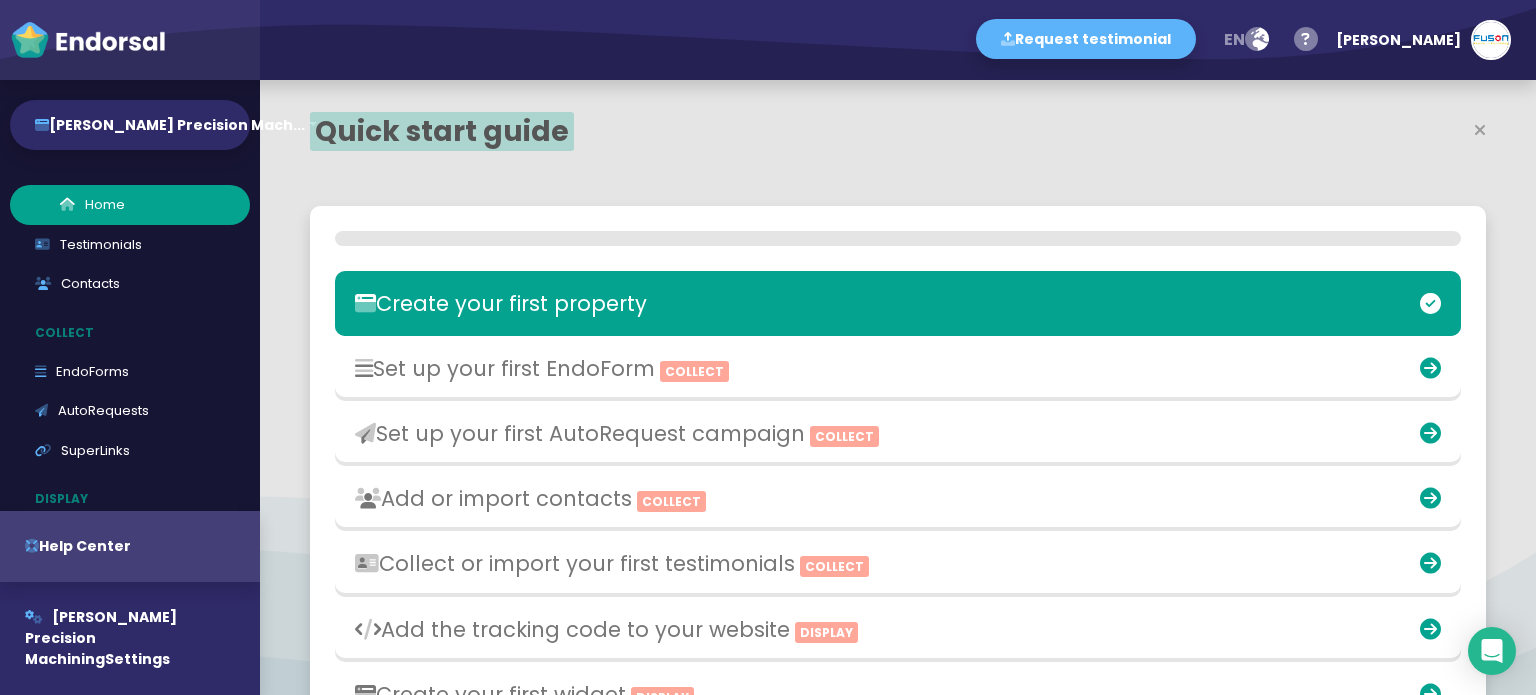 scroll, scrollTop: 999511, scrollLeft: 999242, axis: both 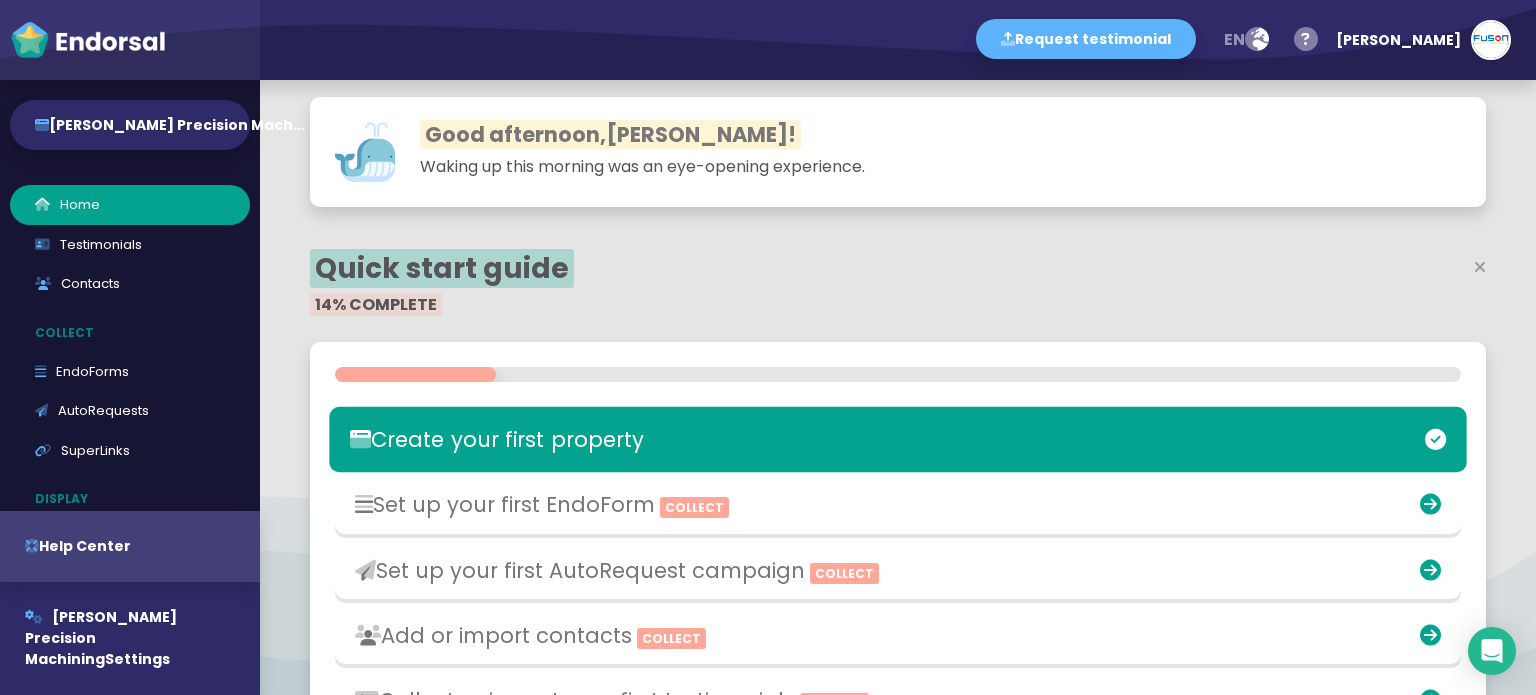 click on "Create your first property" at bounding box center [712, 439] 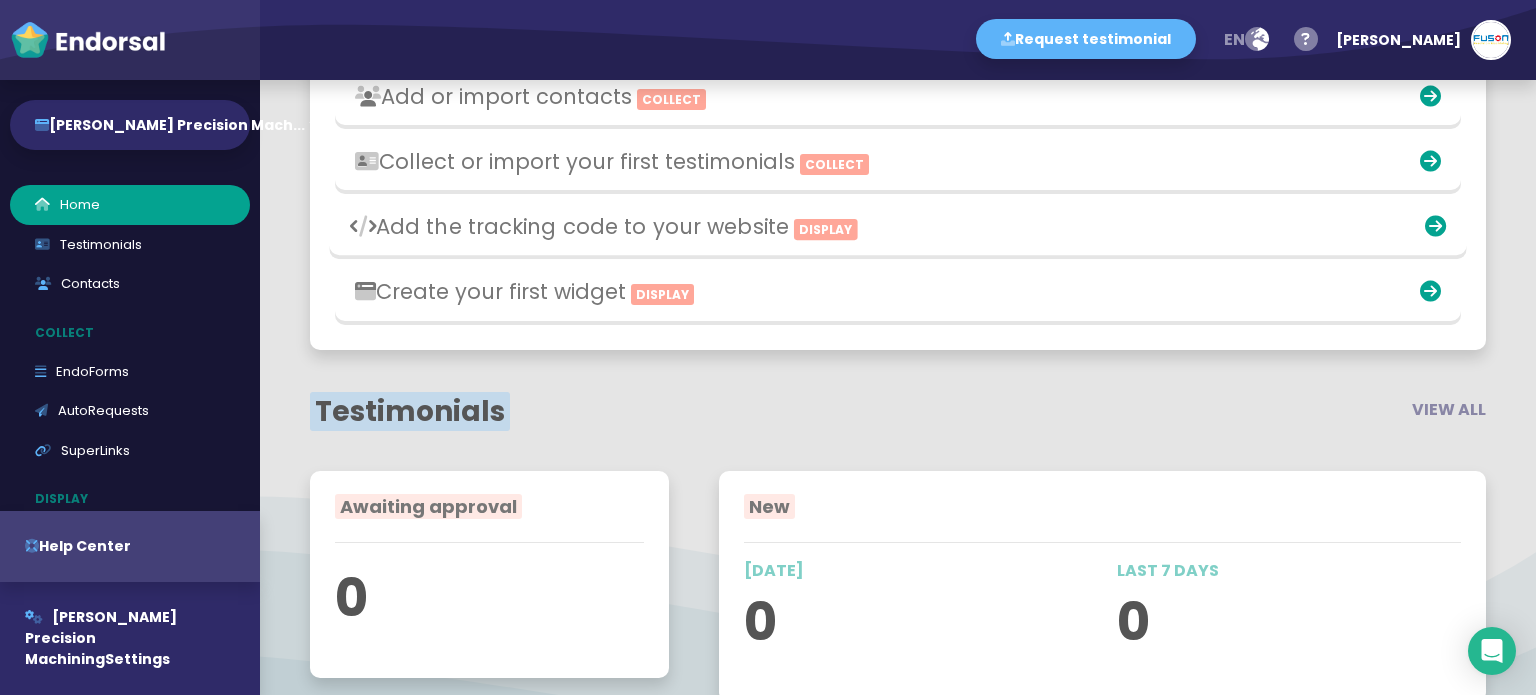 scroll, scrollTop: 405, scrollLeft: 0, axis: vertical 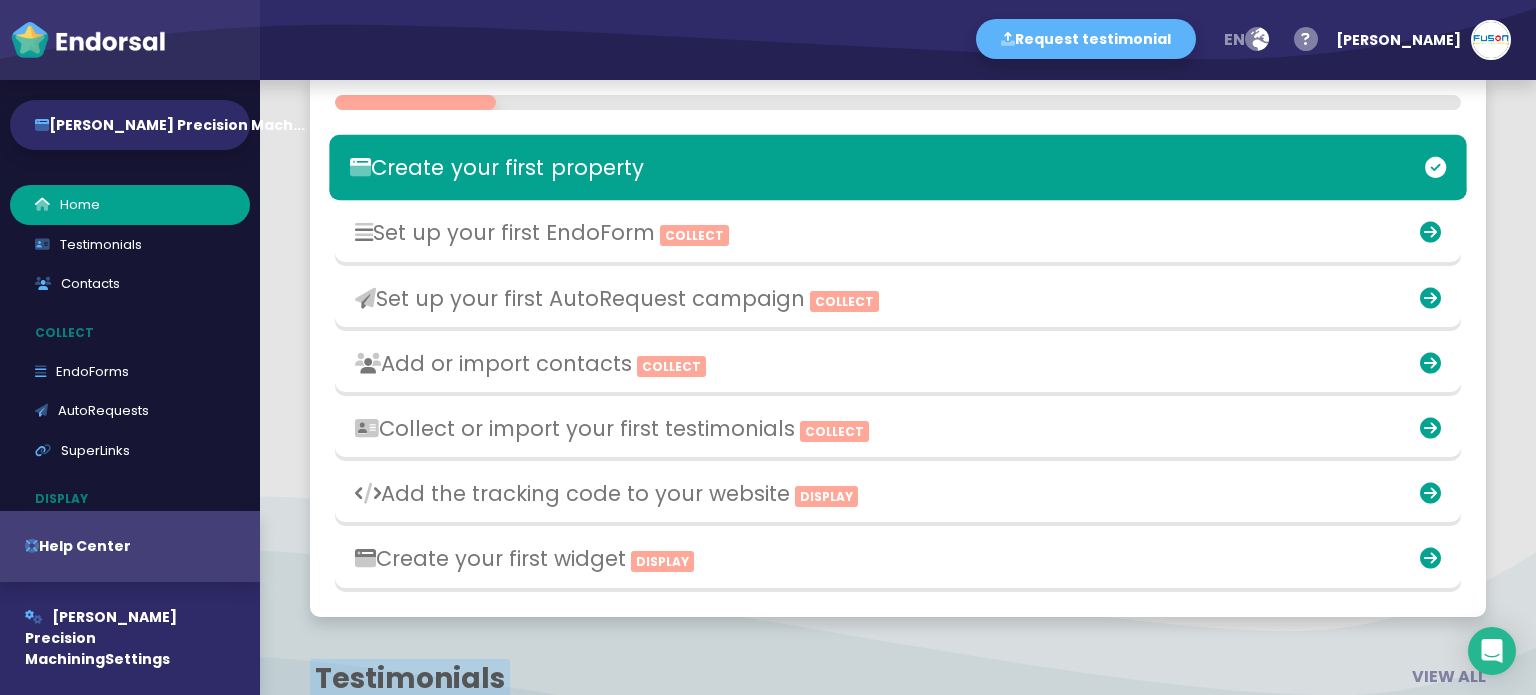 click on "Create your first property" at bounding box center [711, 168] 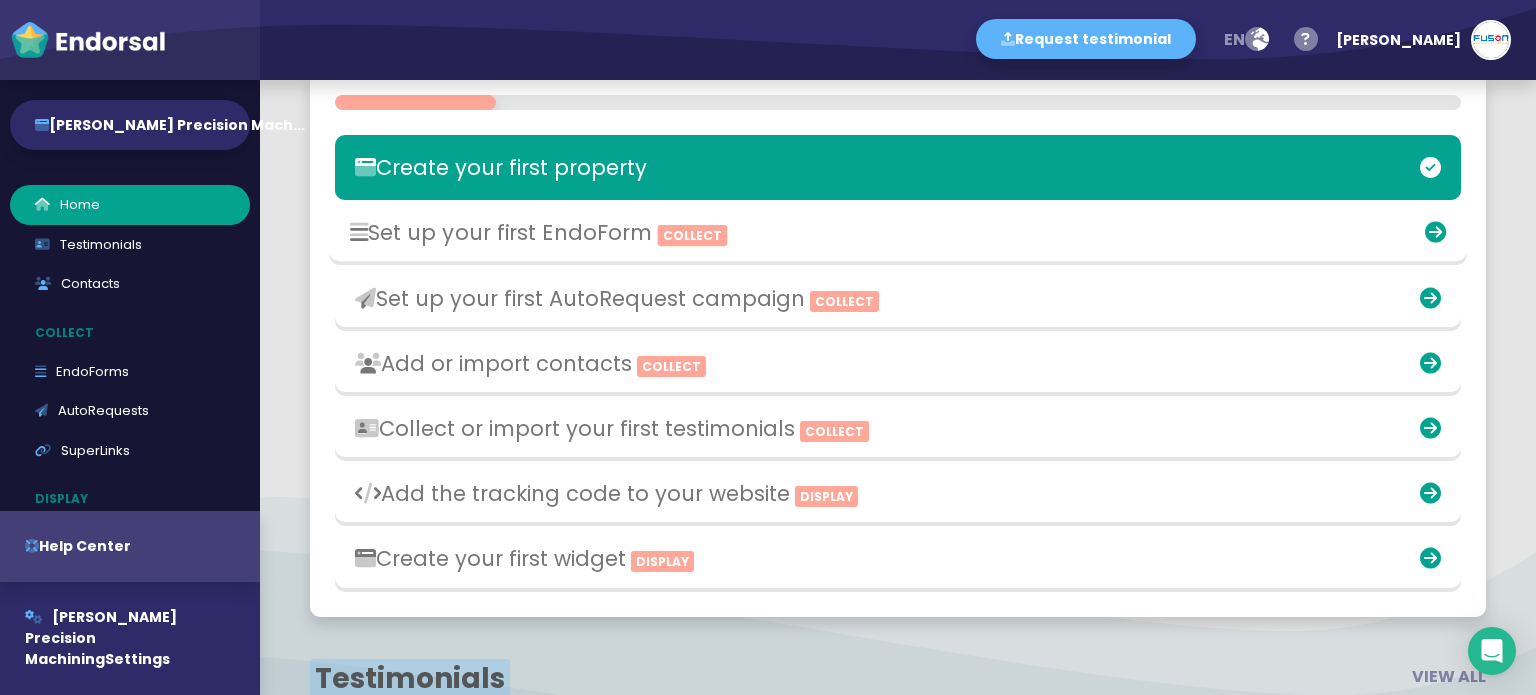 click on "Set up your first EndoForm  Collect" at bounding box center [712, 232] 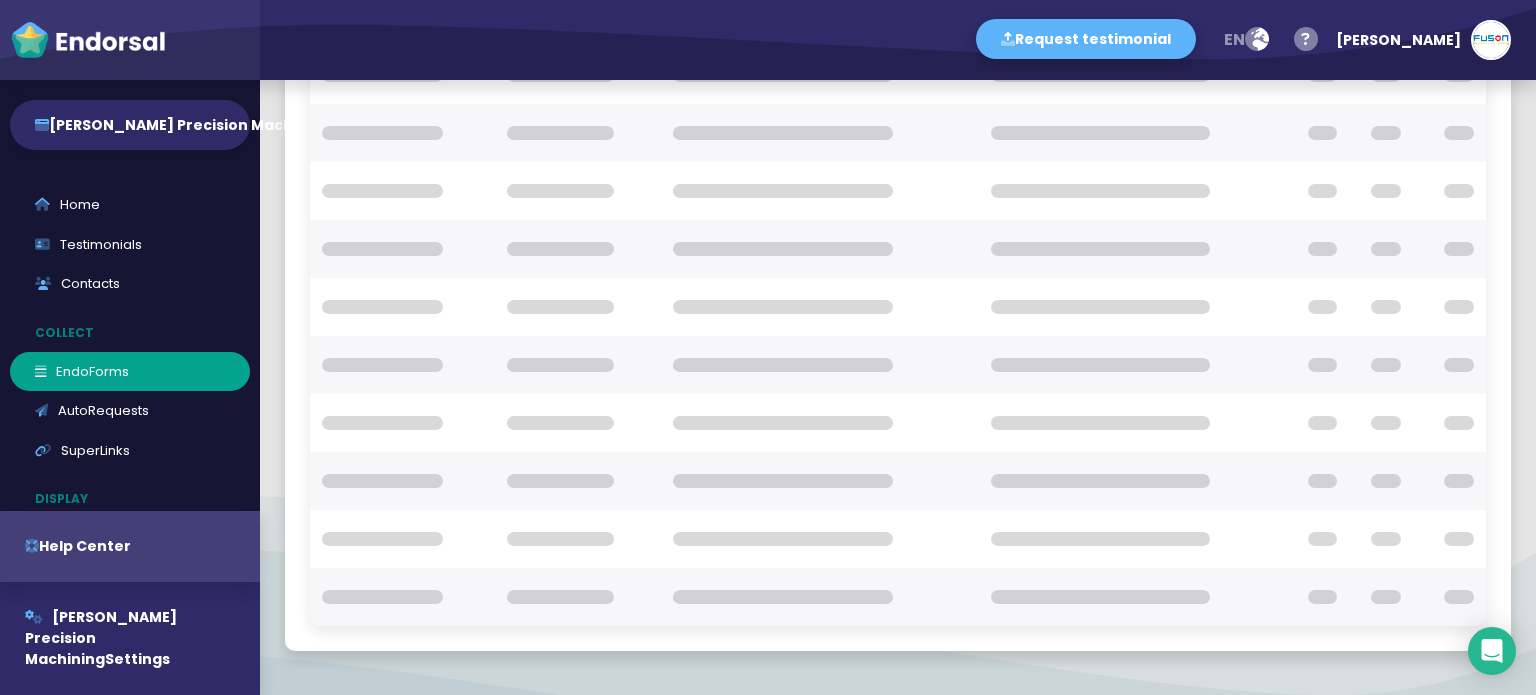 scroll, scrollTop: 0, scrollLeft: 0, axis: both 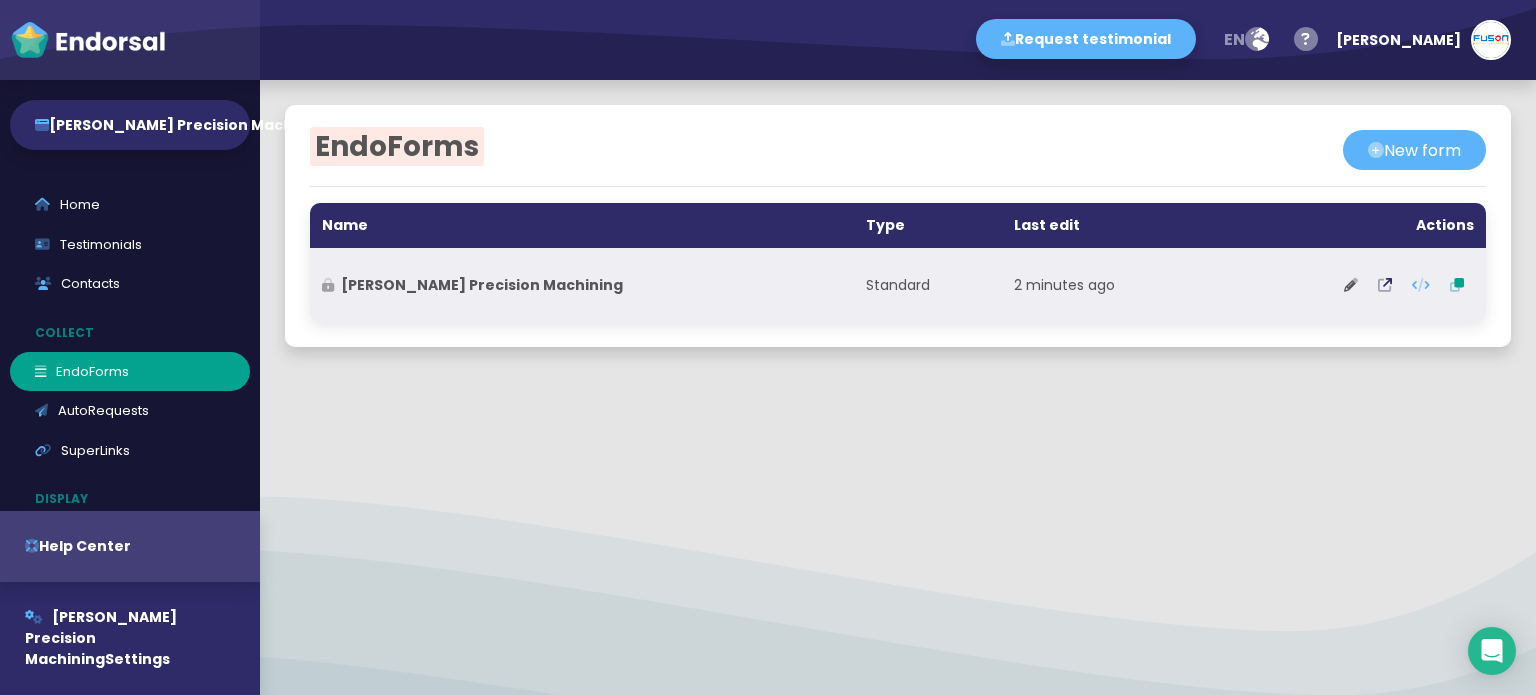 click on "[PERSON_NAME] Precision Machining" 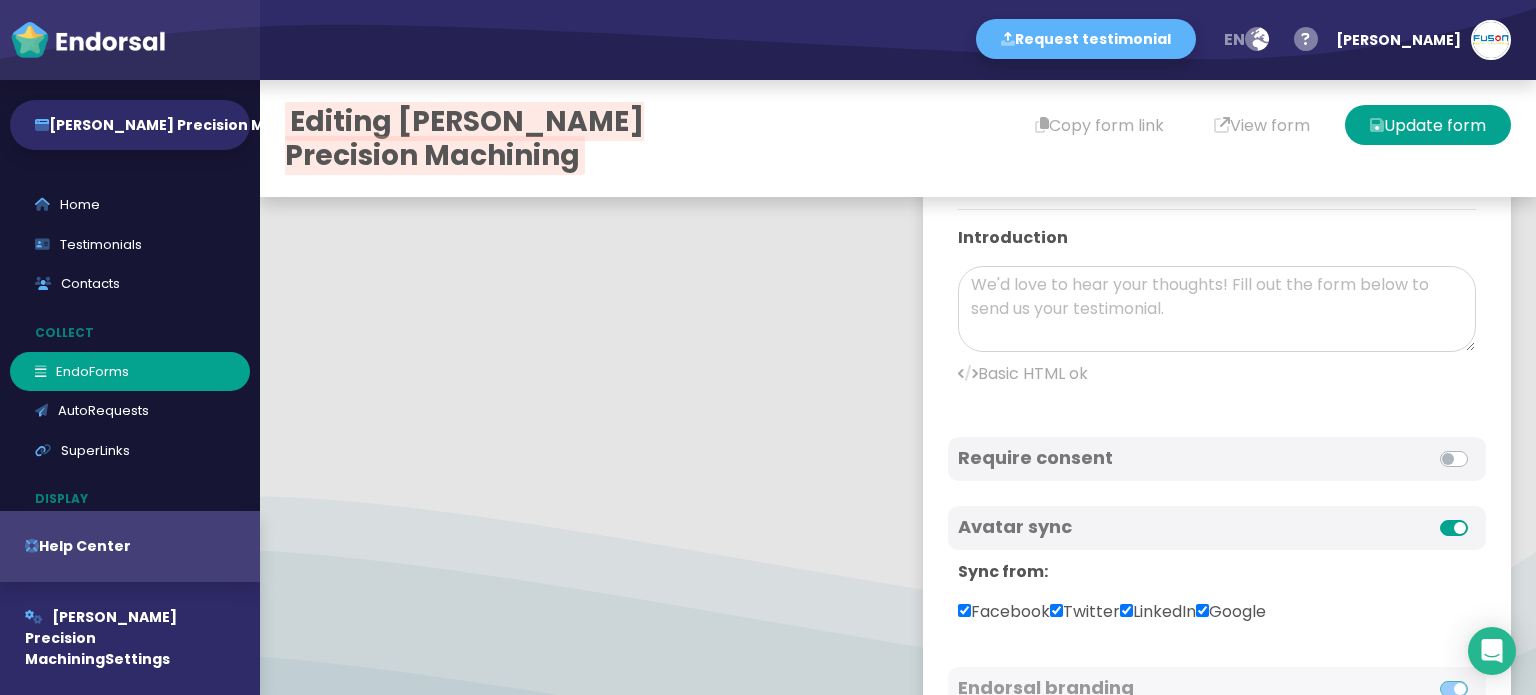 scroll, scrollTop: 899, scrollLeft: 0, axis: vertical 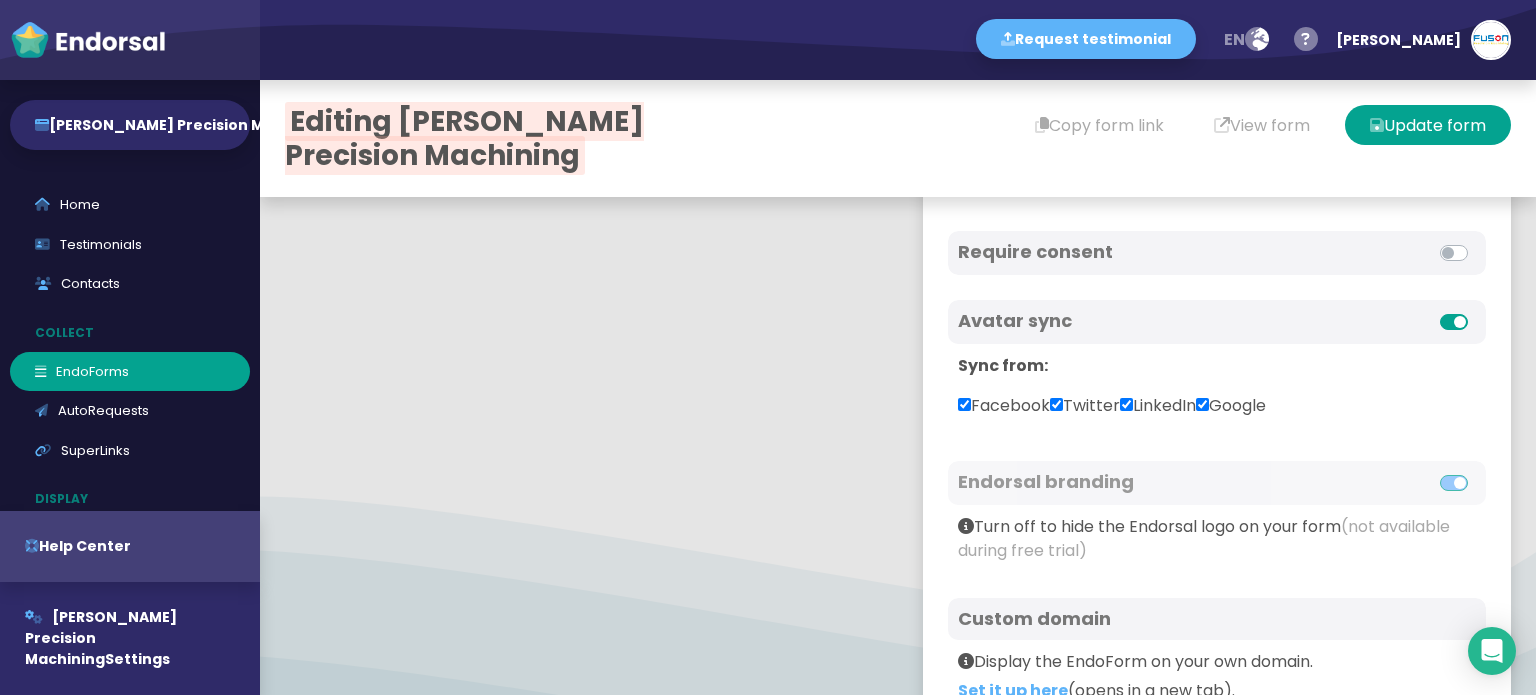 type on "#5DB3F9" 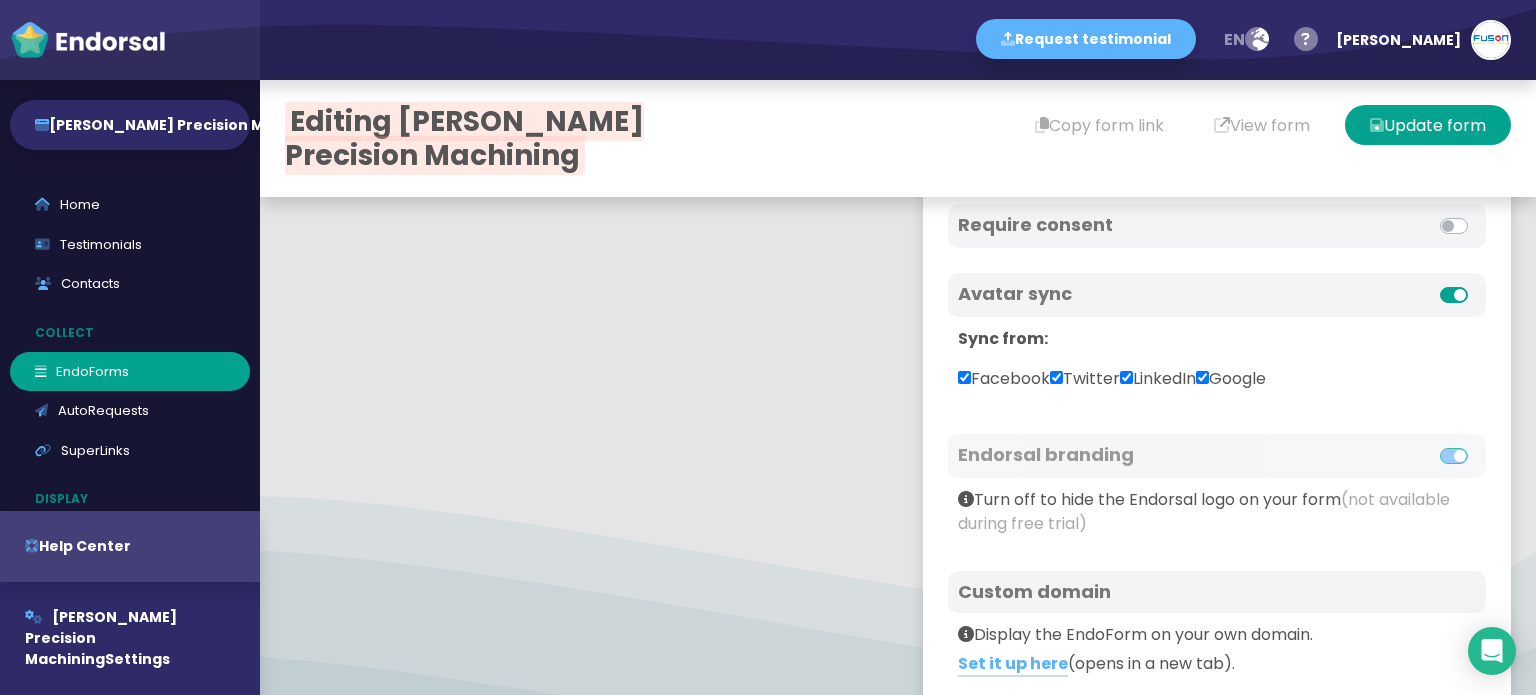 click at bounding box center (88, 40) 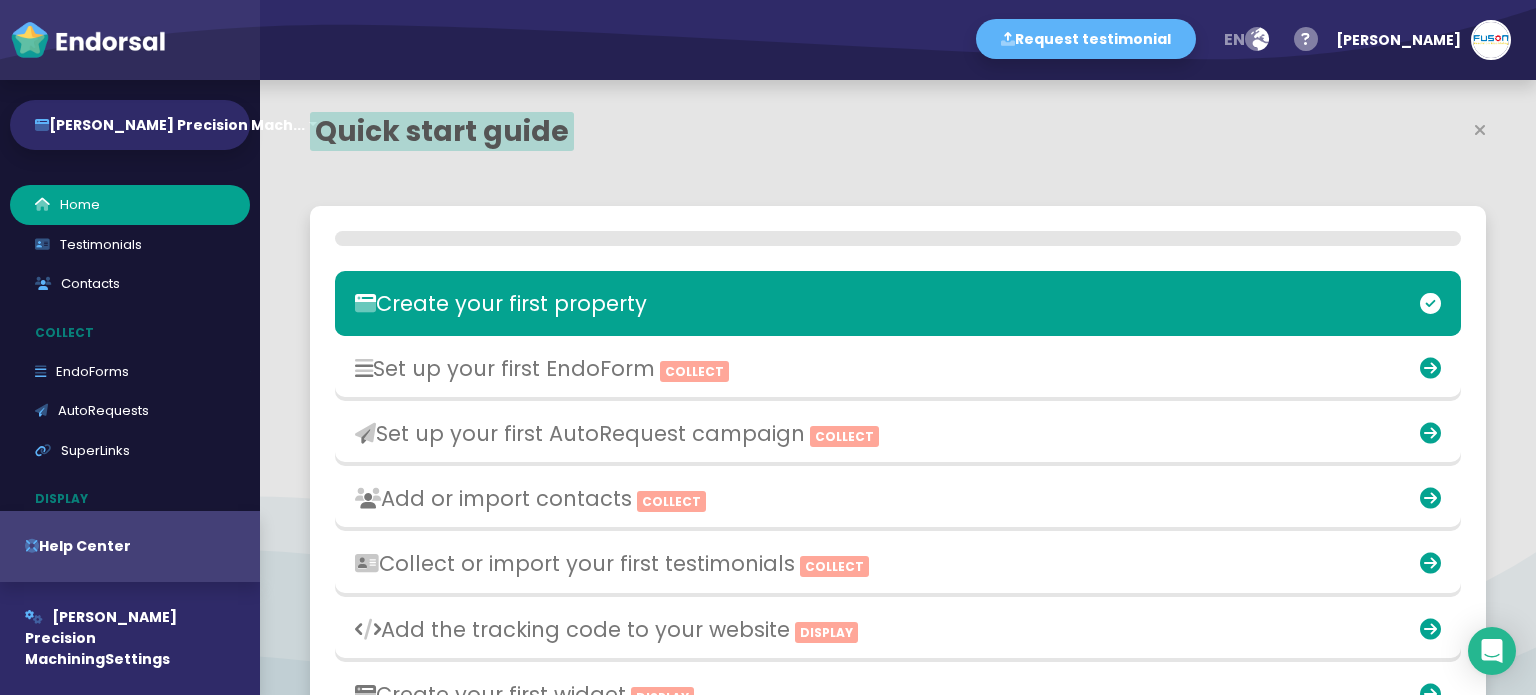 scroll, scrollTop: 999511, scrollLeft: 999242, axis: both 